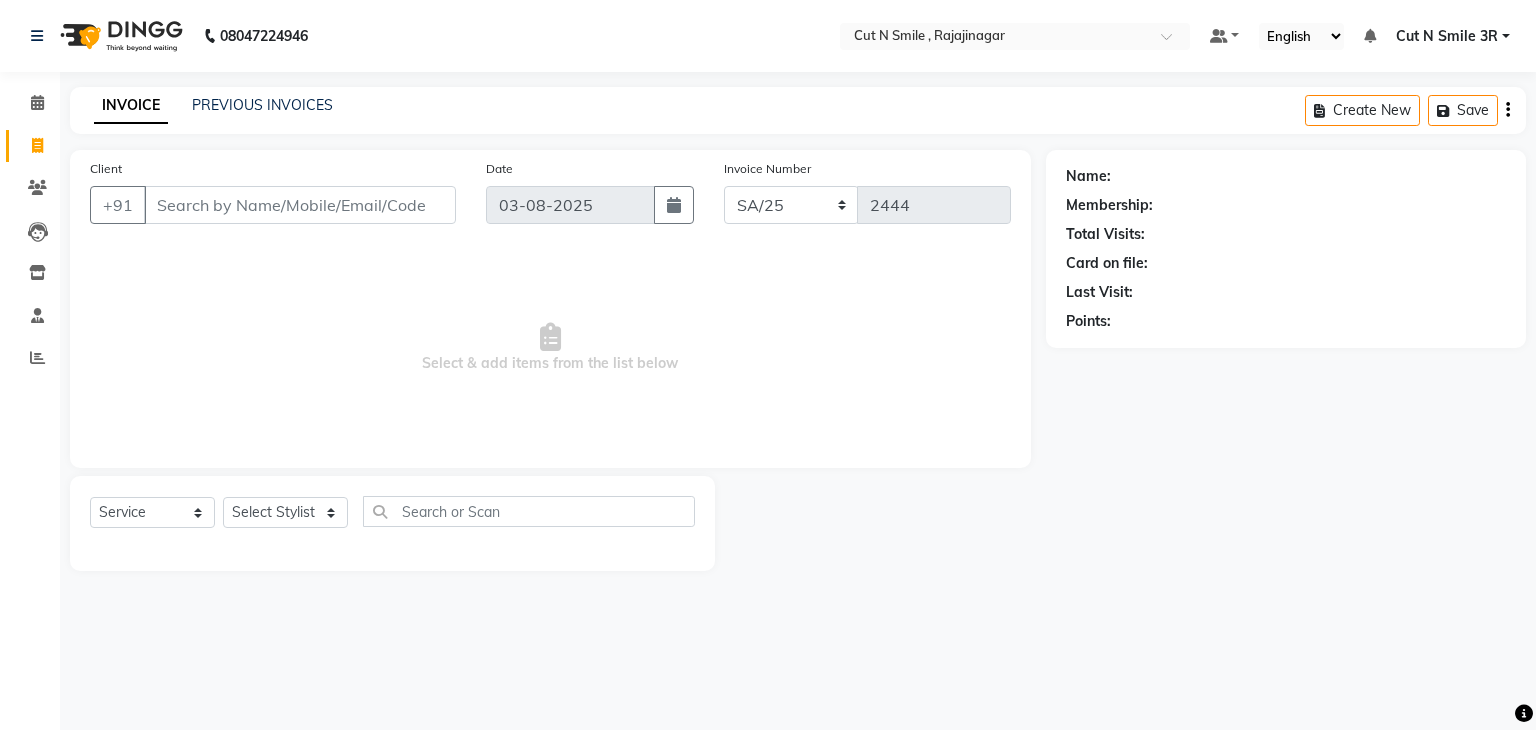 select on "7181" 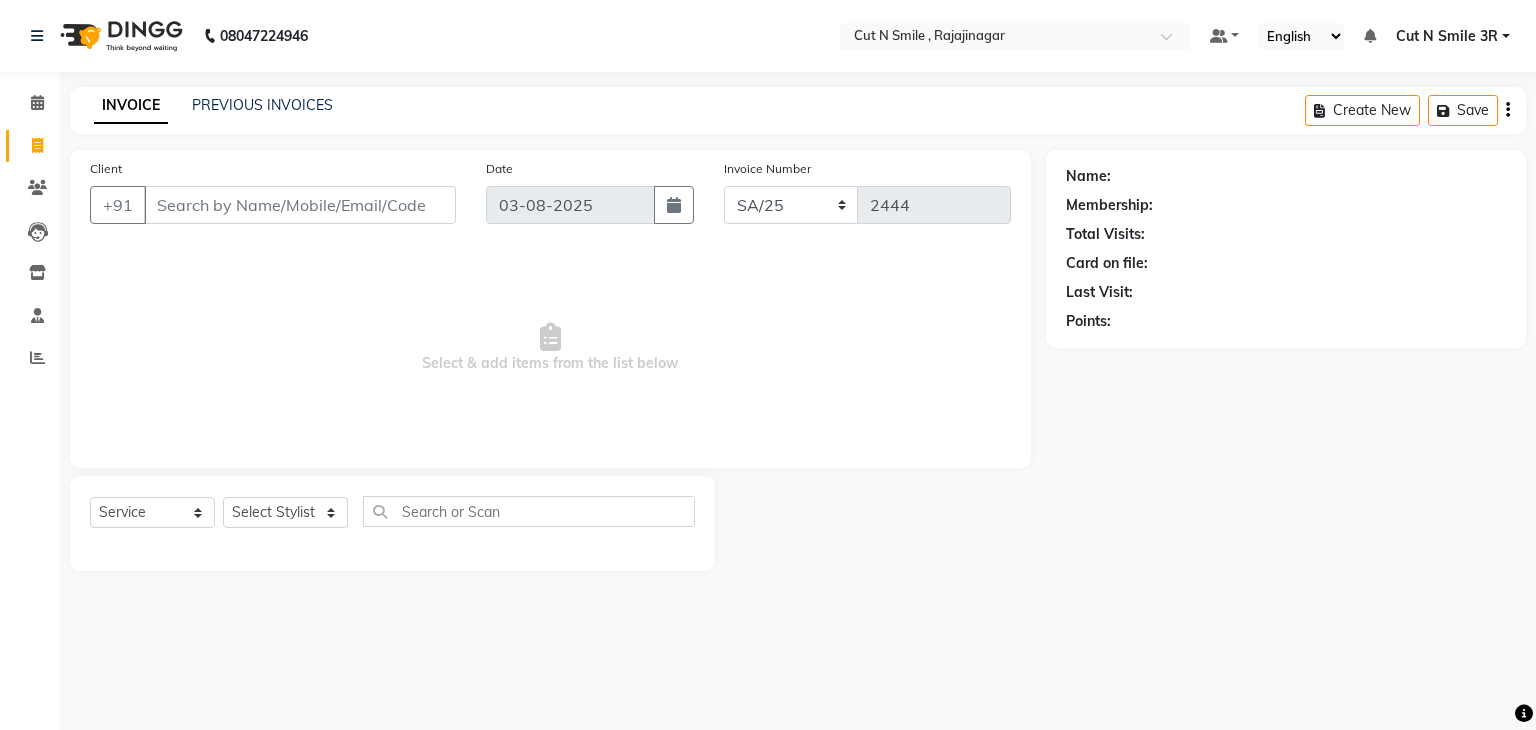 click on "INVOICE PREVIOUS INVOICES Create New   Save" 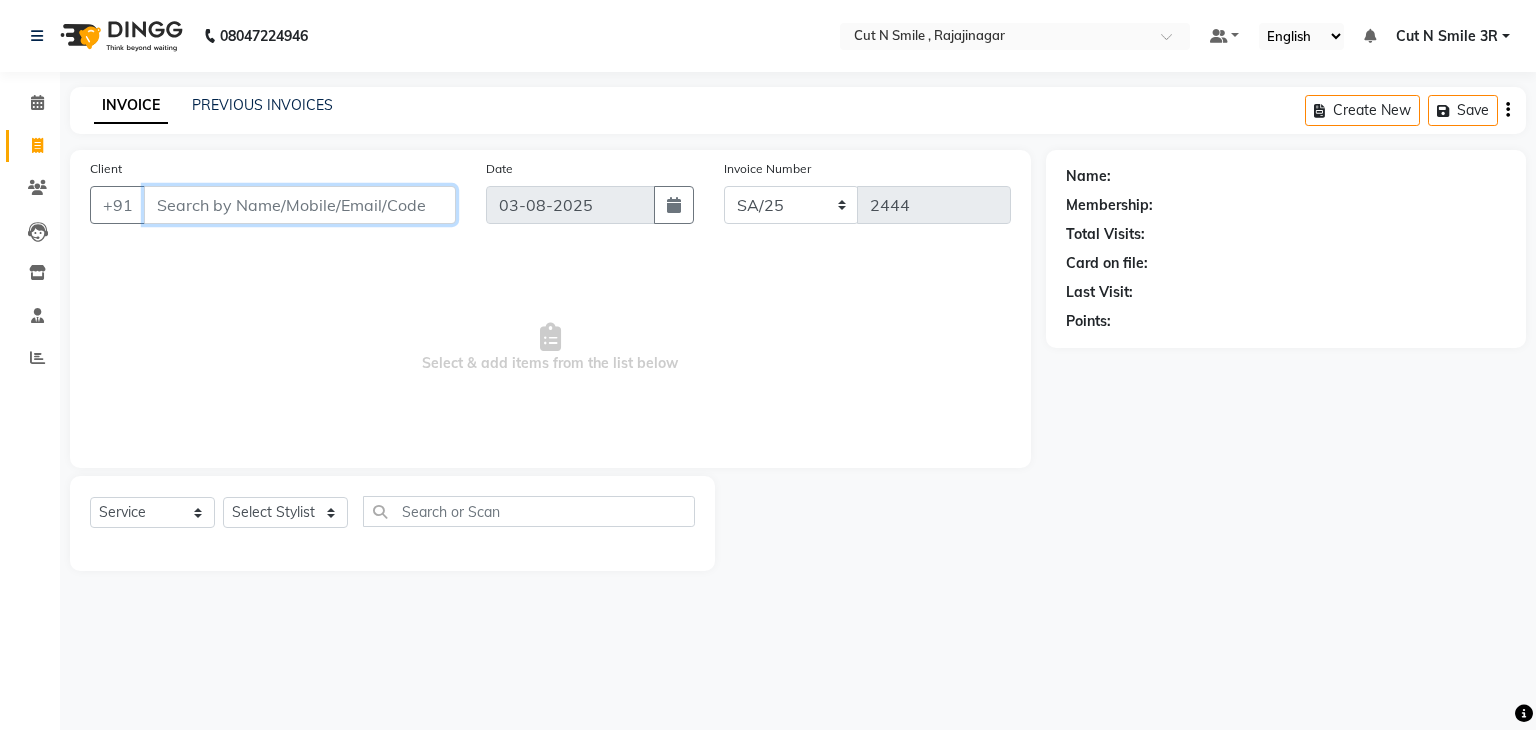click on "Client" at bounding box center [300, 205] 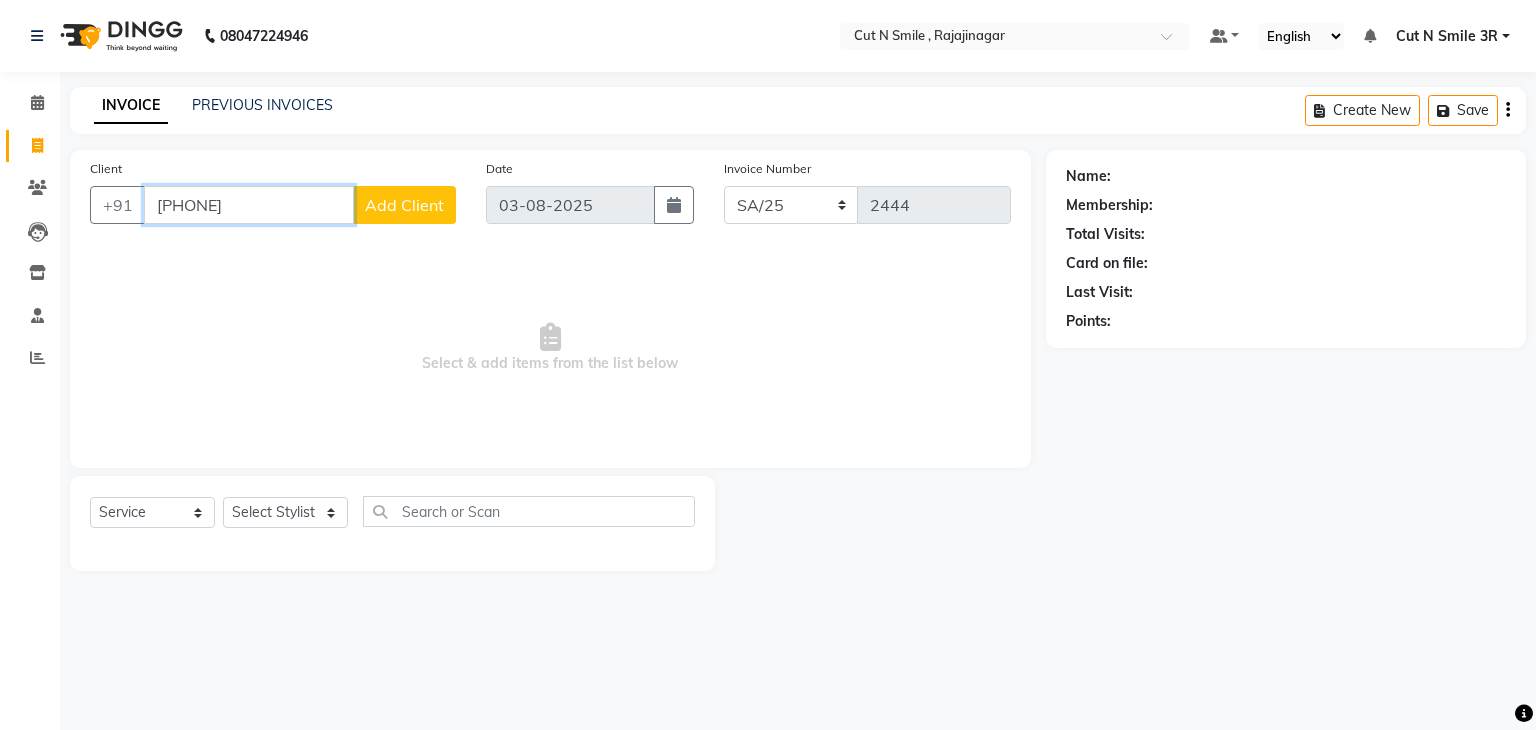 type on "[PHONE]" 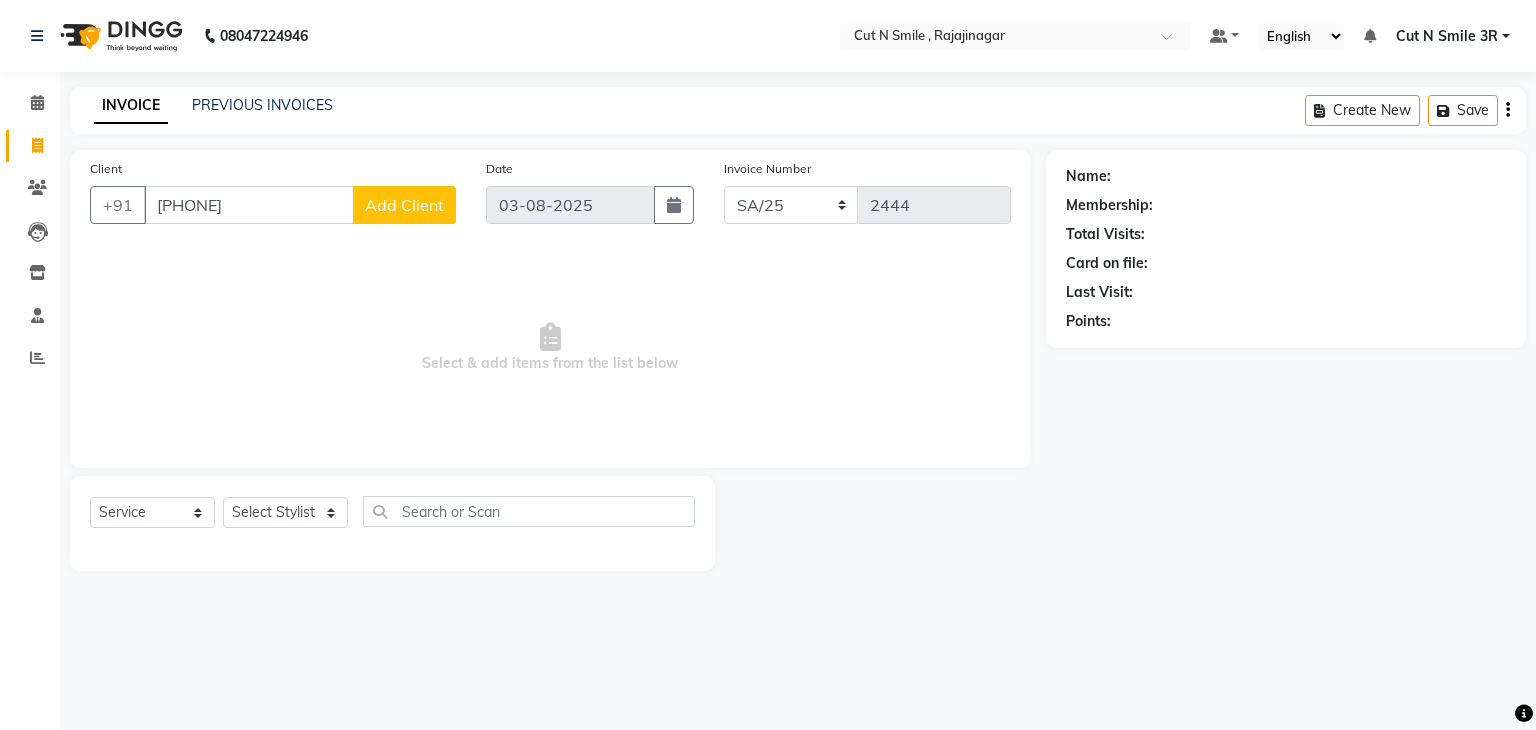 click on "Add Client" 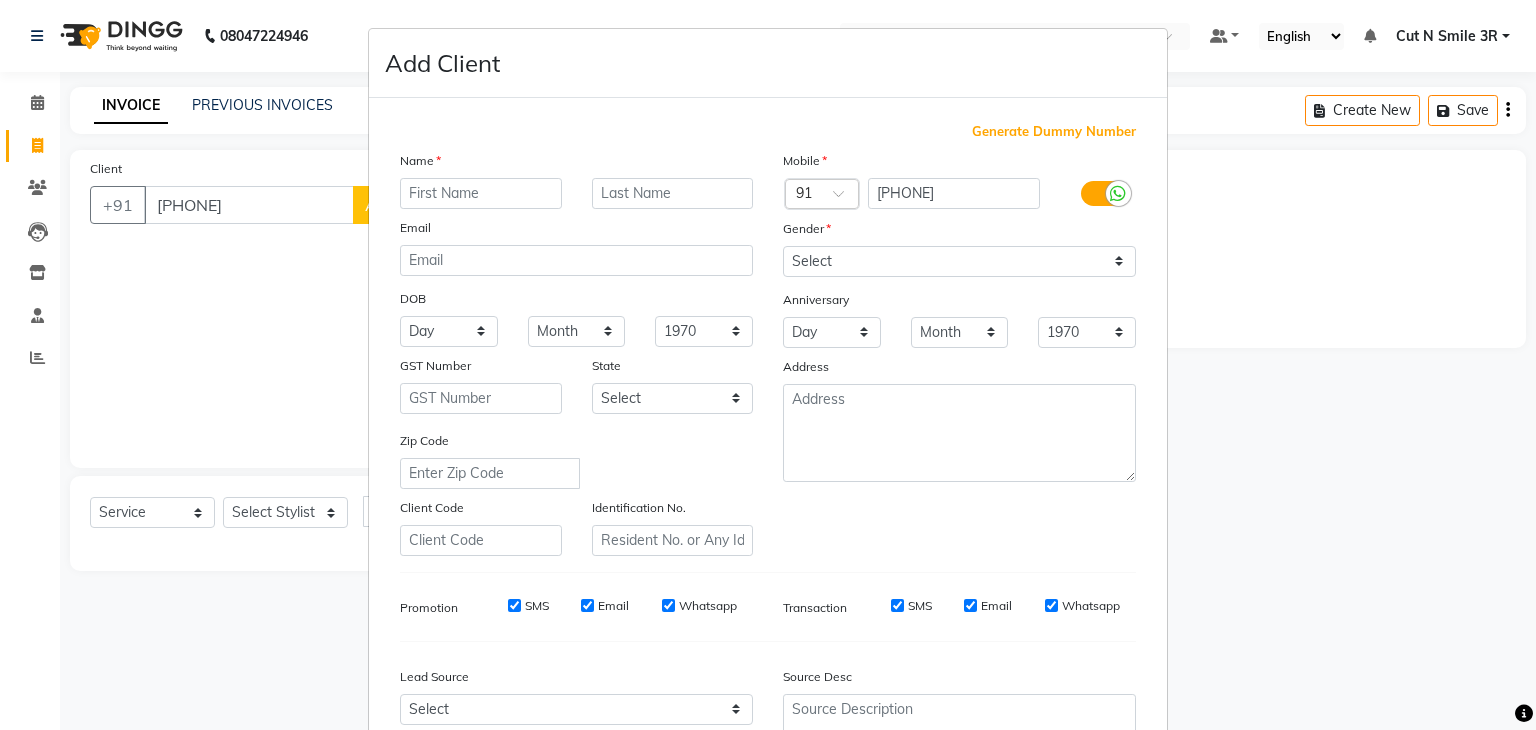 click at bounding box center [481, 193] 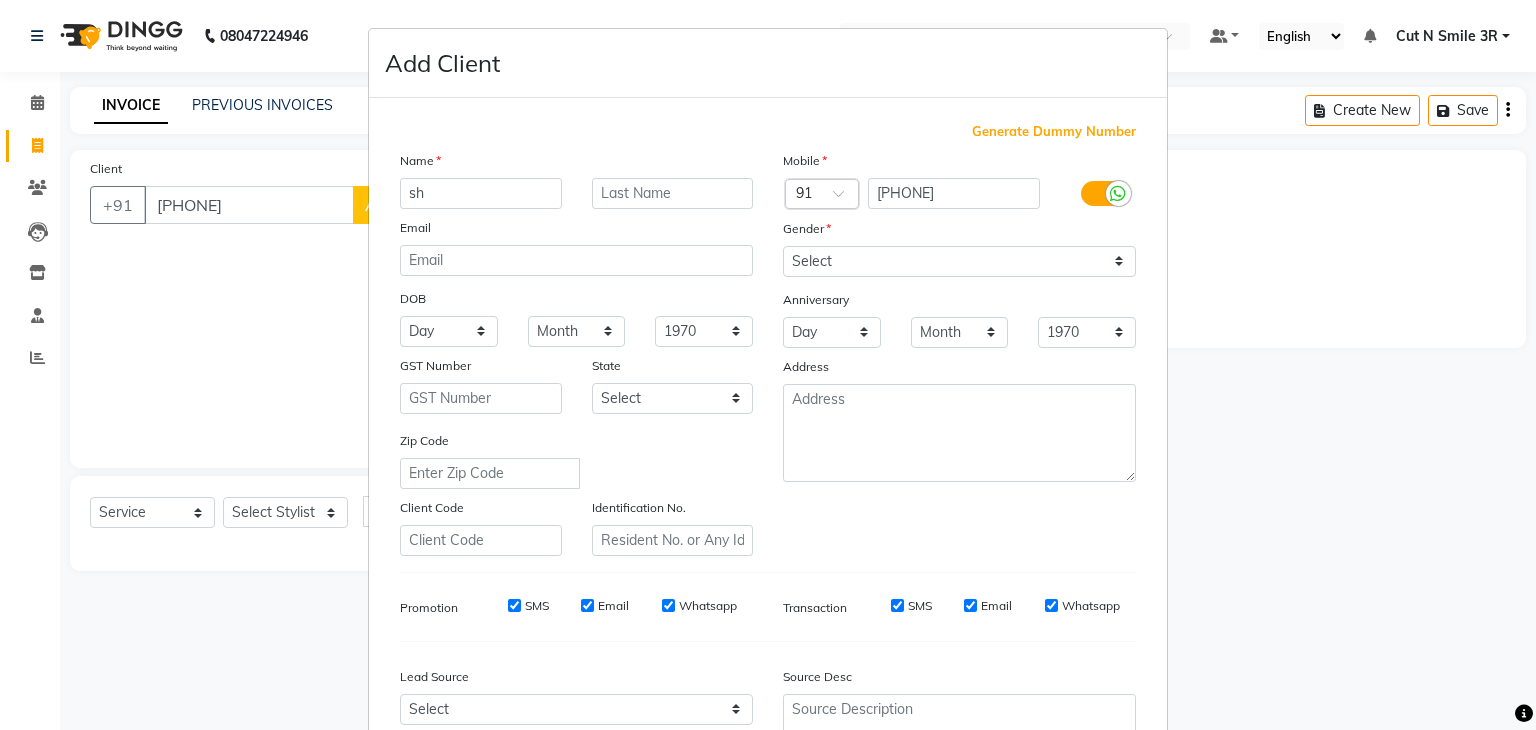type on "s" 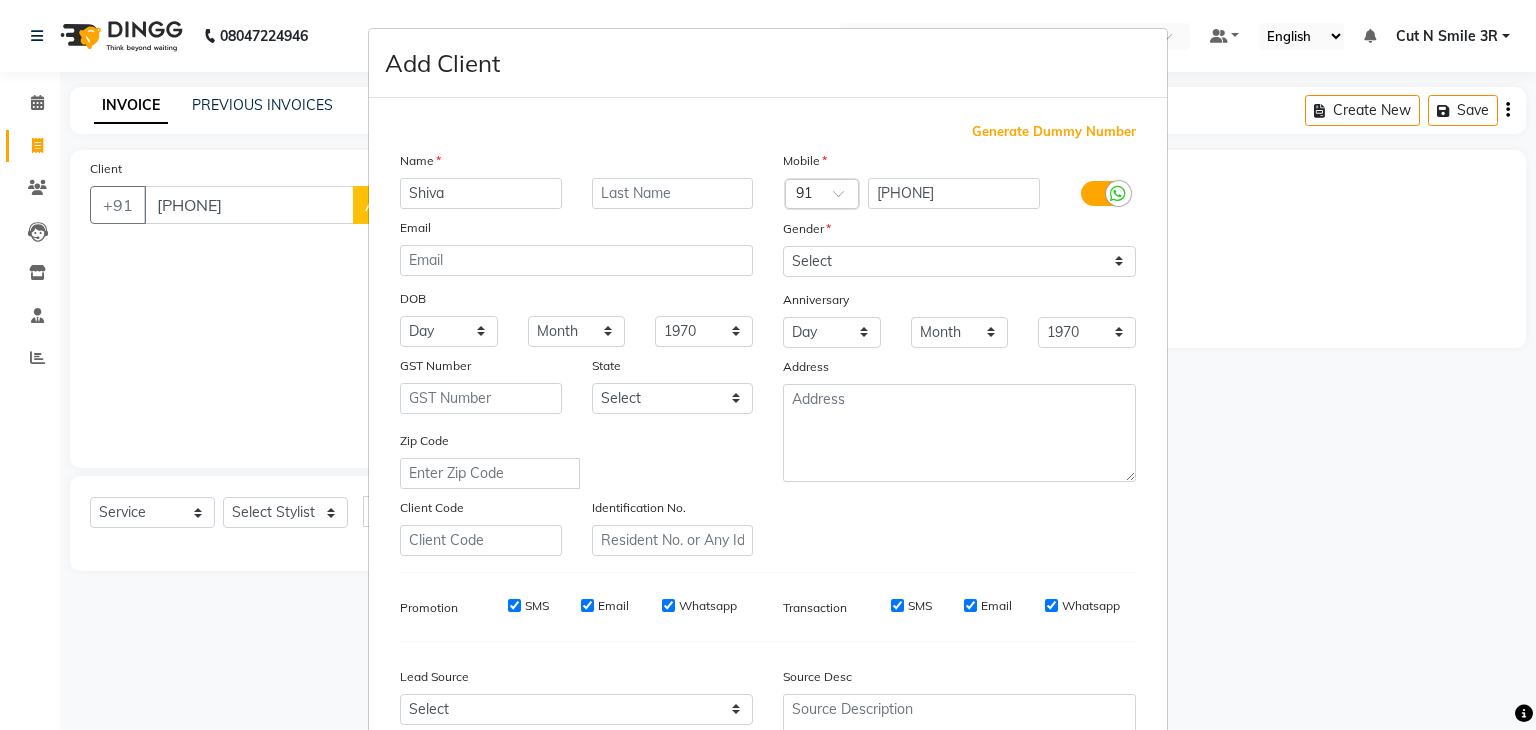 type on "Shiva" 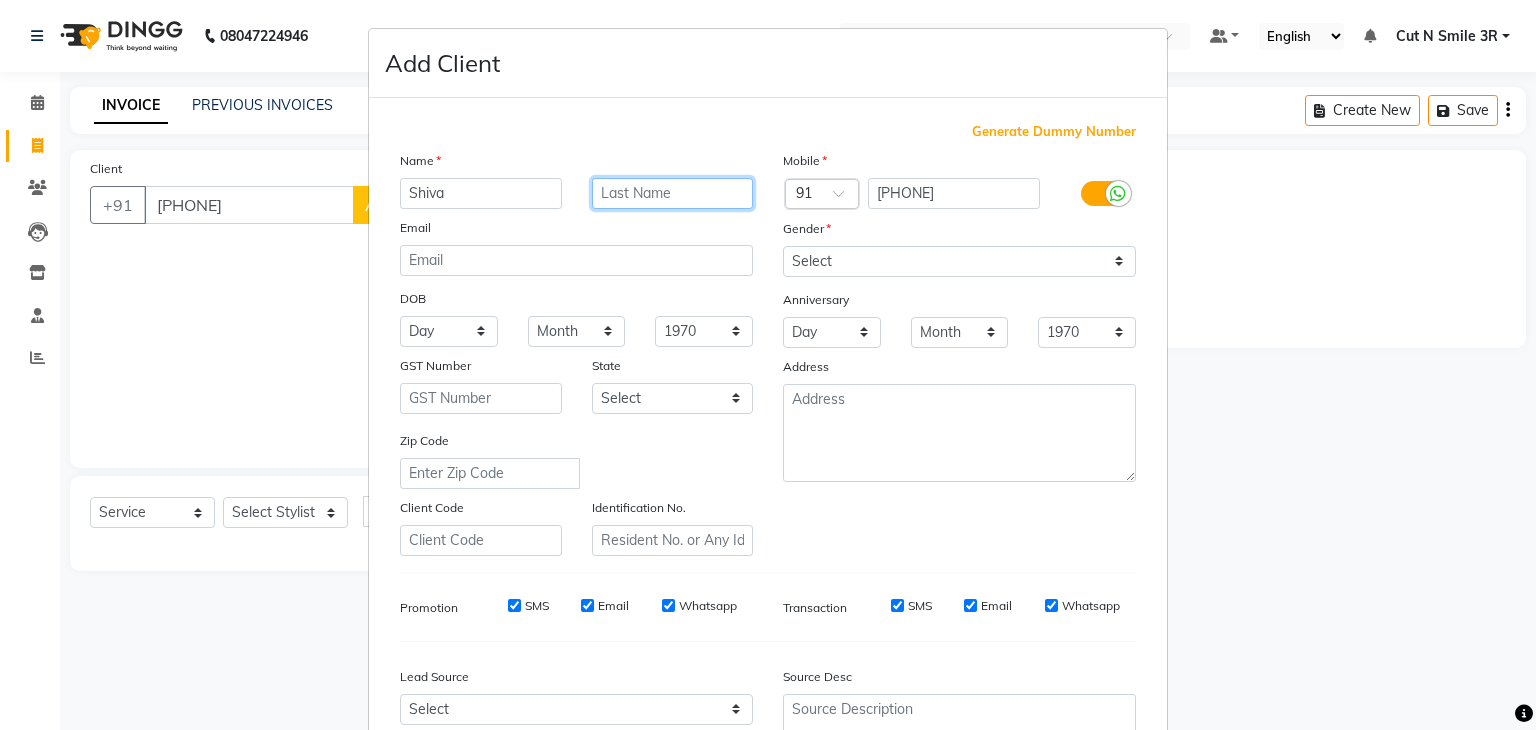 click at bounding box center [673, 193] 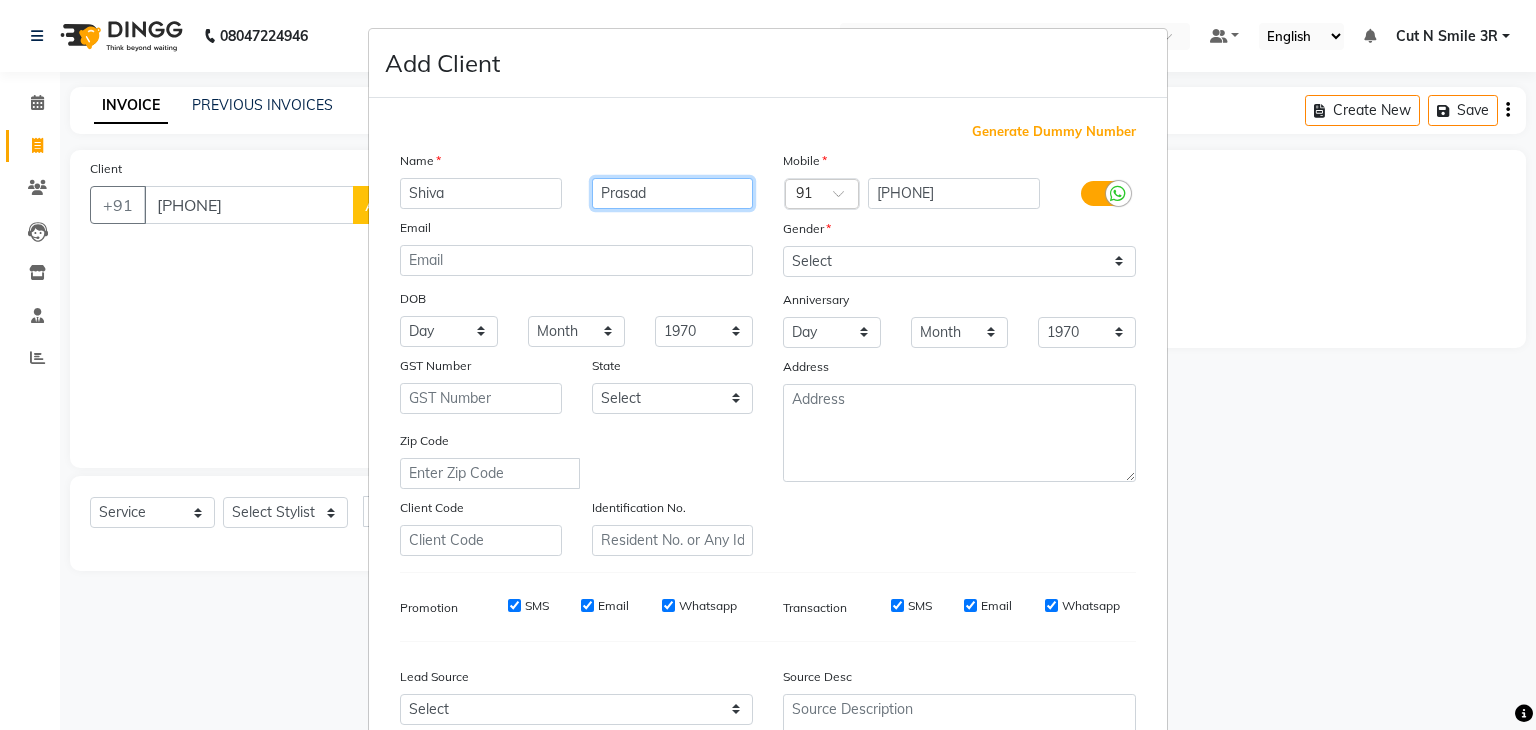 type on "Prasad" 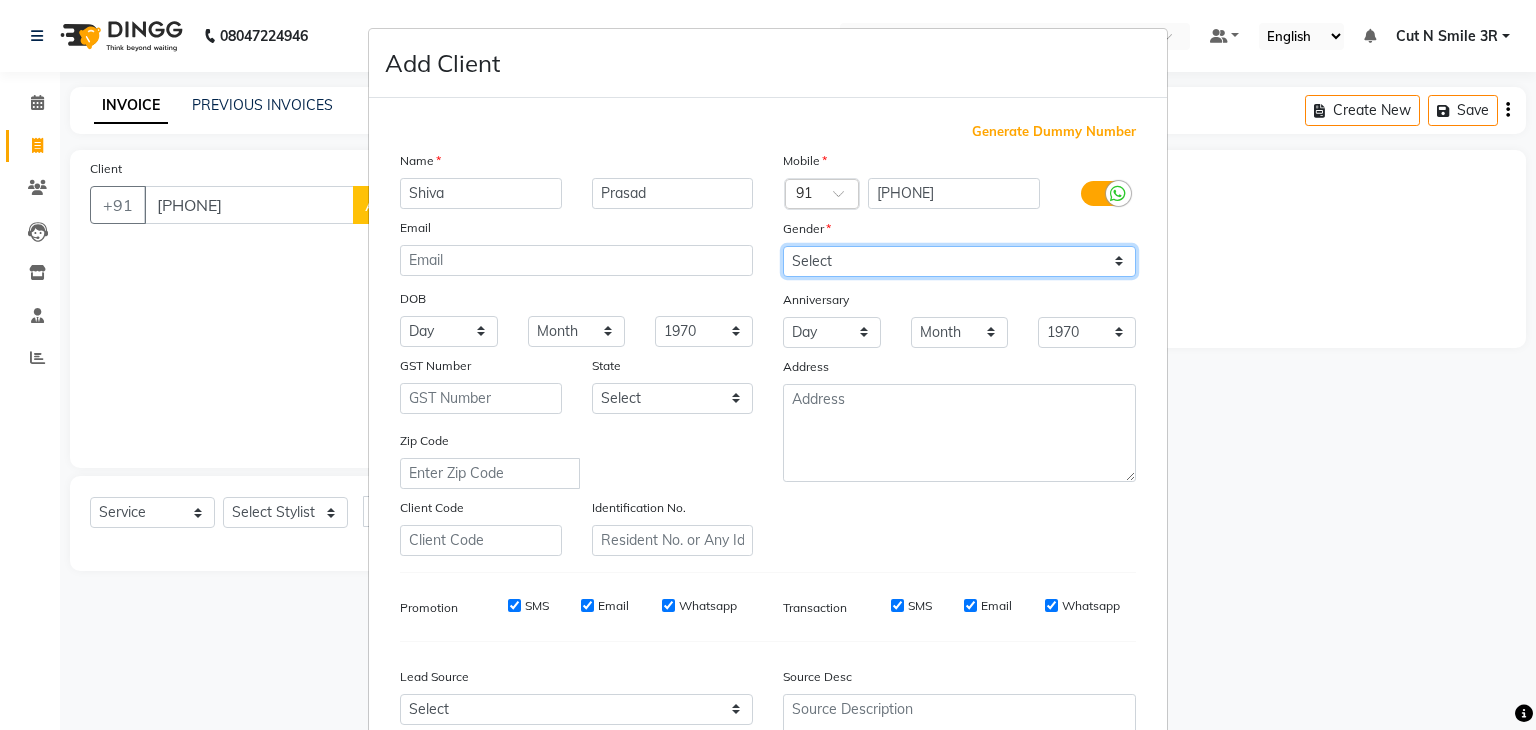 click on "Select Male Female Other Prefer Not To Say" at bounding box center [959, 261] 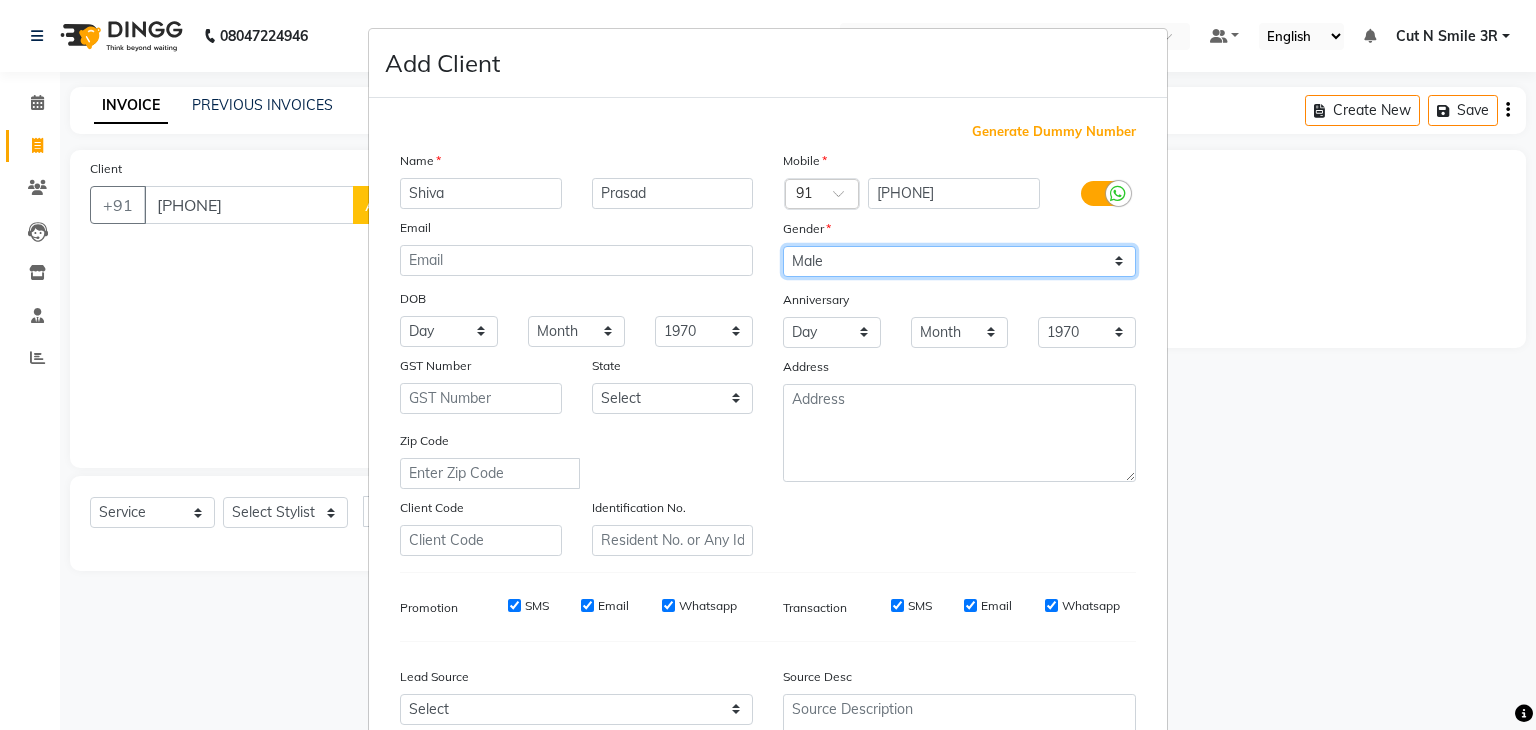 click on "Select Male Female Other Prefer Not To Say" at bounding box center (959, 261) 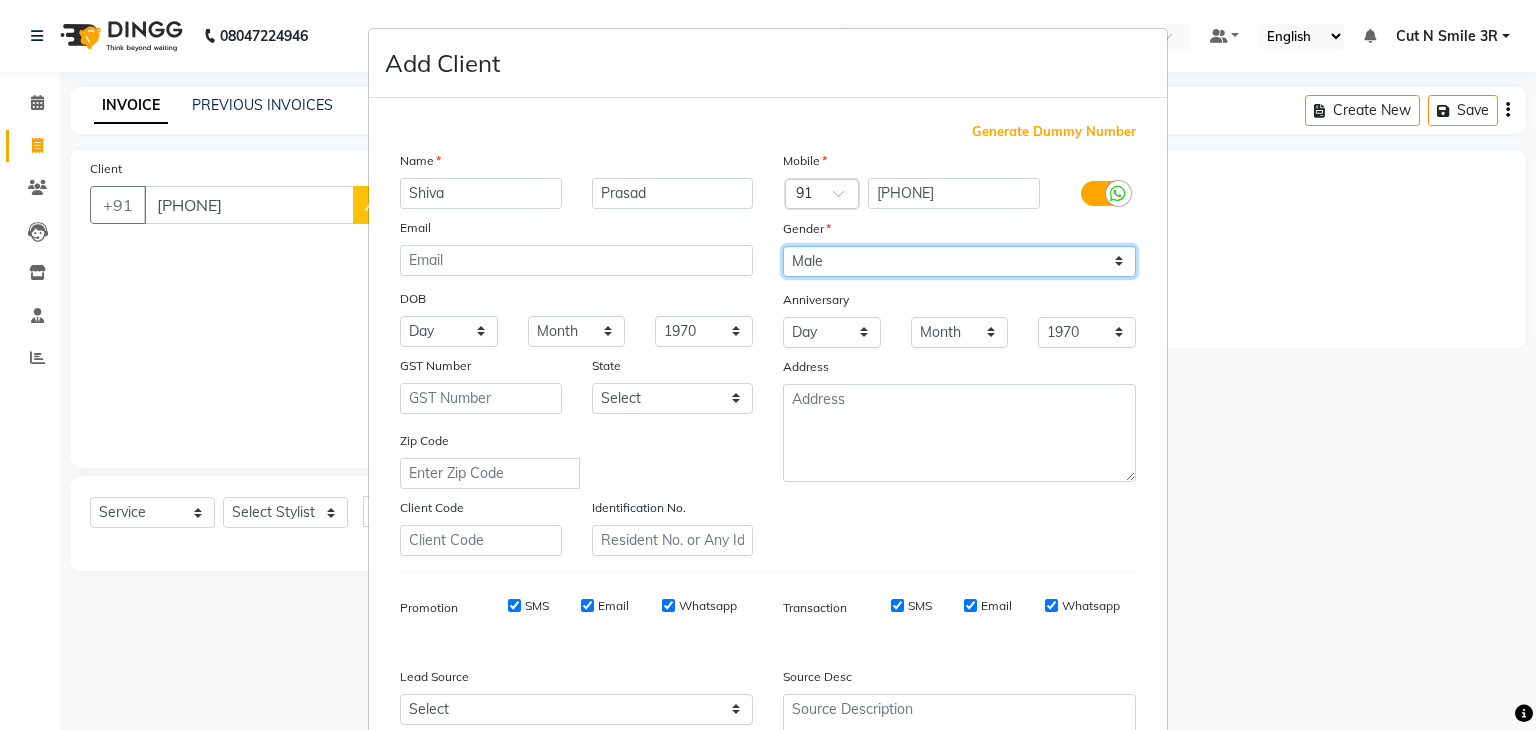 scroll, scrollTop: 203, scrollLeft: 0, axis: vertical 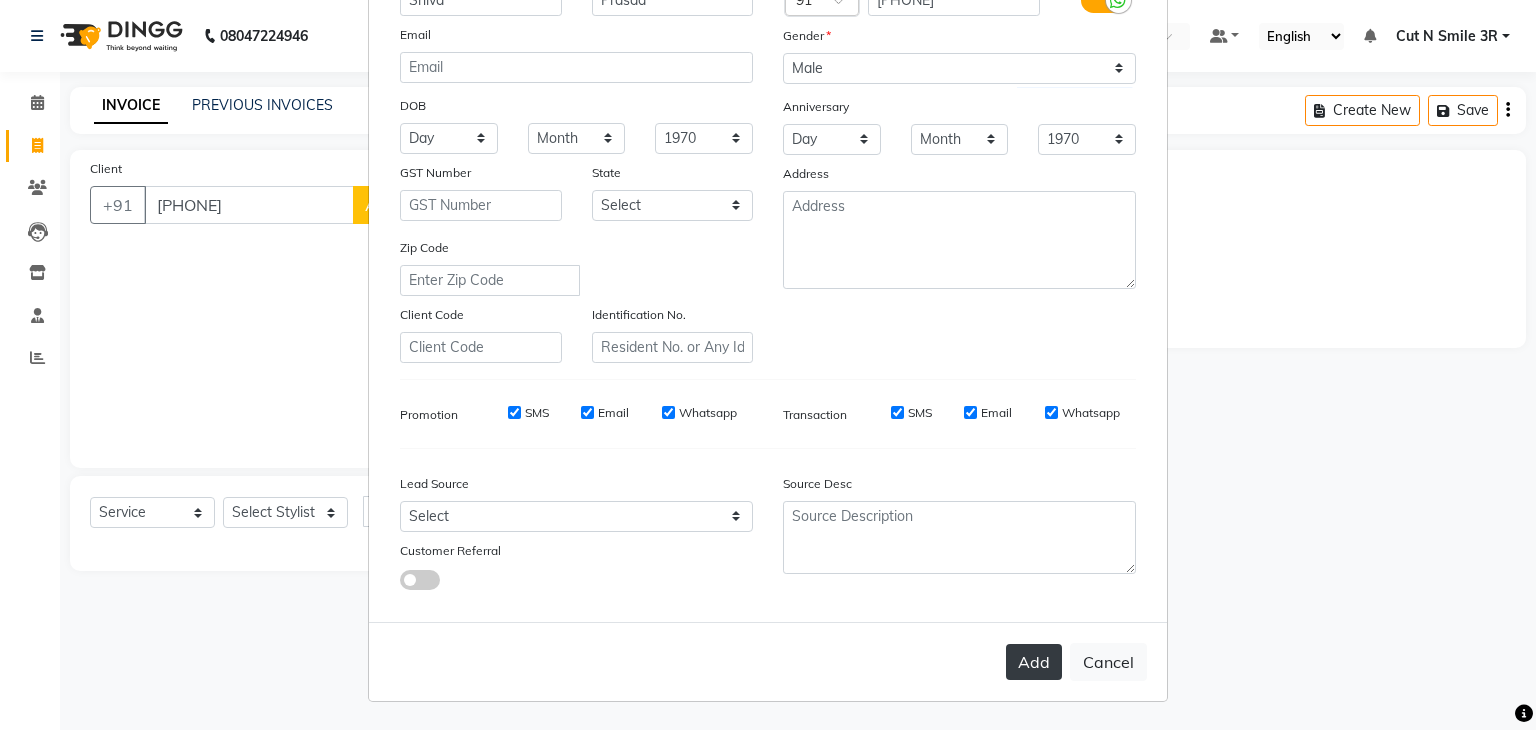 click on "Add" at bounding box center (1034, 662) 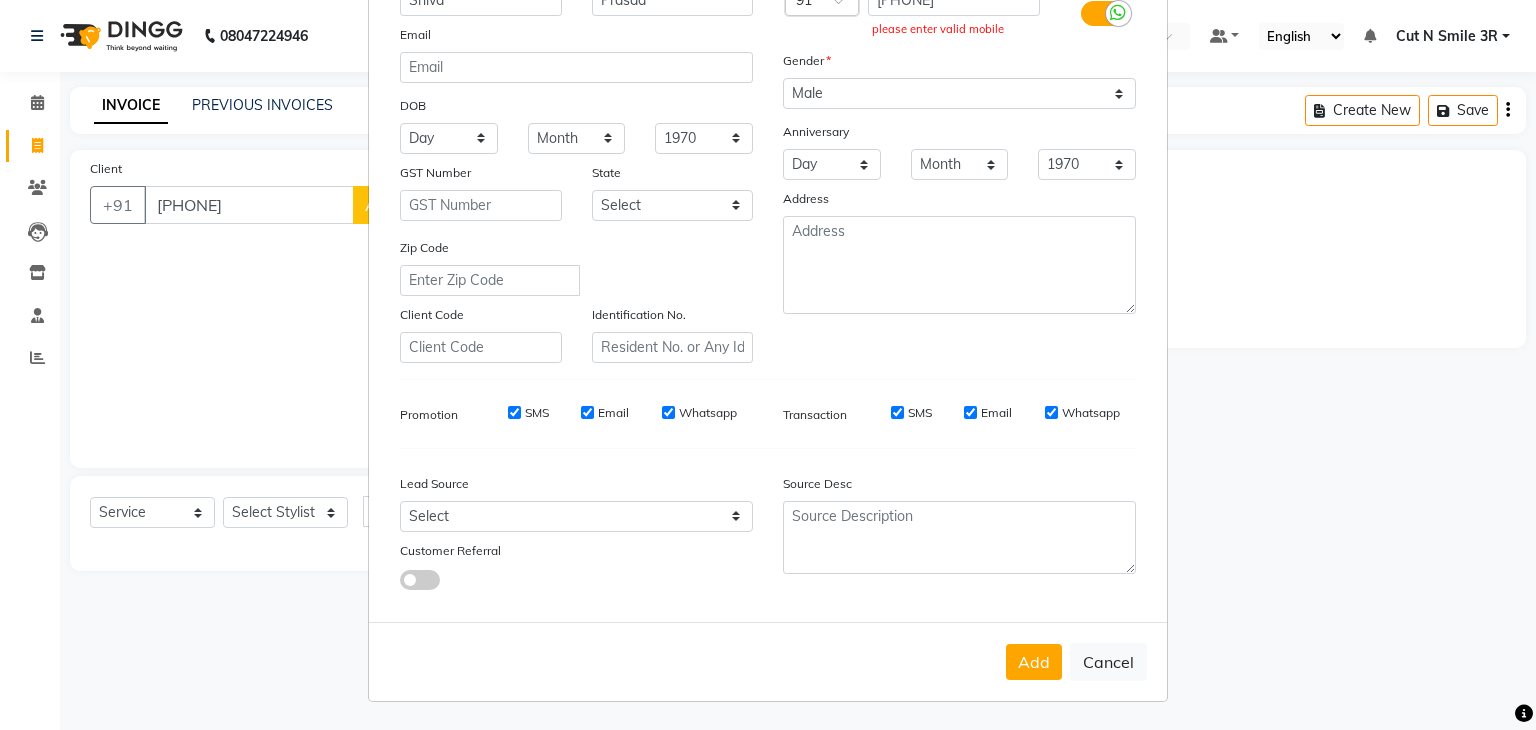 scroll, scrollTop: 0, scrollLeft: 0, axis: both 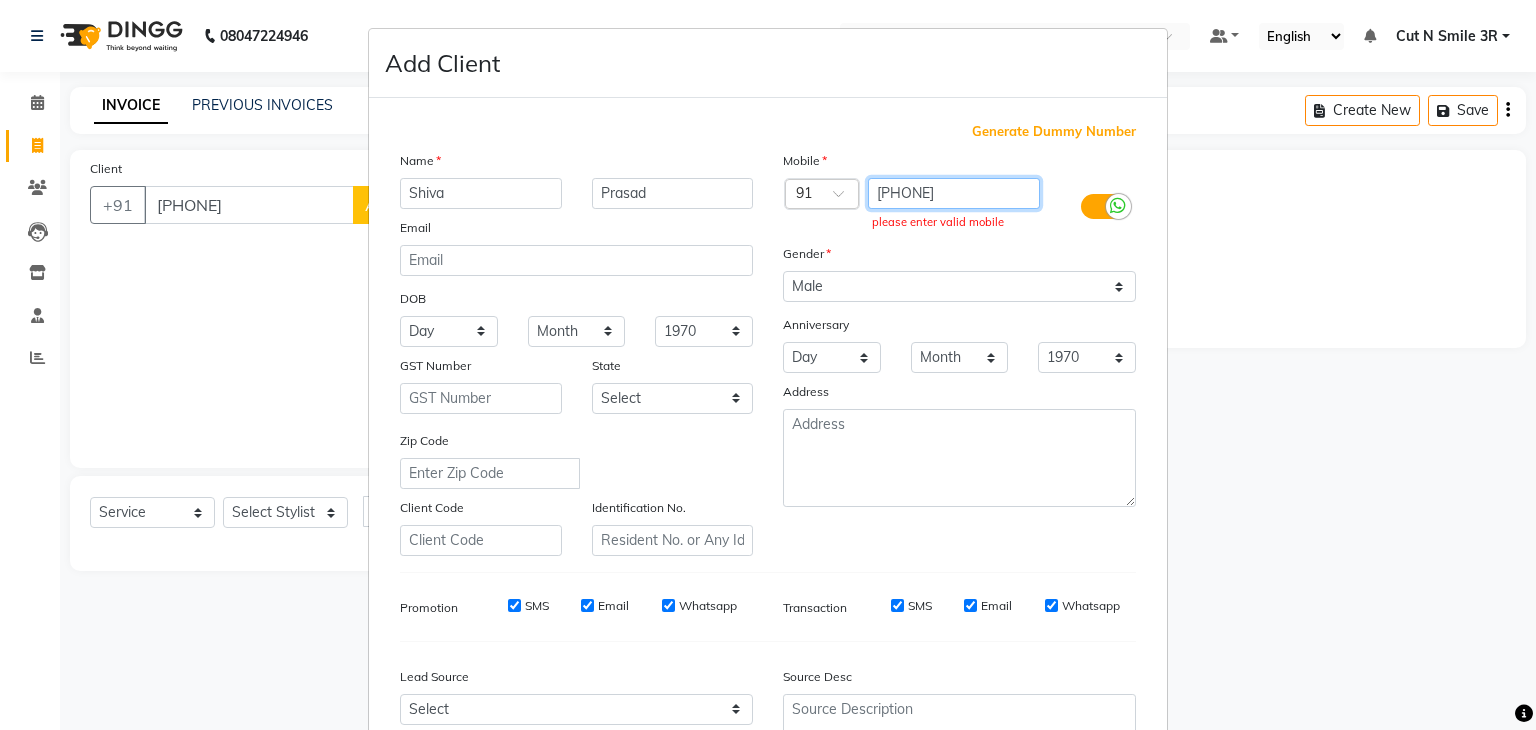 click on "[PHONE]" at bounding box center [954, 193] 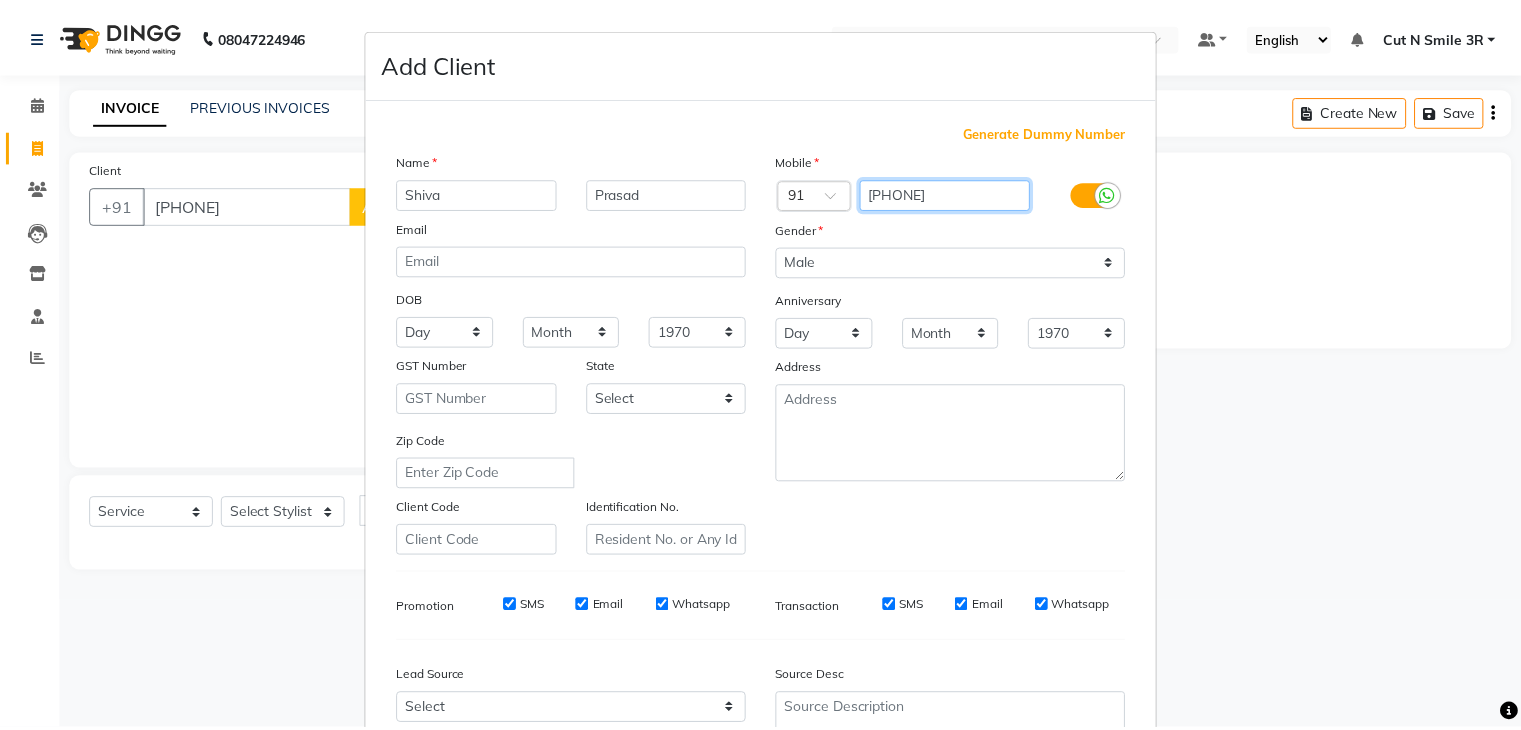 scroll, scrollTop: 203, scrollLeft: 0, axis: vertical 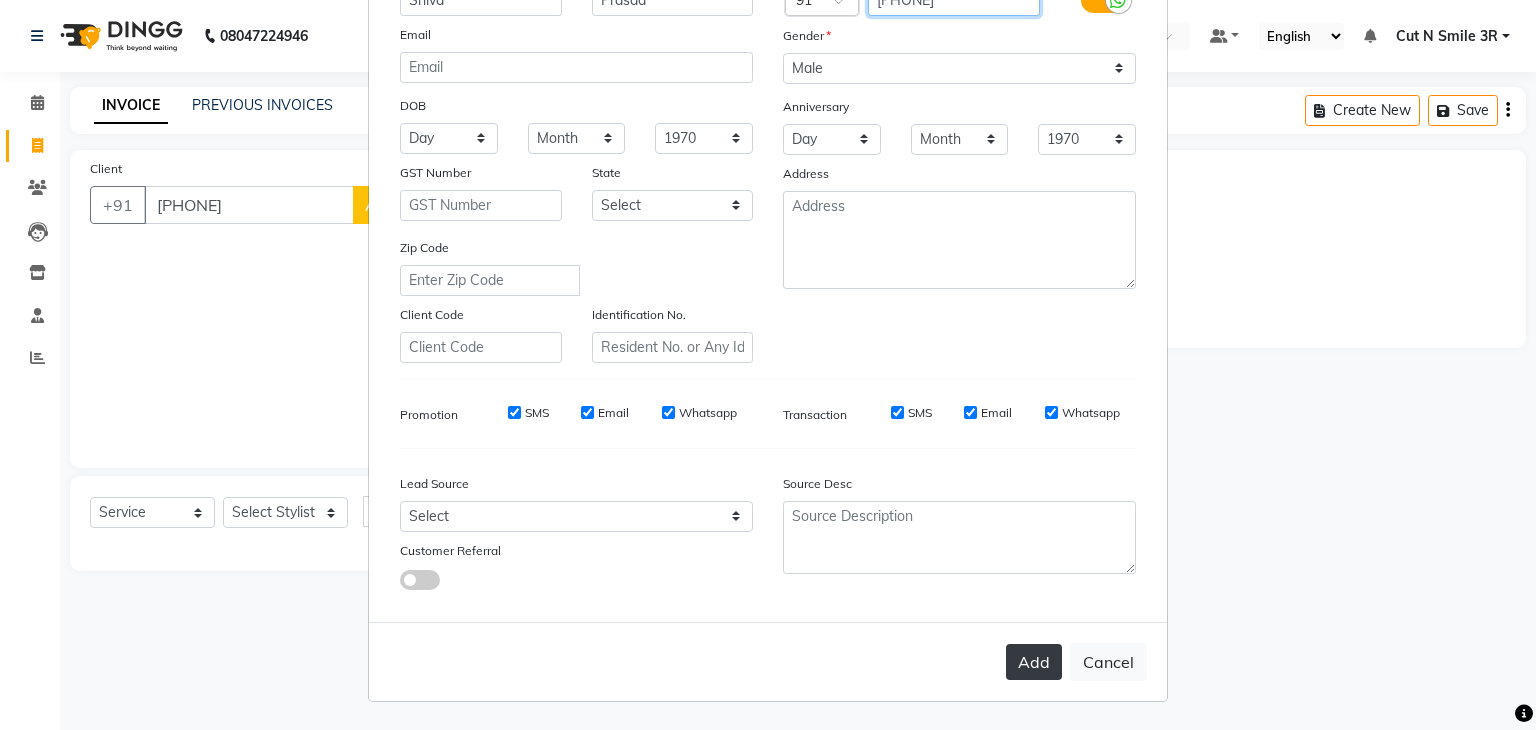 type on "[PHONE]" 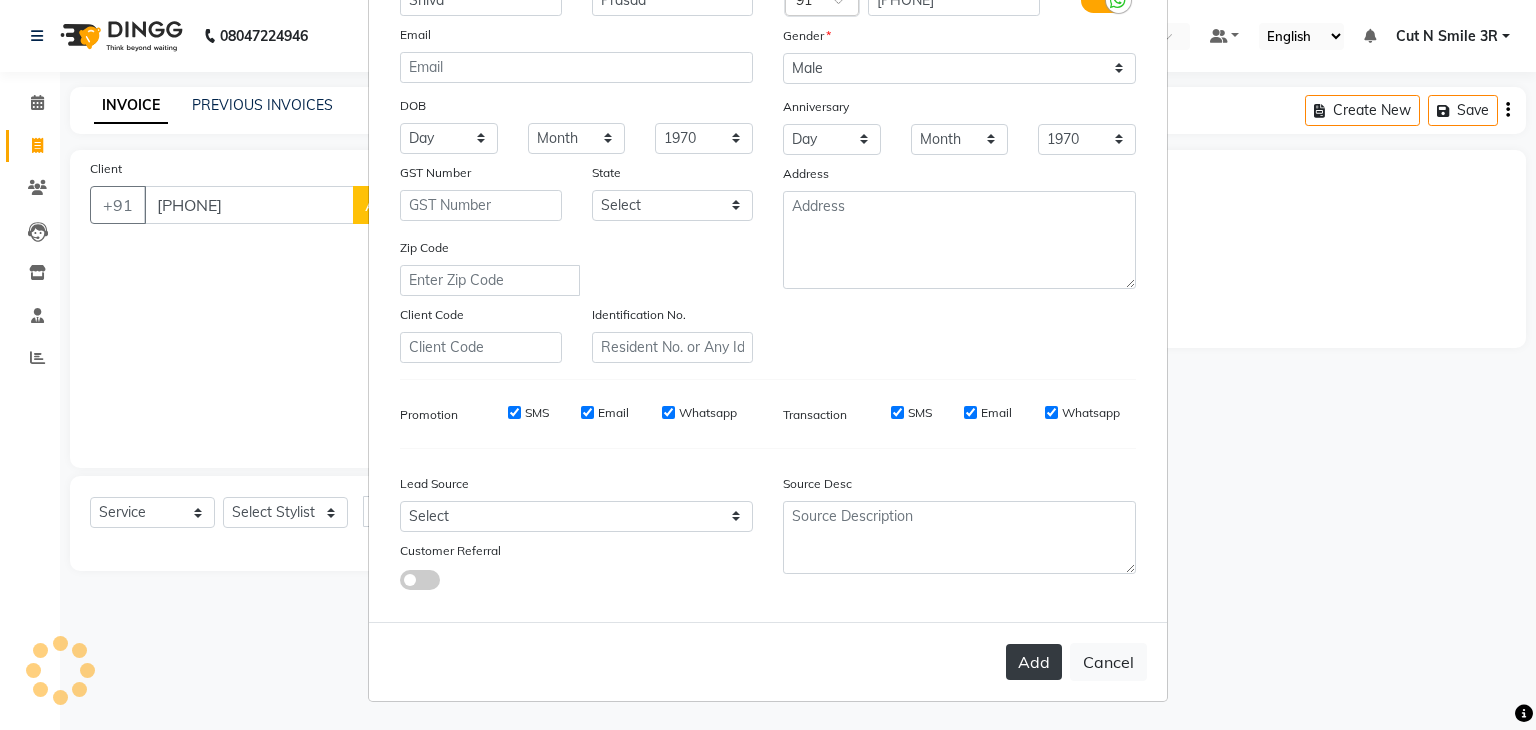 click on "Add" at bounding box center [1034, 662] 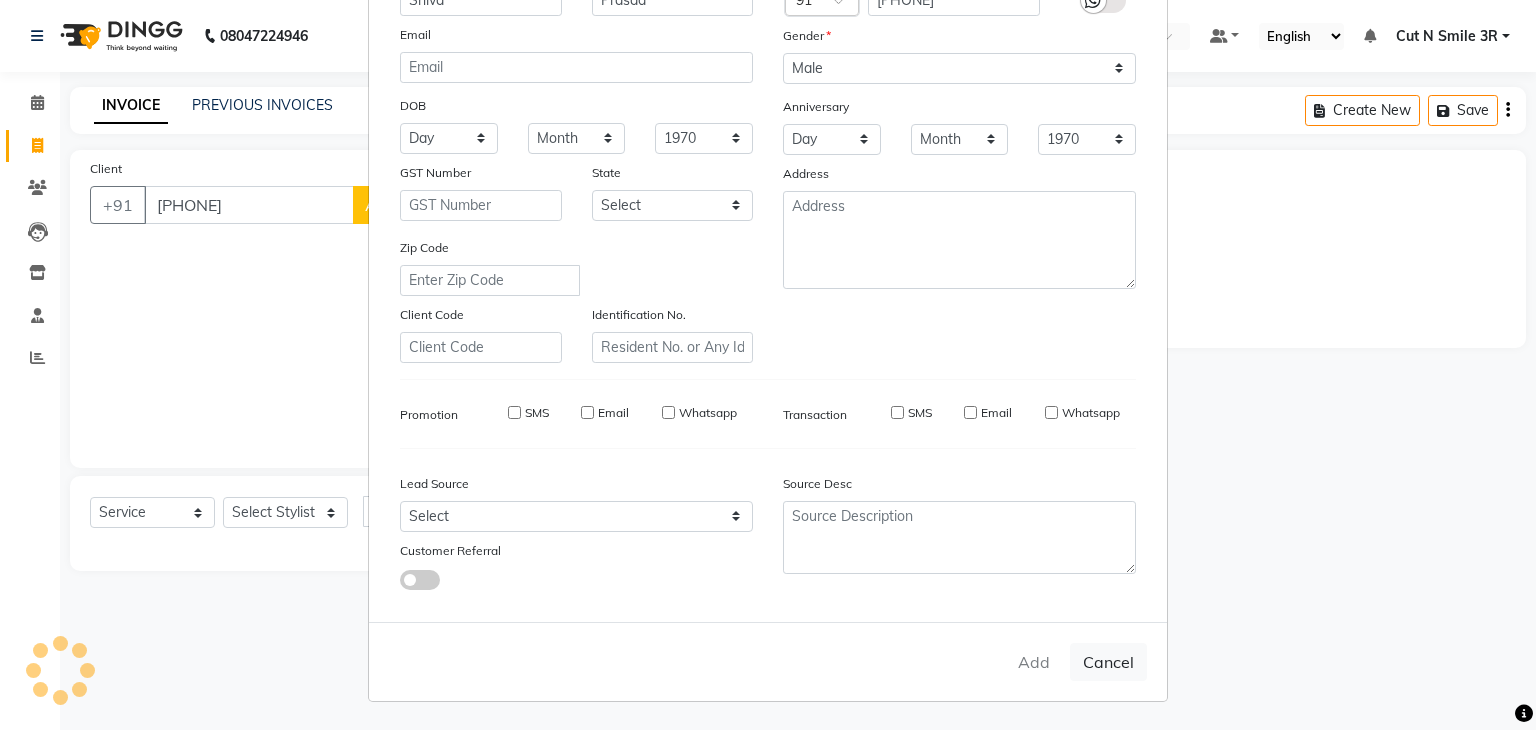 type on "[PHONE]" 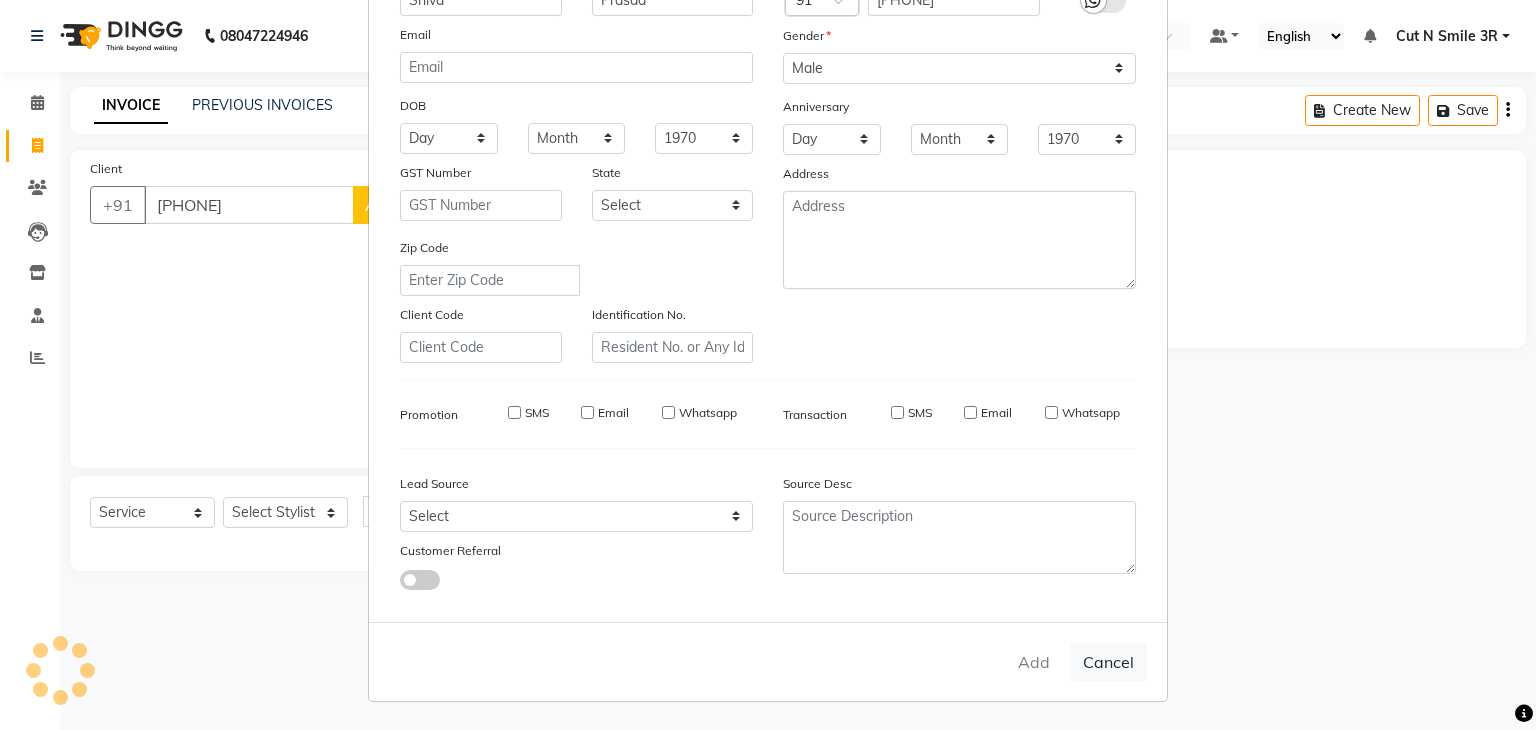 type 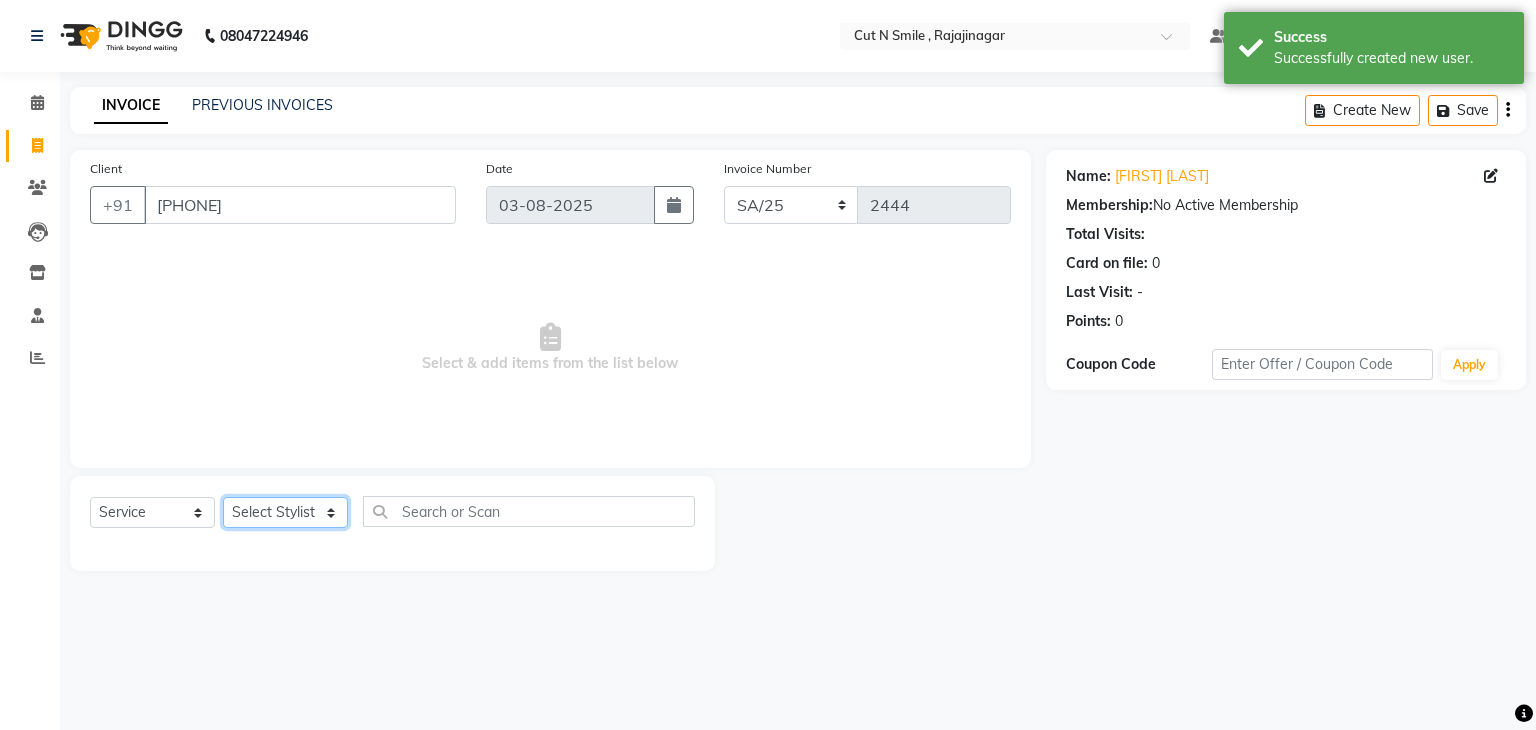 click on "Select Stylist Ali ML Ammu 3R Ankith VN Ash Mohammed 3R Atheek 3R Binitha 3R Bipana 4R CNS BOB  Cut N Smile 17M  Cut N Smile 3R Cut n Smile 4R Cut N Smile 9M Cut N Smile ML Cut N Smile V Fazil Ali 4R Govind VN Hema 4R Jayashree VN Karan VN Love 4R Mani Singh 3R Manu 4R  Muskaan VN Nadeem 4R N D M 4R NDM Alam 4R Noushad VN Pavan 4R Priya BOB Priyanka 3R Rahul 3R Ravi 3R Riya BOB Rohith 4R Roobina 3R Roopa 4R Rubina BOB Sahil Ahmed 3R Sahil Bhatti 4R Sameer 3R Sanajana BOB  Sanjana BOB Sarita VN Shaan 4R Shahid 4R Shakir VN Shanavaaz BOB Shiney 3R Shivu Raj 4R Srijana BOB Sunil Laddi 4R Sunny VN Supriya BOB Sushmitha 4R Vakeel 3R Varas 4R Varas BOB Vishwa VN" 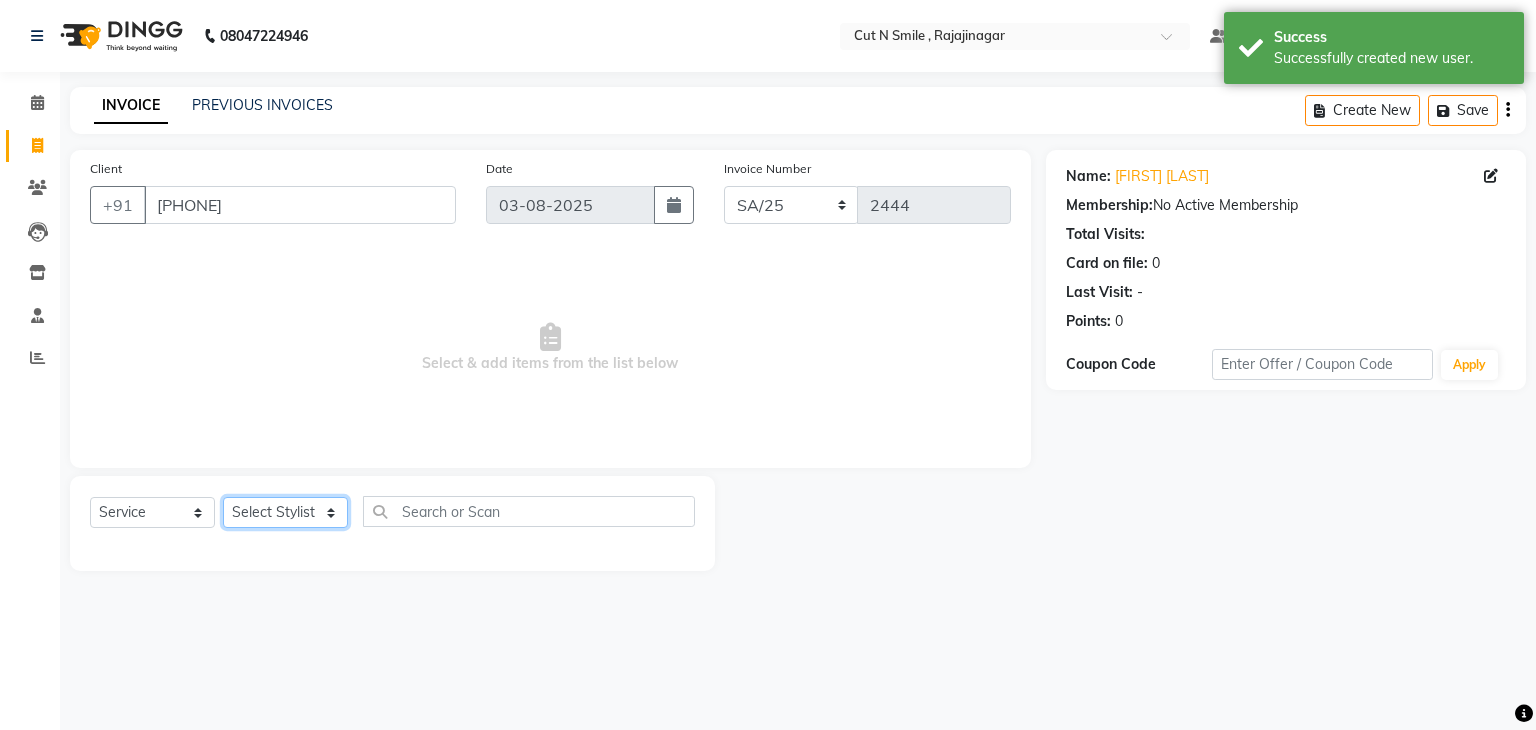 select on "57482" 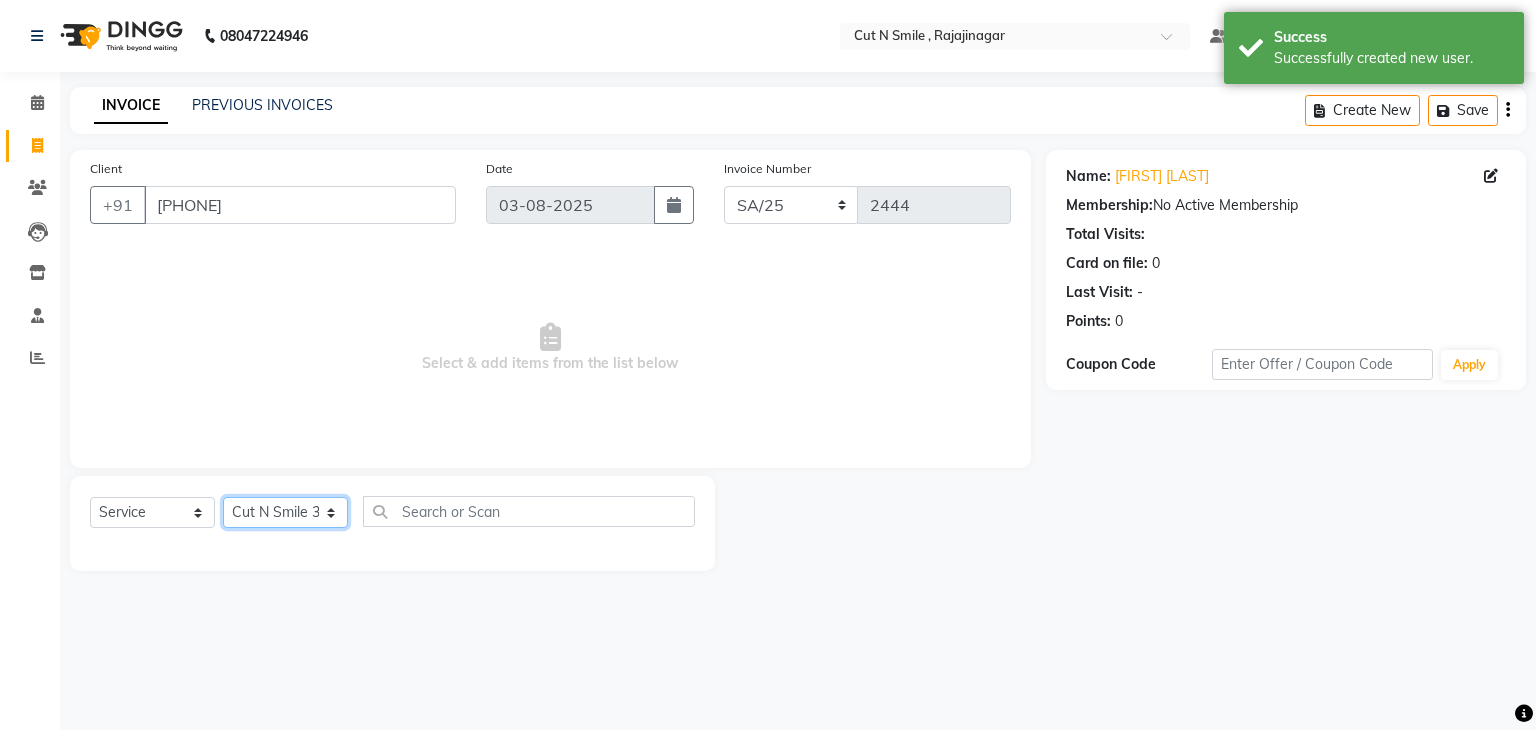click on "Select Stylist Ali ML Ammu 3R Ankith VN Ash Mohammed 3R Atheek 3R Binitha 3R Bipana 4R CNS BOB  Cut N Smile 17M  Cut N Smile 3R Cut n Smile 4R Cut N Smile 9M Cut N Smile ML Cut N Smile V Fazil Ali 4R Govind VN Hema 4R Jayashree VN Karan VN Love 4R Mani Singh 3R Manu 4R  Muskaan VN Nadeem 4R N D M 4R NDM Alam 4R Noushad VN Pavan 4R Priya BOB Priyanka 3R Rahul 3R Ravi 3R Riya BOB Rohith 4R Roobina 3R Roopa 4R Rubina BOB Sahil Ahmed 3R Sahil Bhatti 4R Sameer 3R Sanajana BOB  Sanjana BOB Sarita VN Shaan 4R Shahid 4R Shakir VN Shanavaaz BOB Shiney 3R Shivu Raj 4R Srijana BOB Sunil Laddi 4R Sunny VN Supriya BOB Sushmitha 4R Vakeel 3R Varas 4R Varas BOB Vishwa VN" 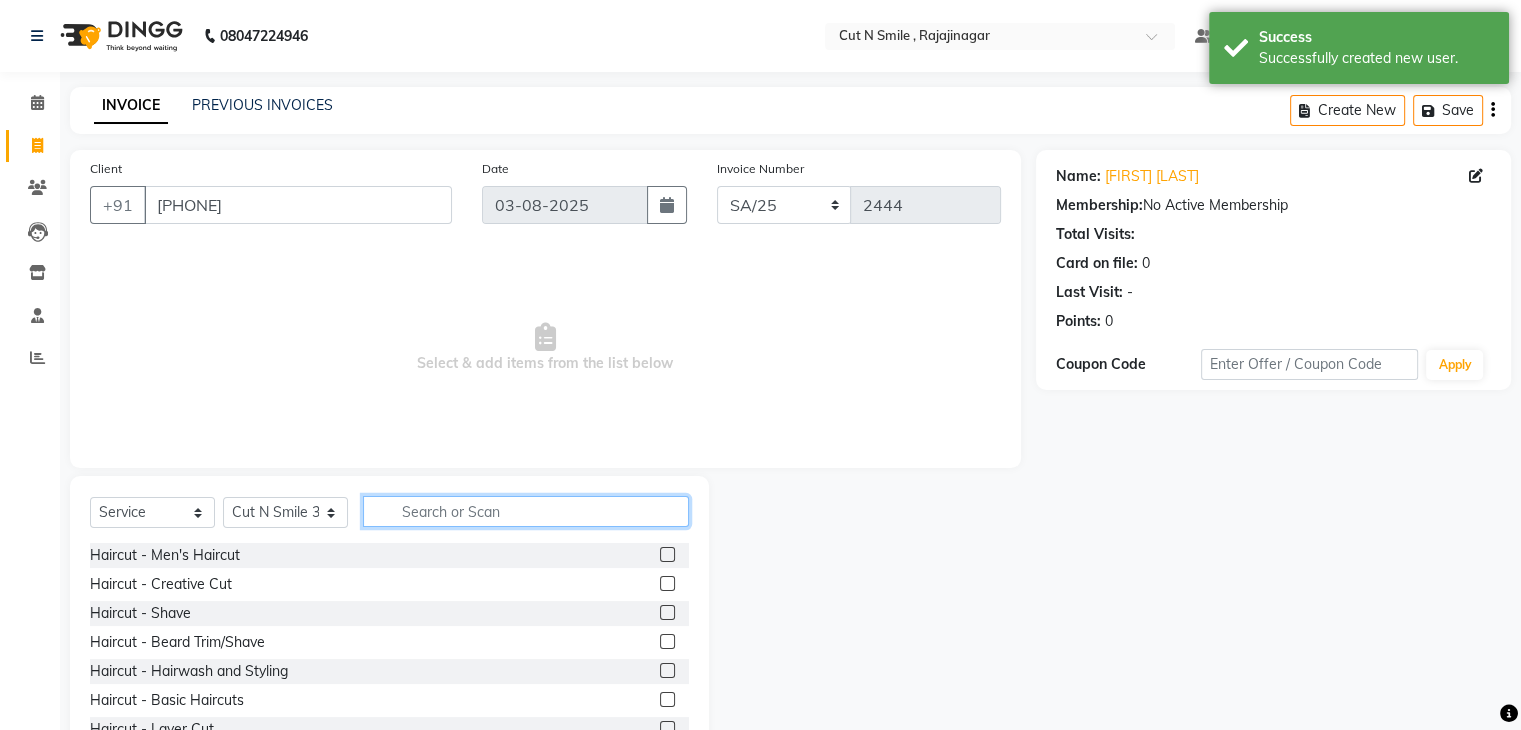click 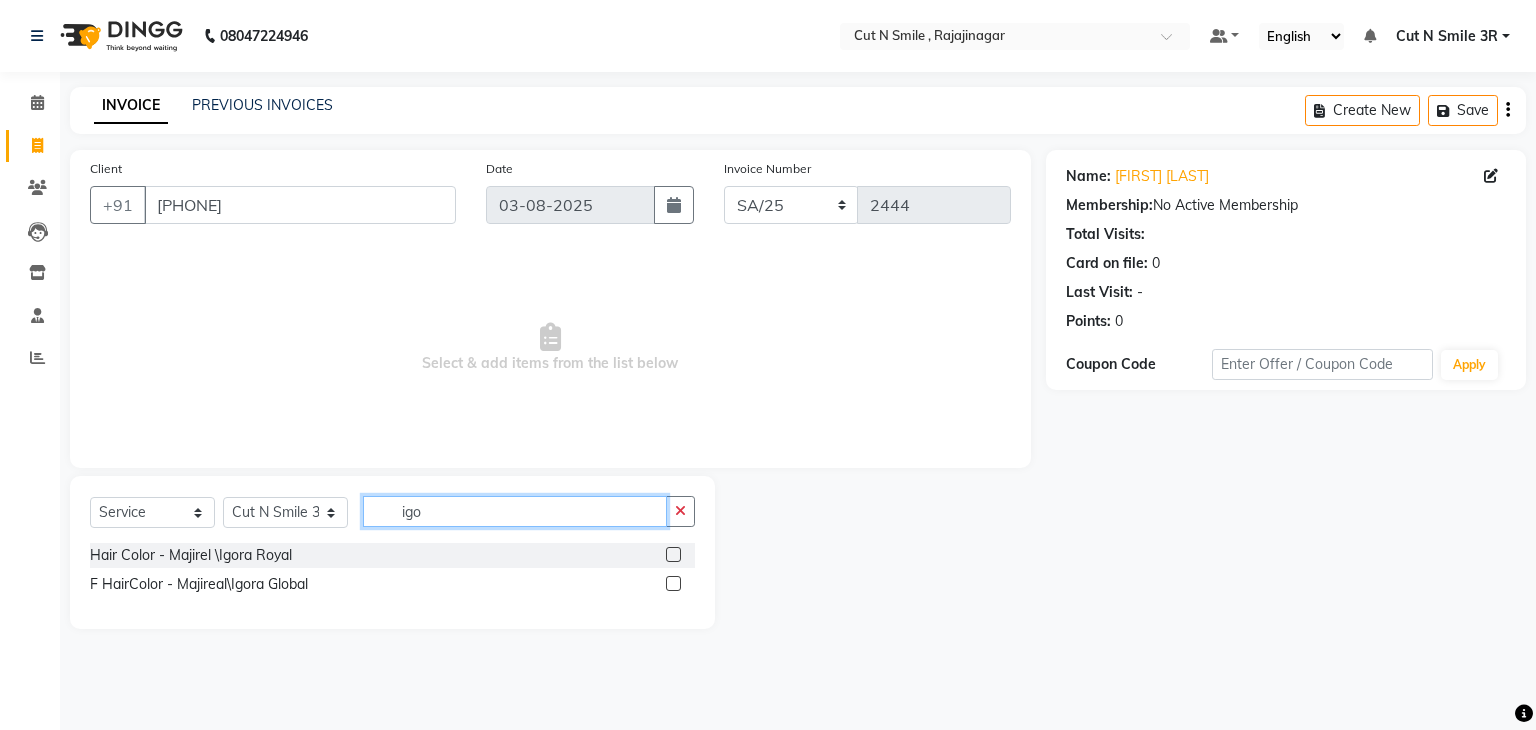 type on "igo" 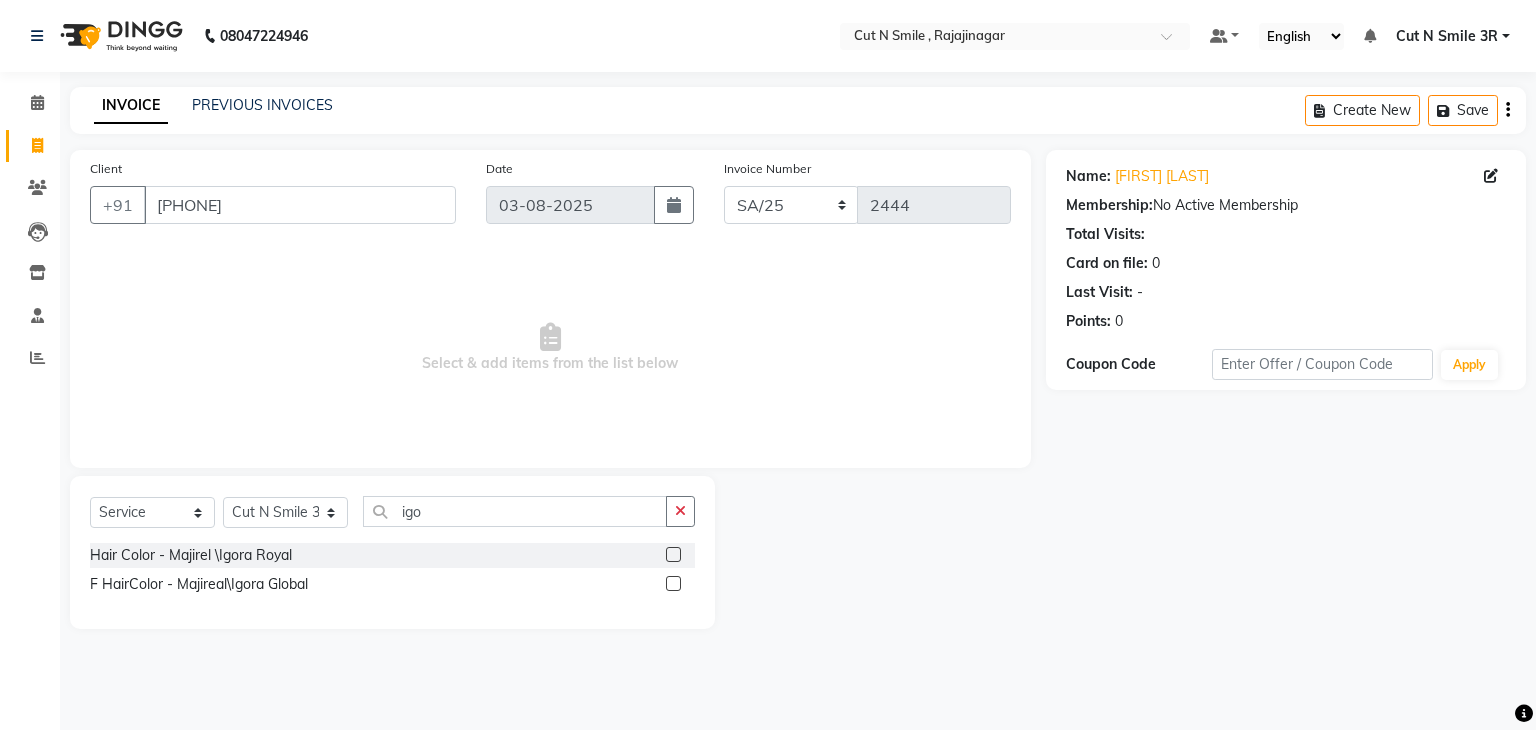 click 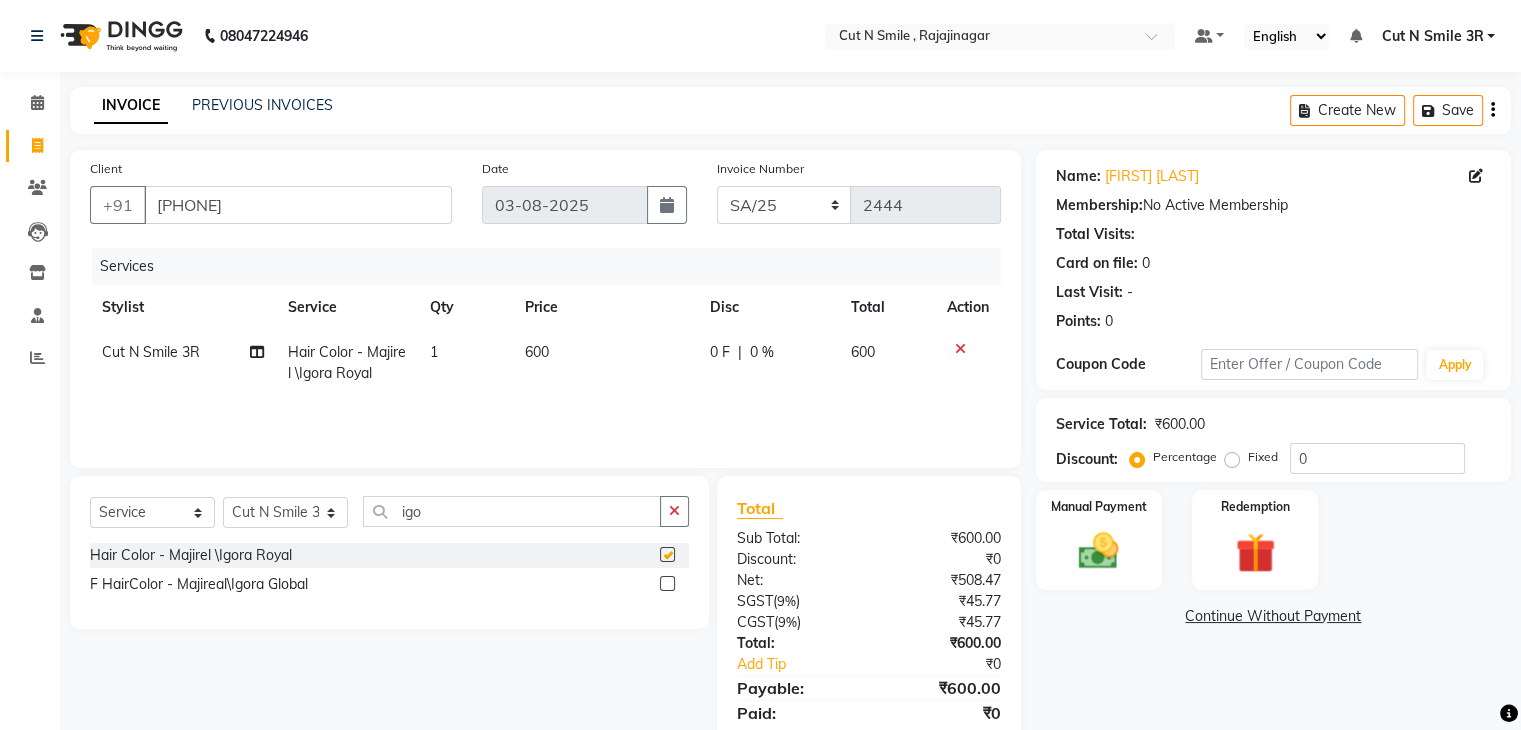 checkbox on "false" 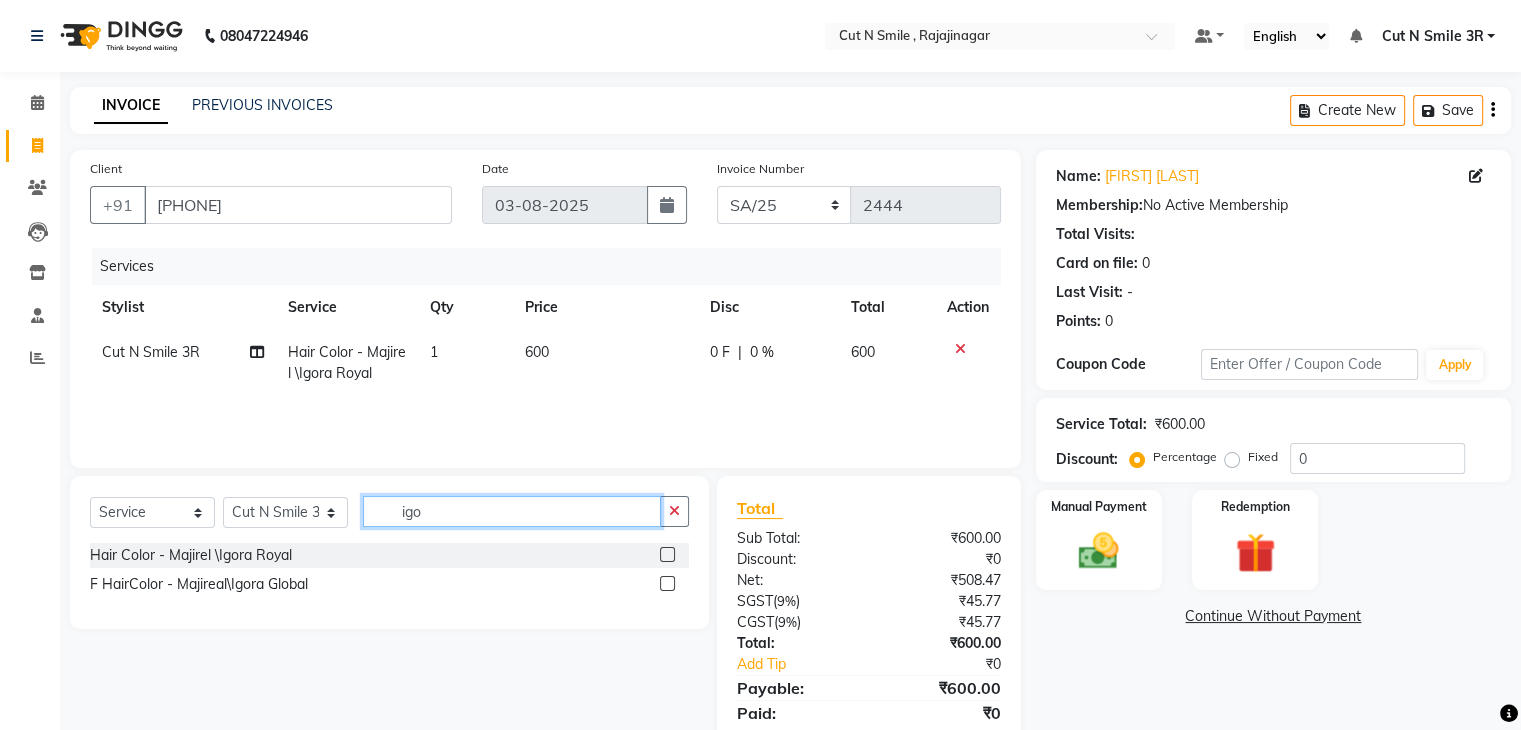 click on "igo" 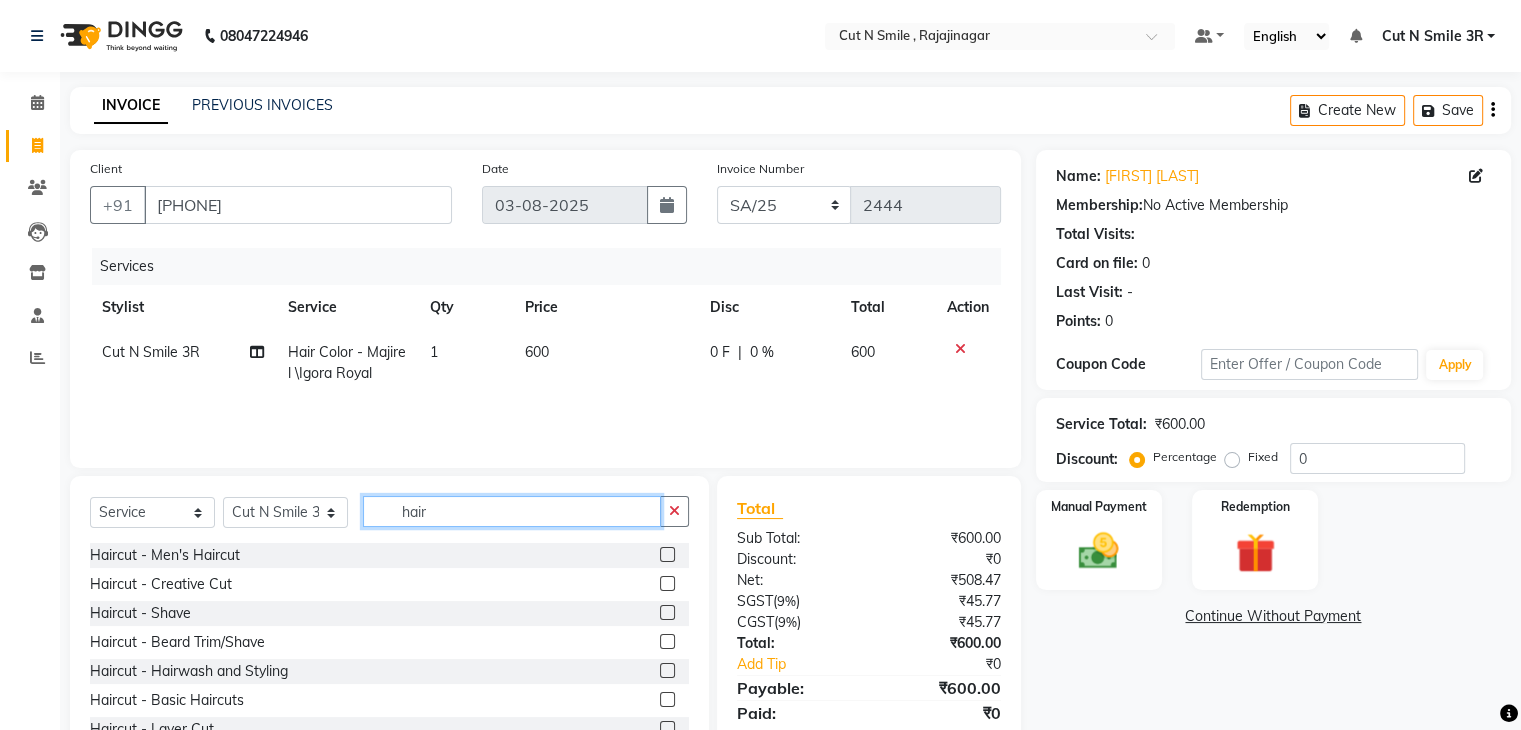 type on "hair" 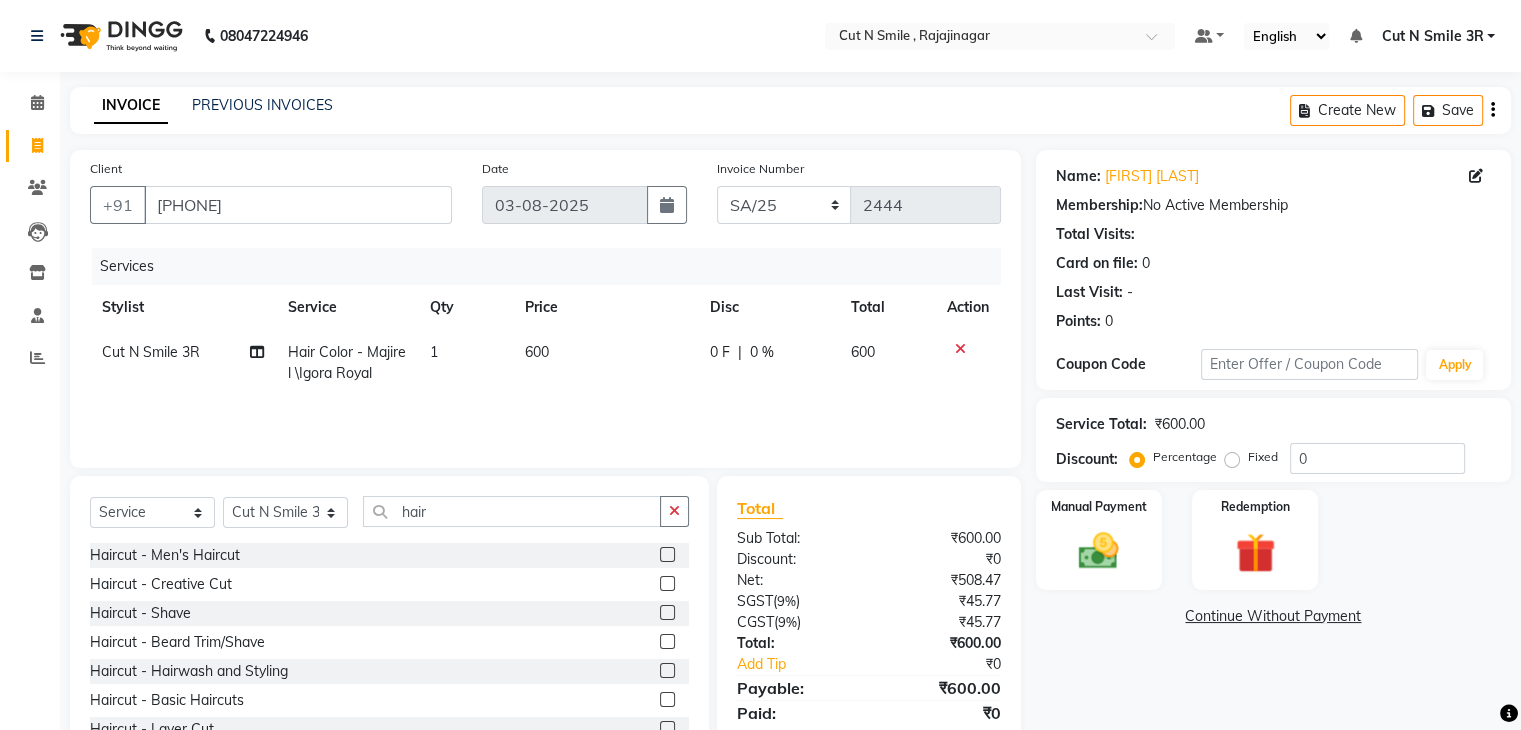 click 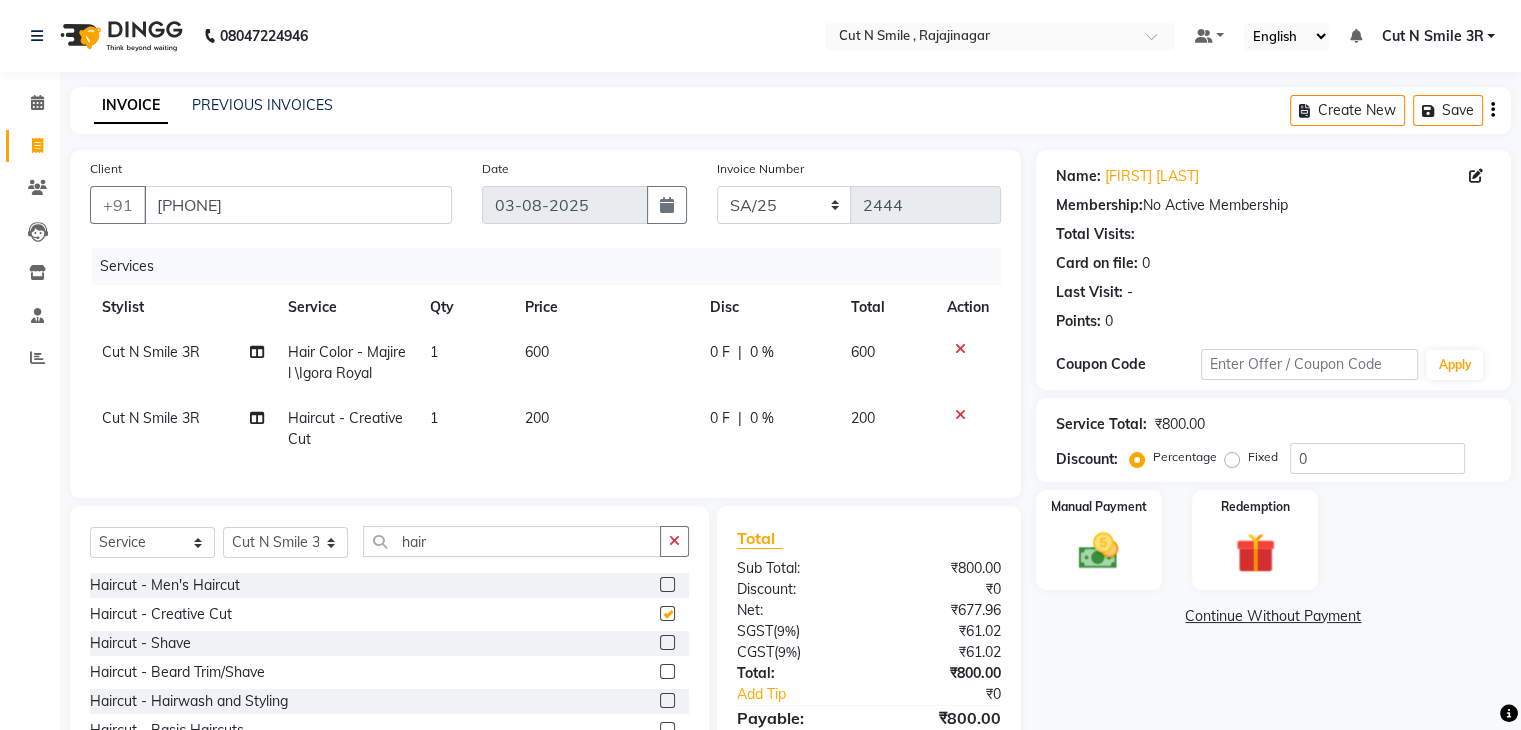 checkbox on "false" 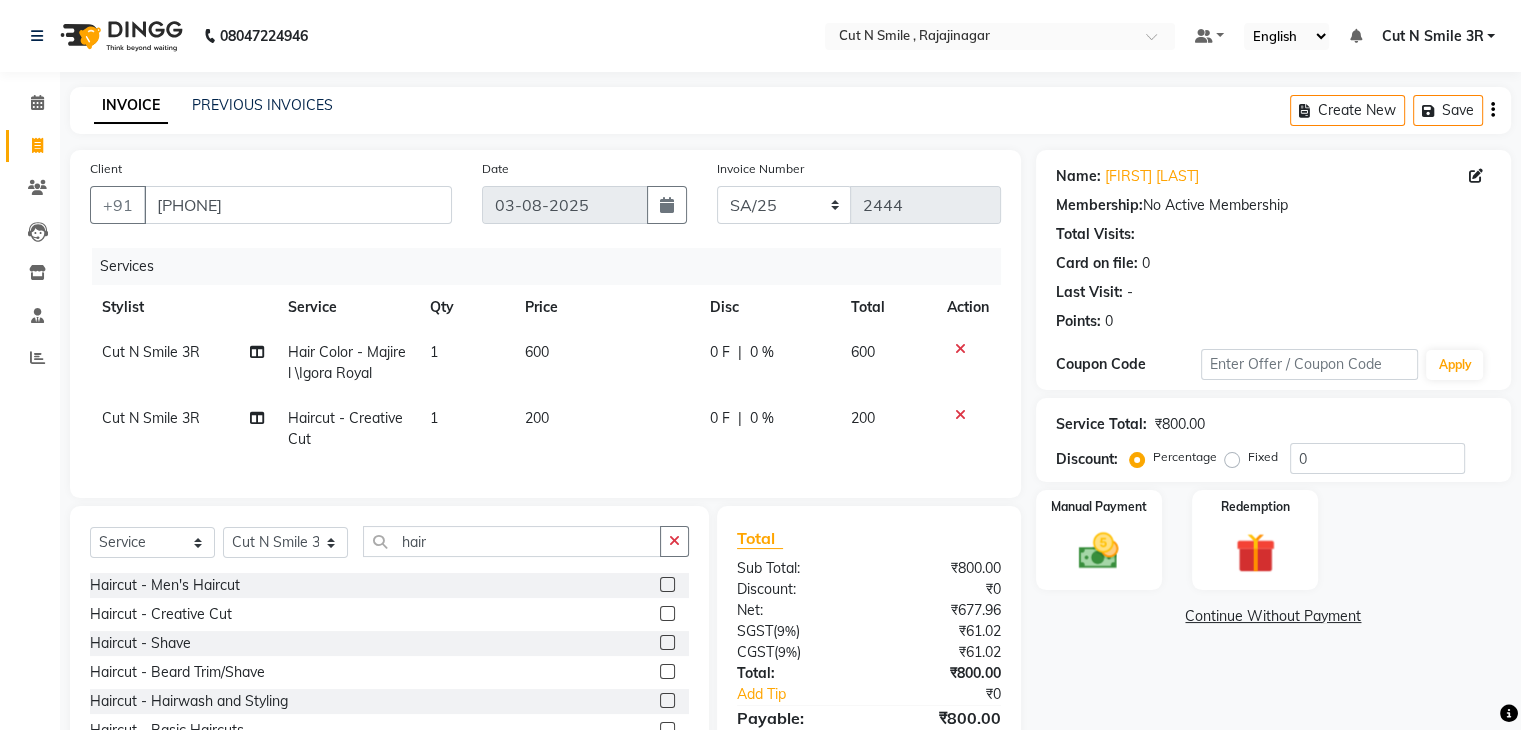 click 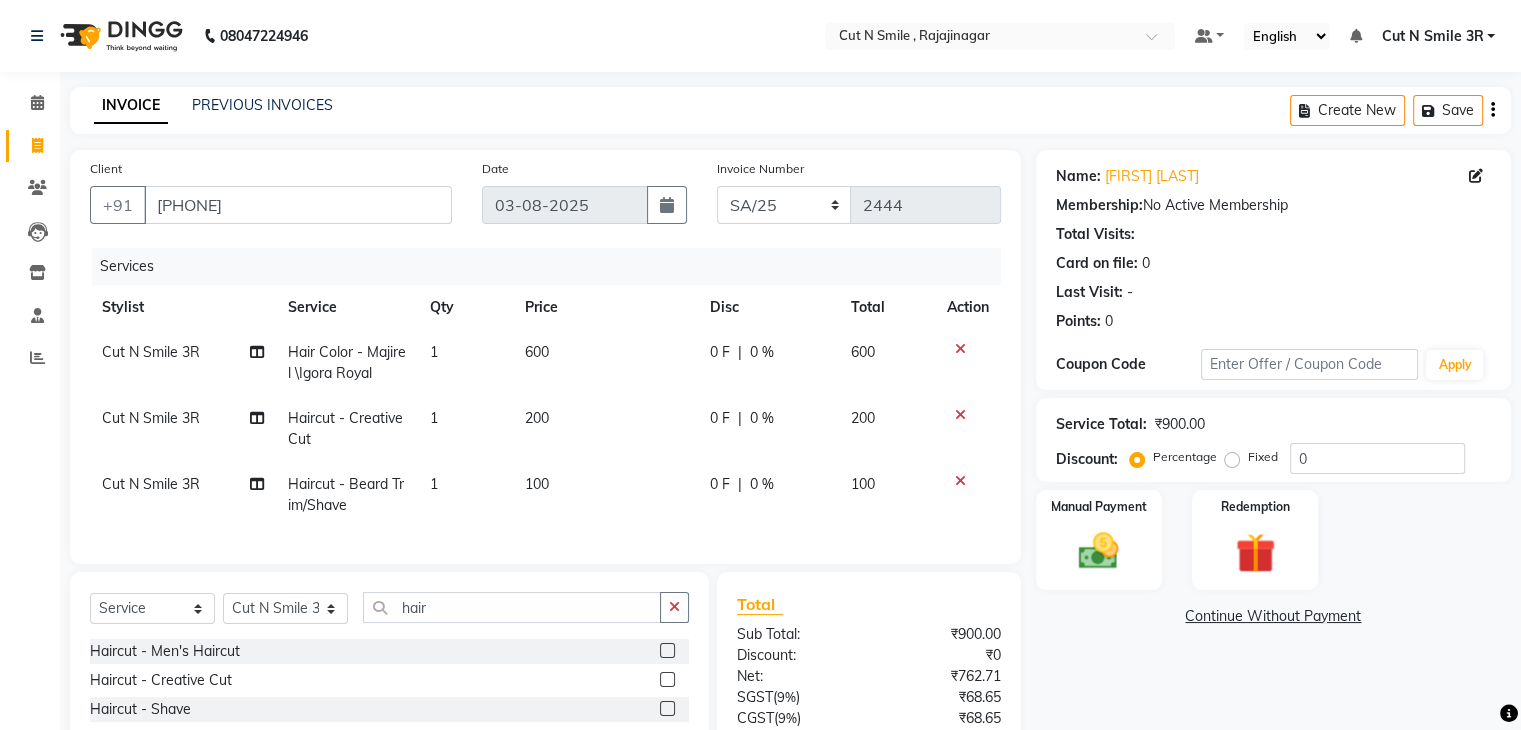 checkbox on "false" 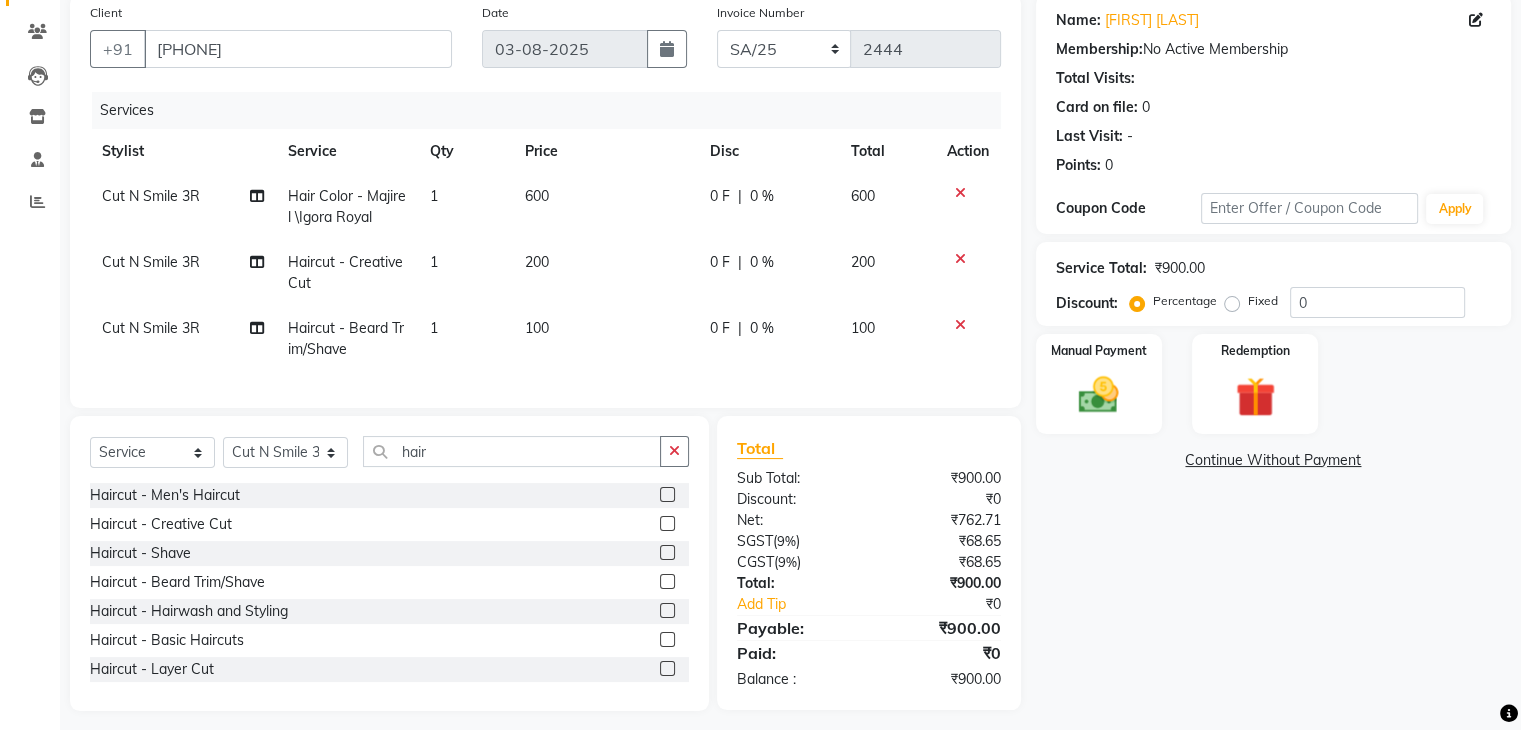 scroll, scrollTop: 183, scrollLeft: 0, axis: vertical 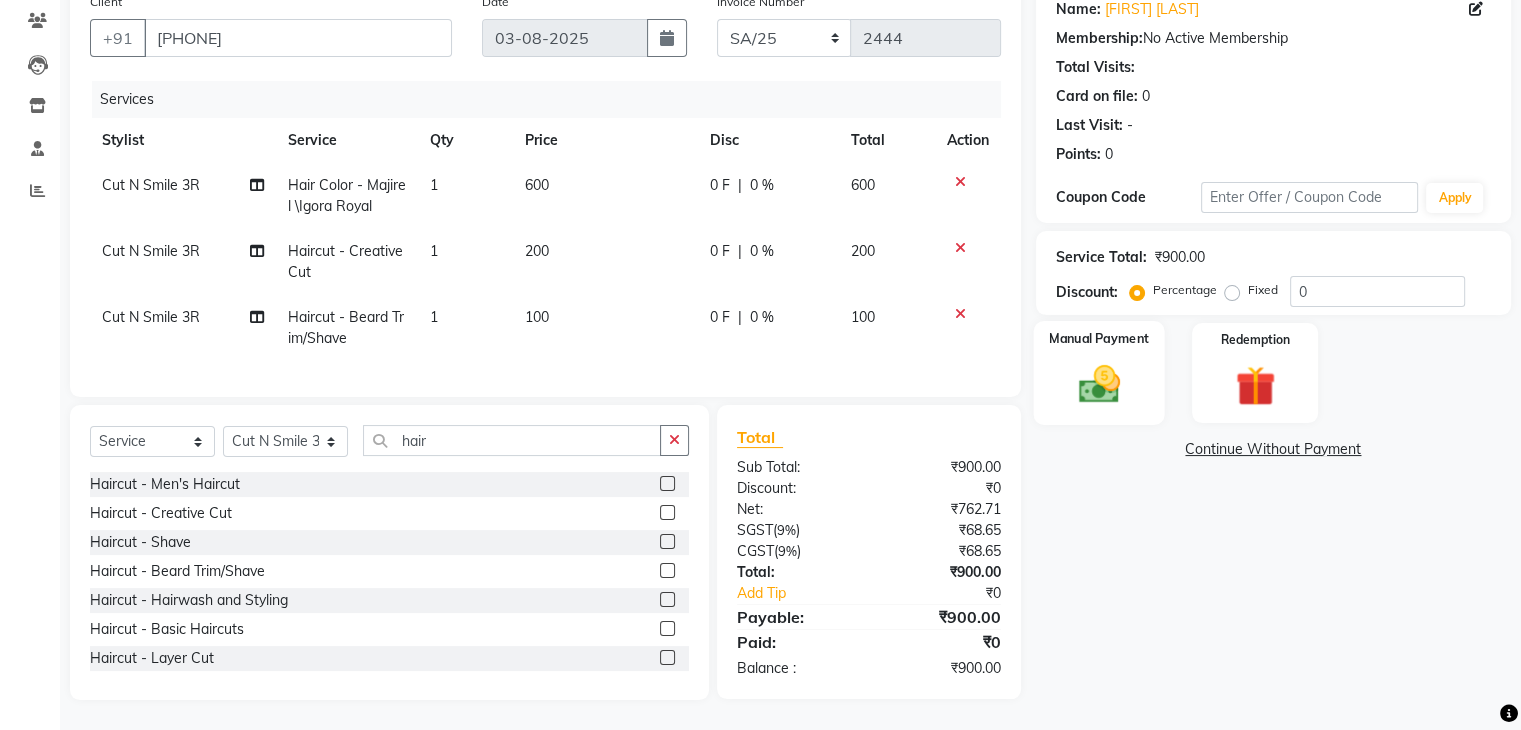 click 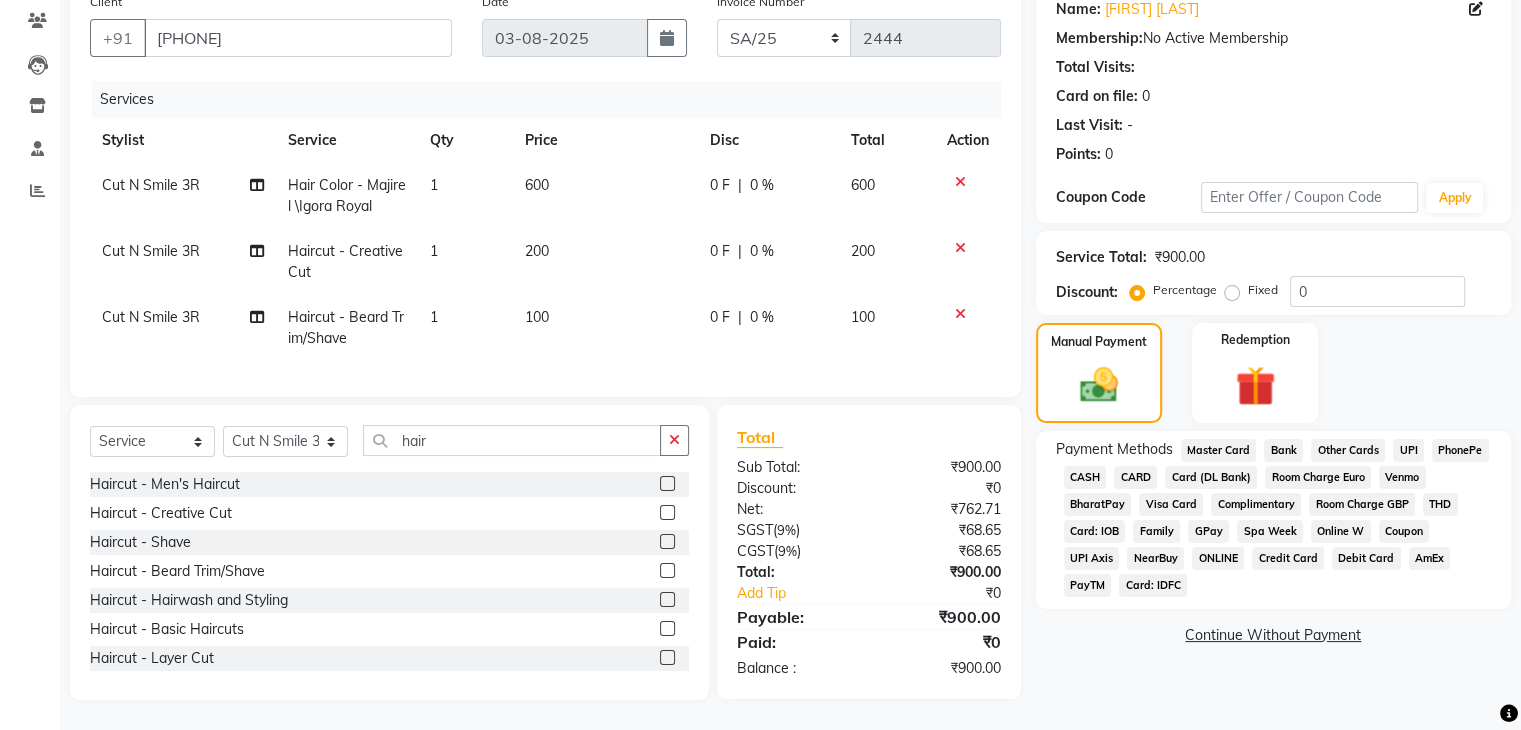 click on "UPI" 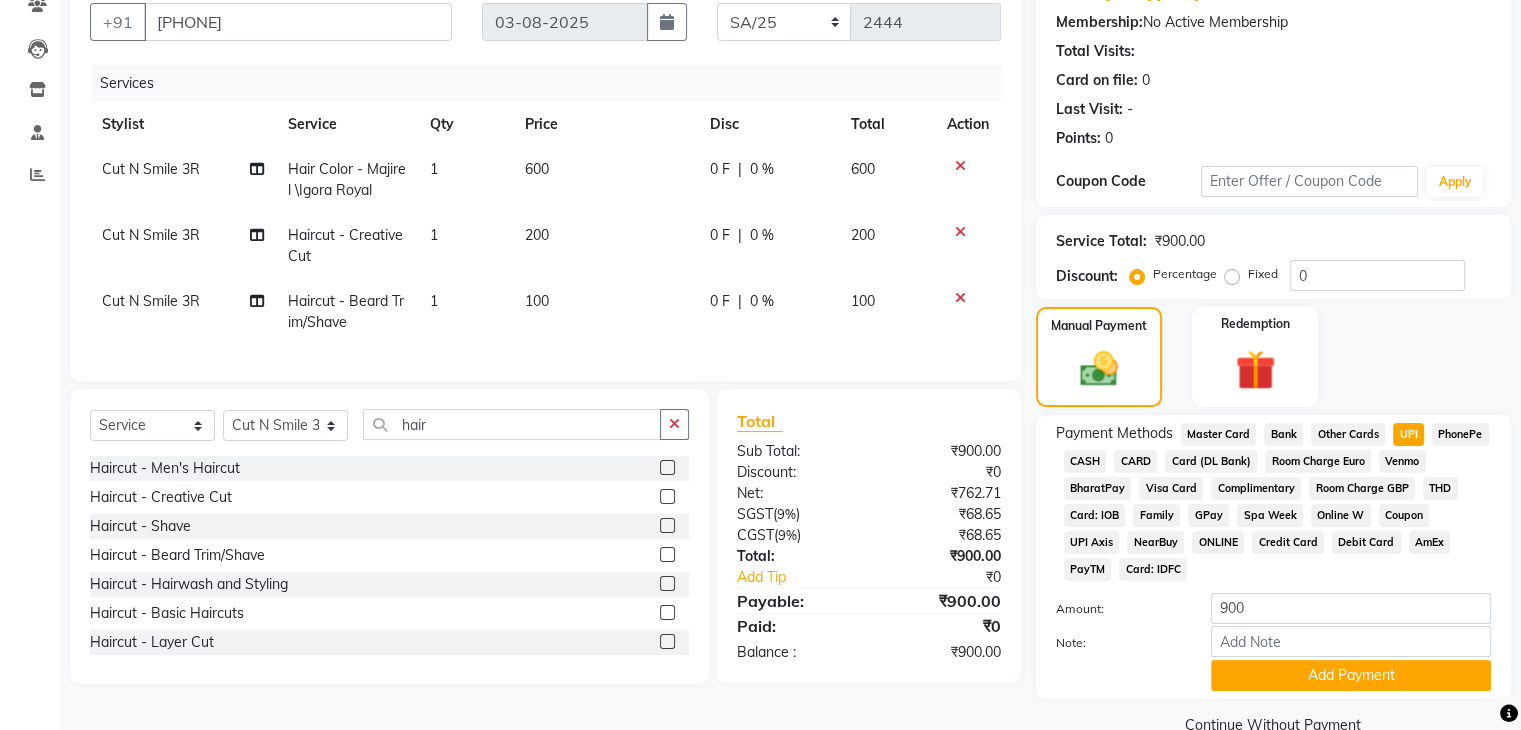 scroll, scrollTop: 228, scrollLeft: 0, axis: vertical 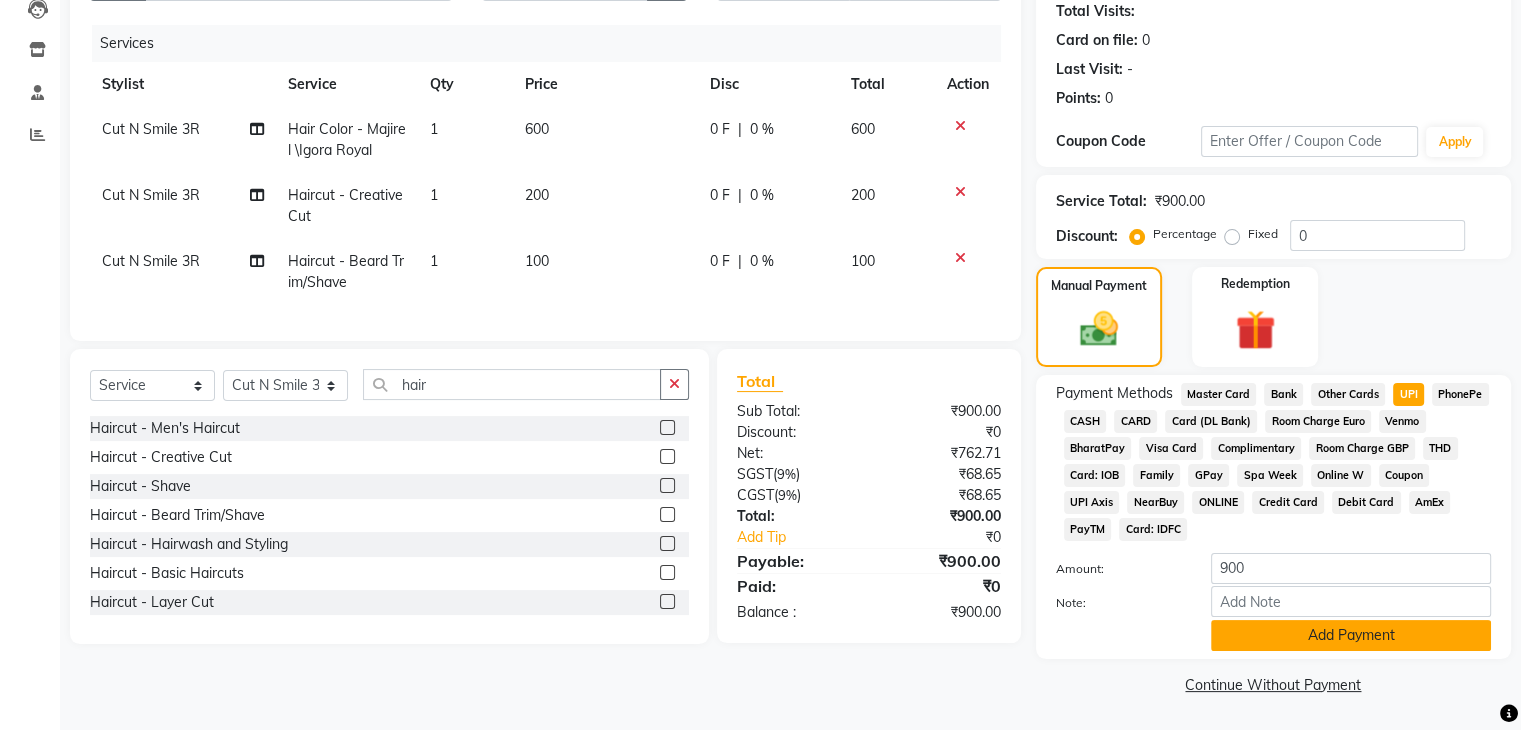 click on "Add Payment" 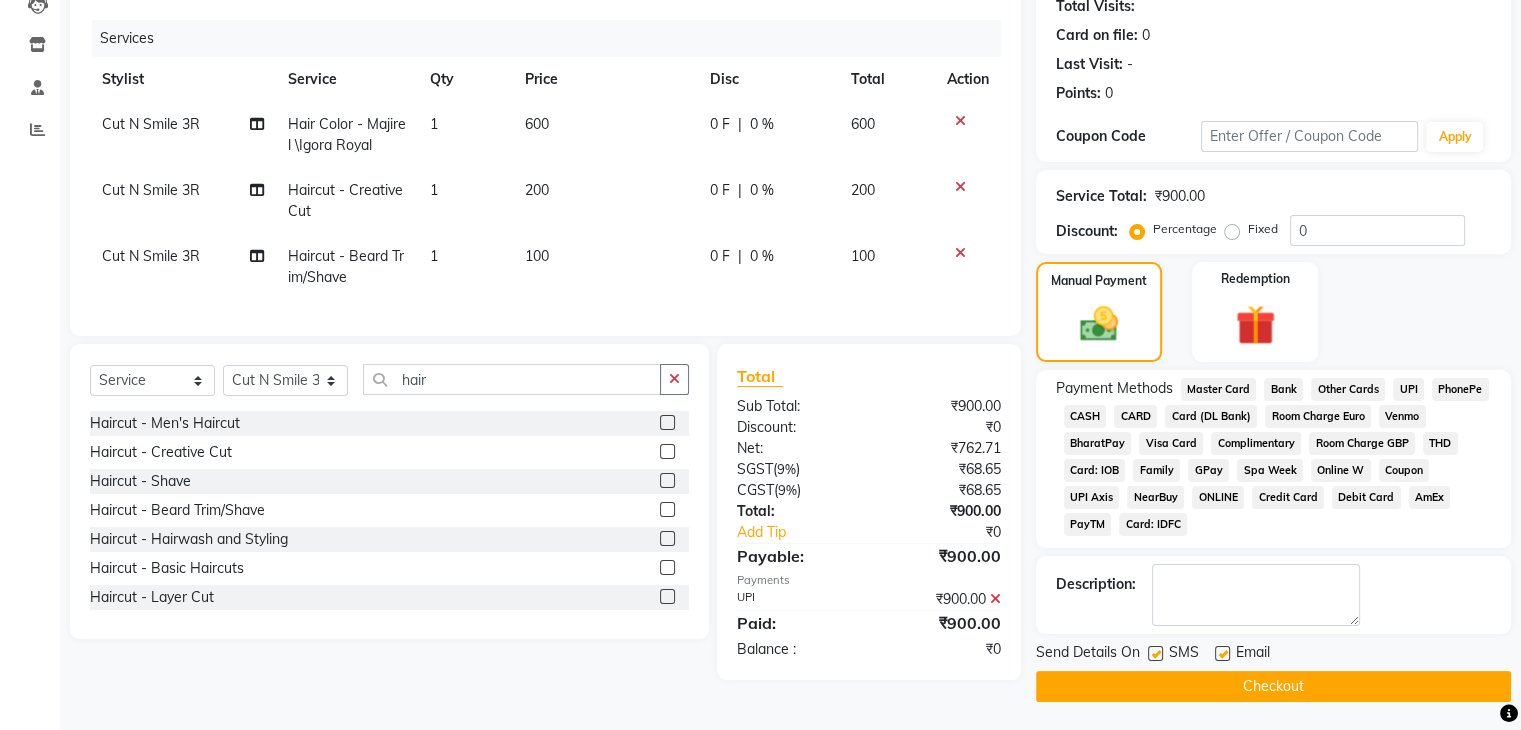 click on "Checkout" 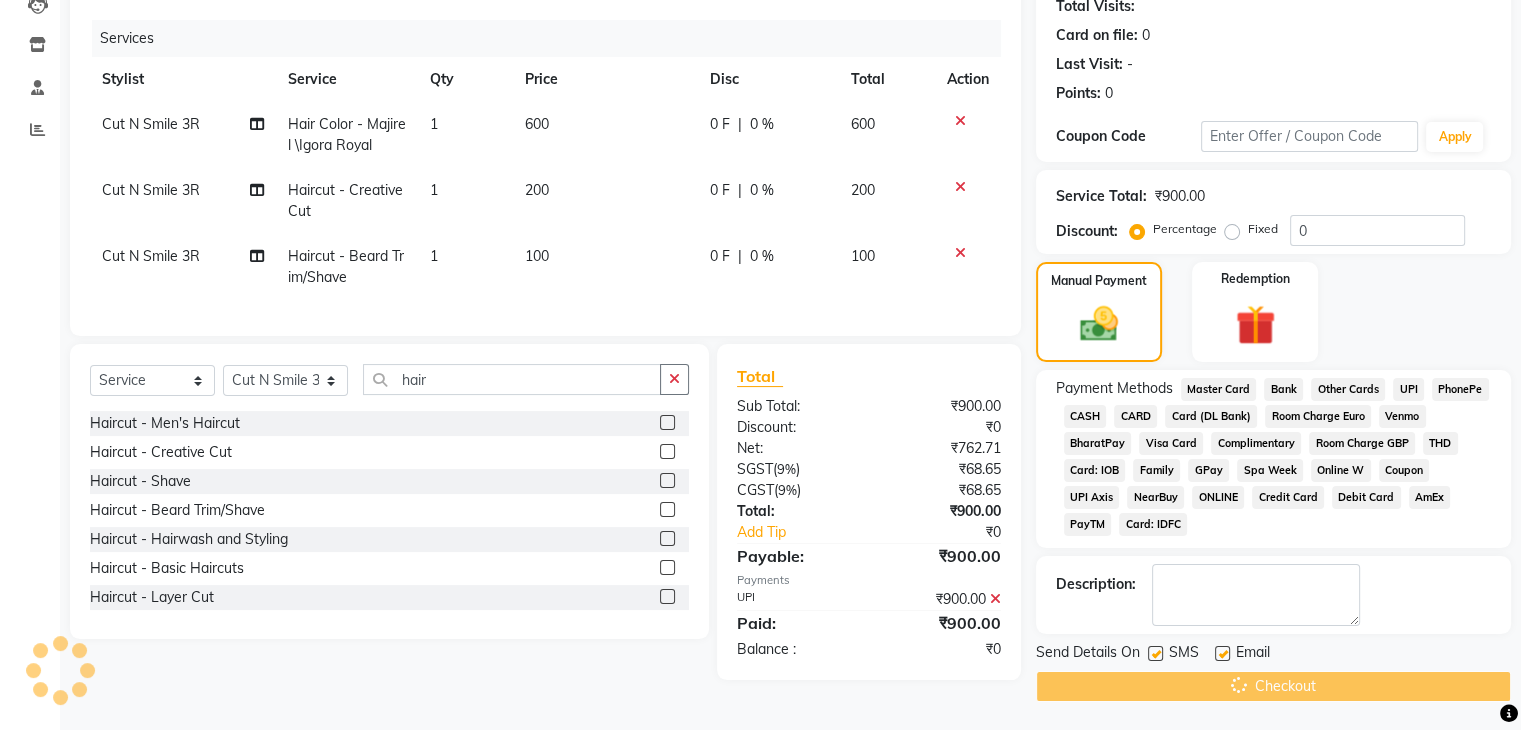 click on "Checkout" 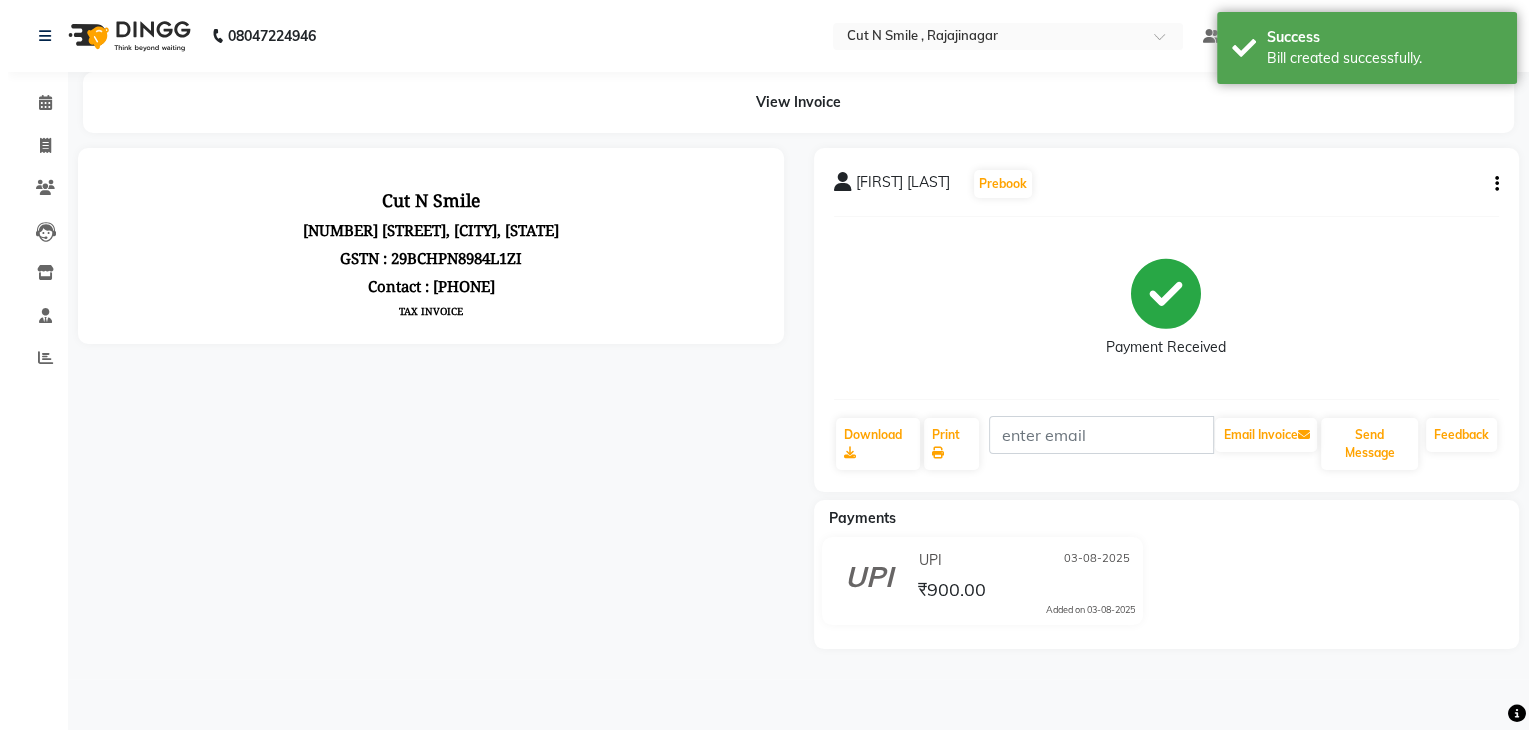 scroll, scrollTop: 0, scrollLeft: 0, axis: both 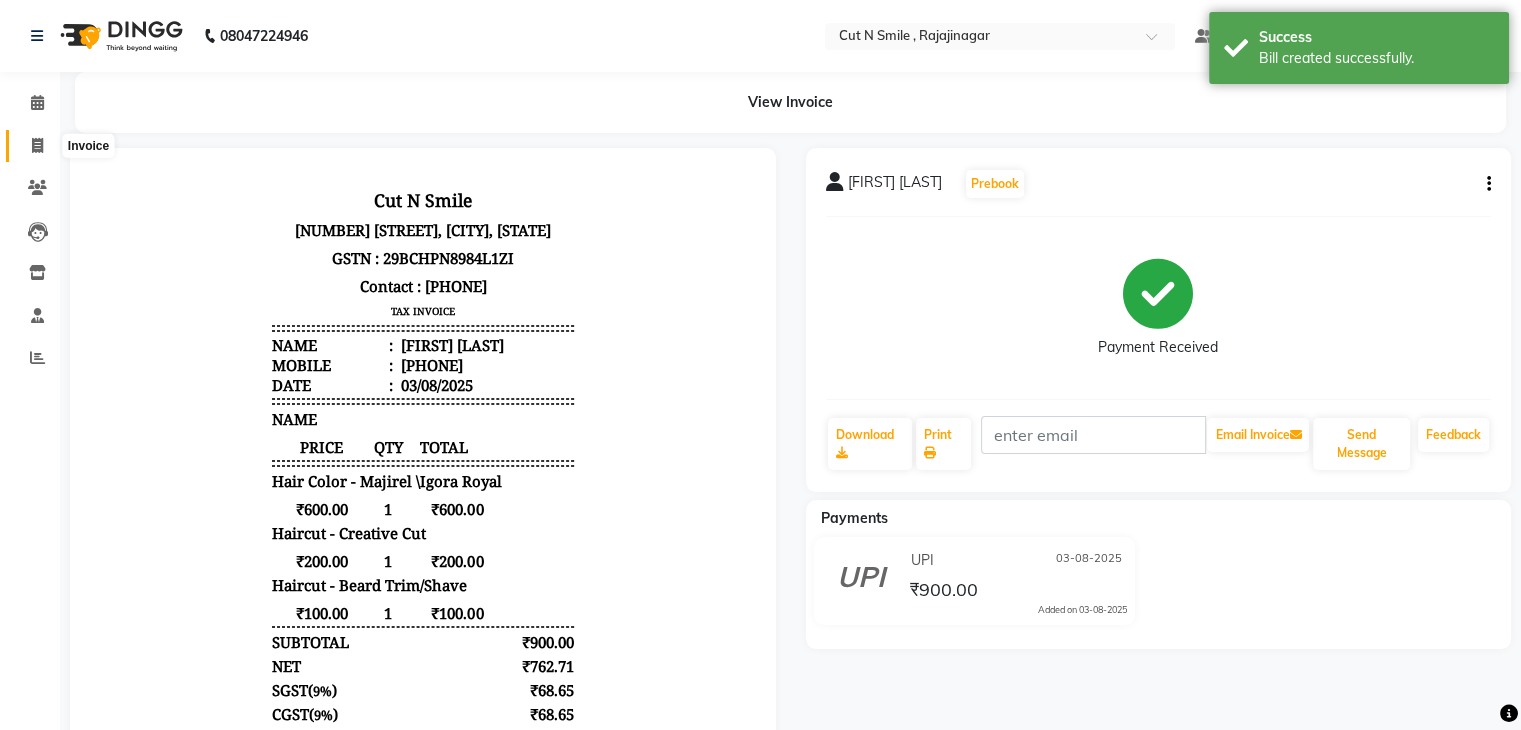 click 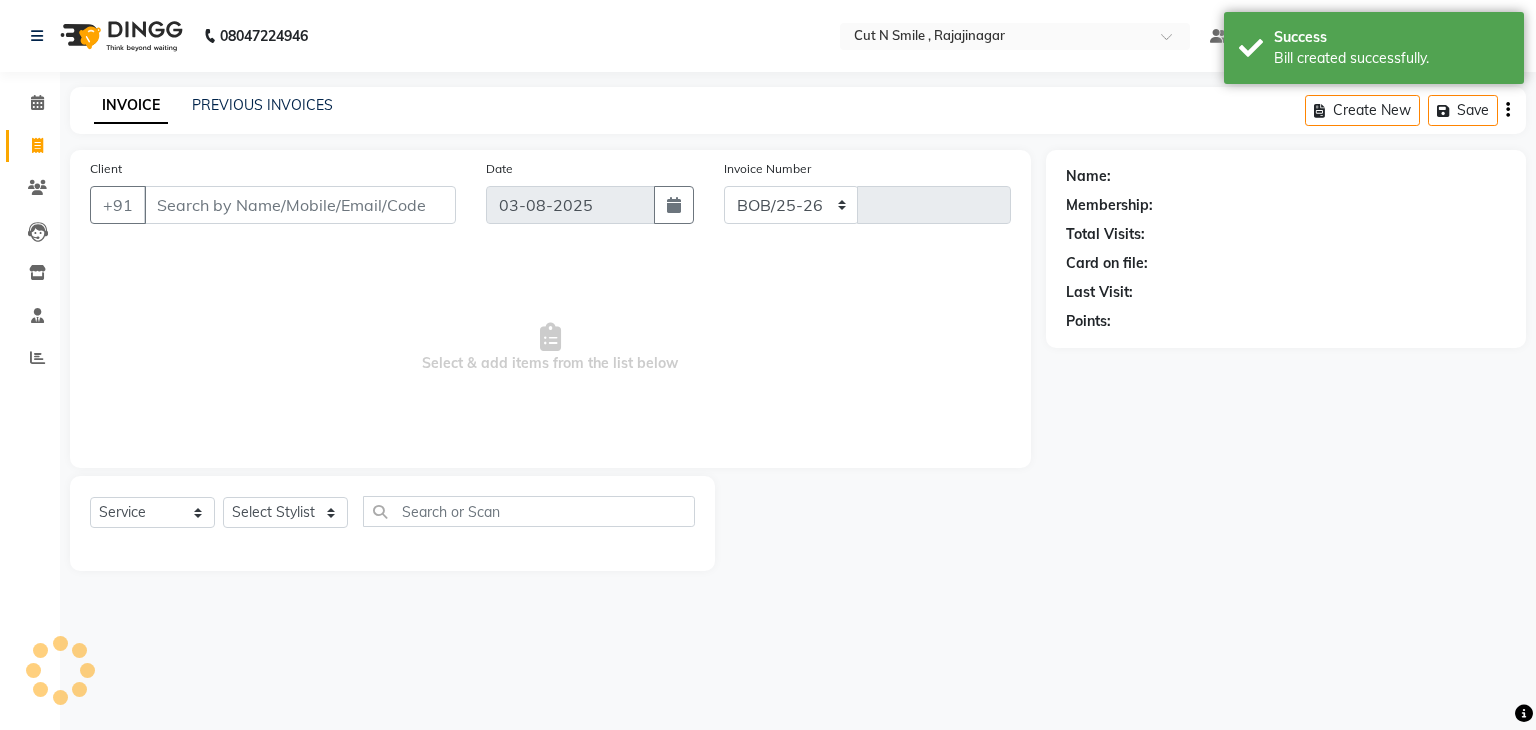 select on "7187" 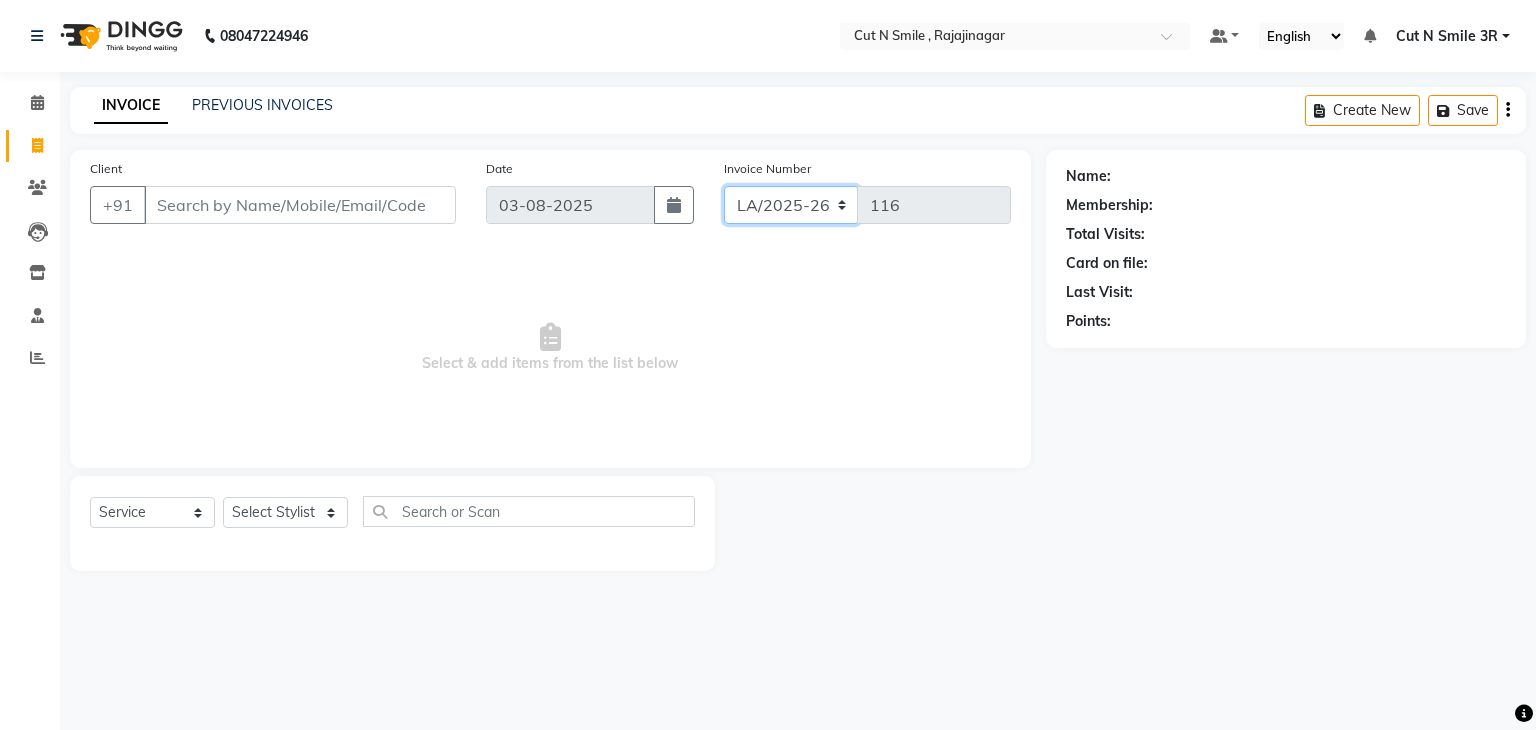 click on "BOB/25-26 LA/2025-26 SH/25 CH/25 SA/25" 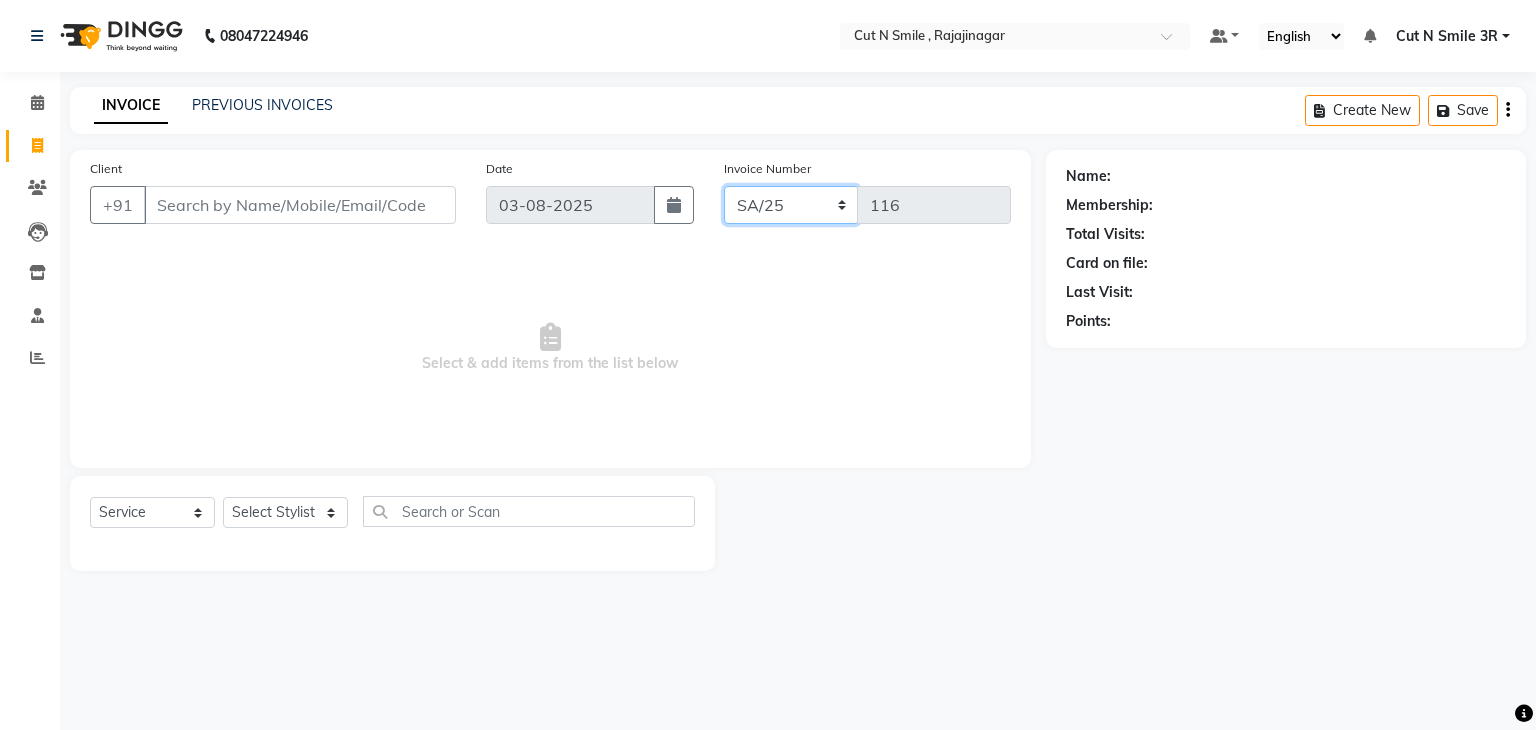 click on "BOB/25-26 LA/2025-26 SH/25 CH/25 SA/25" 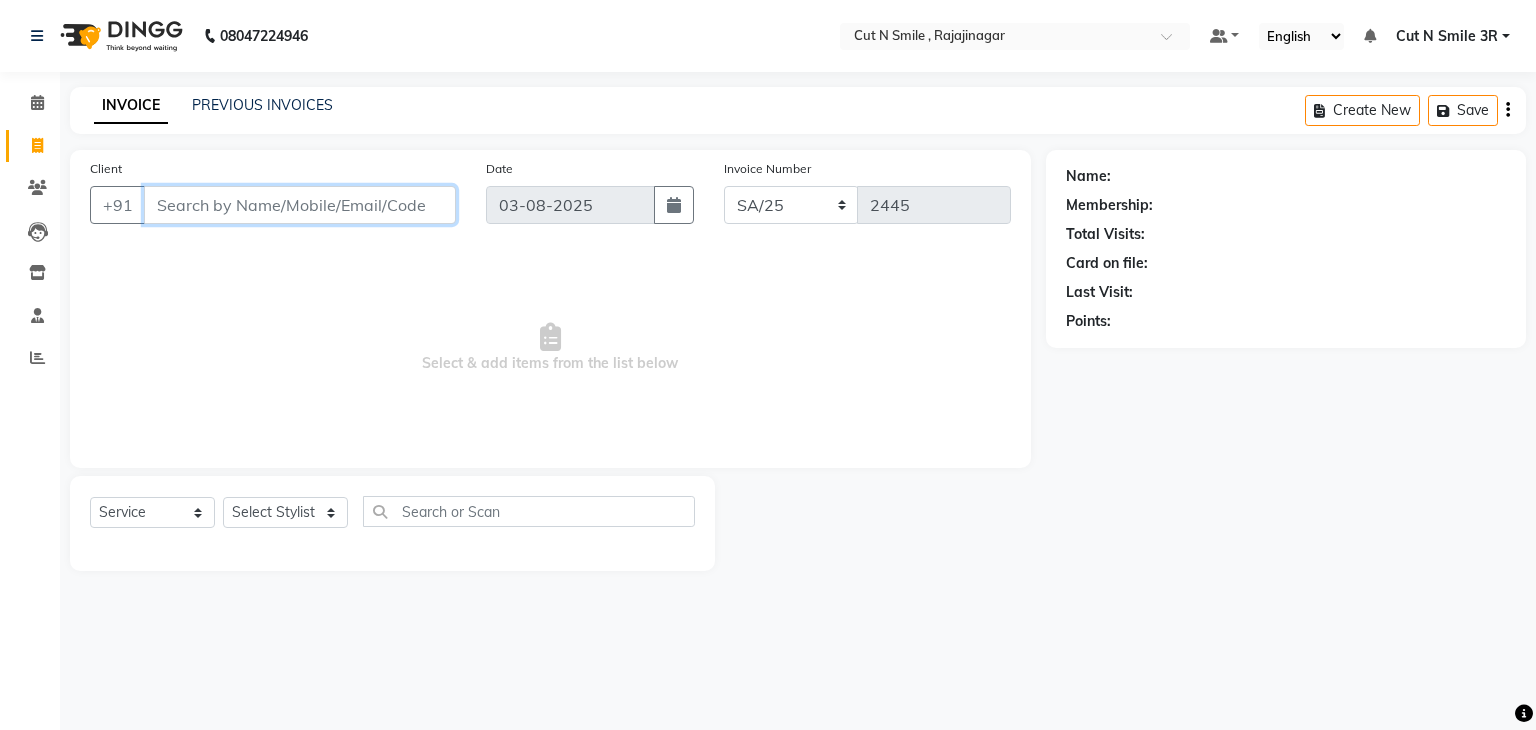 click on "Client" at bounding box center [300, 205] 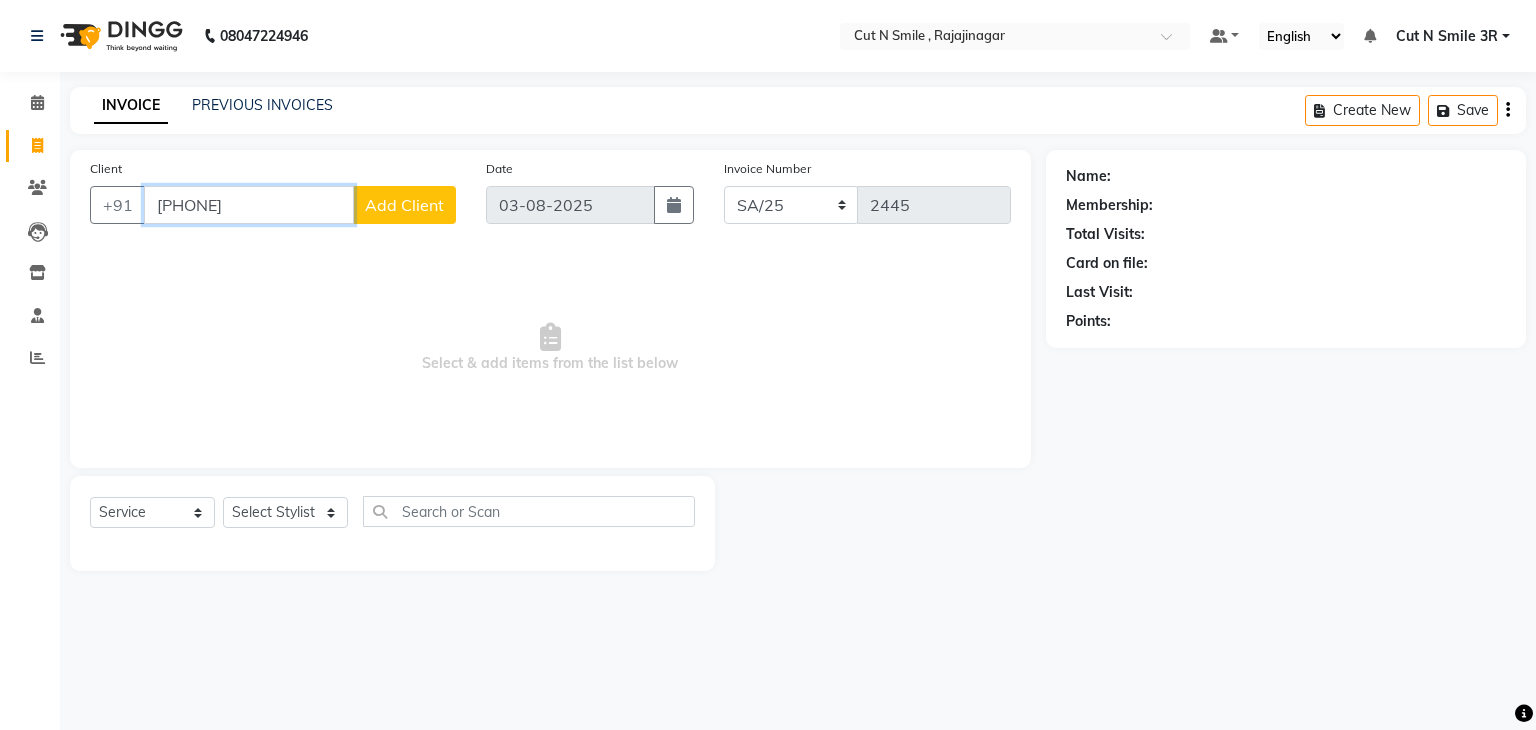 click on "[PHONE]" at bounding box center (249, 205) 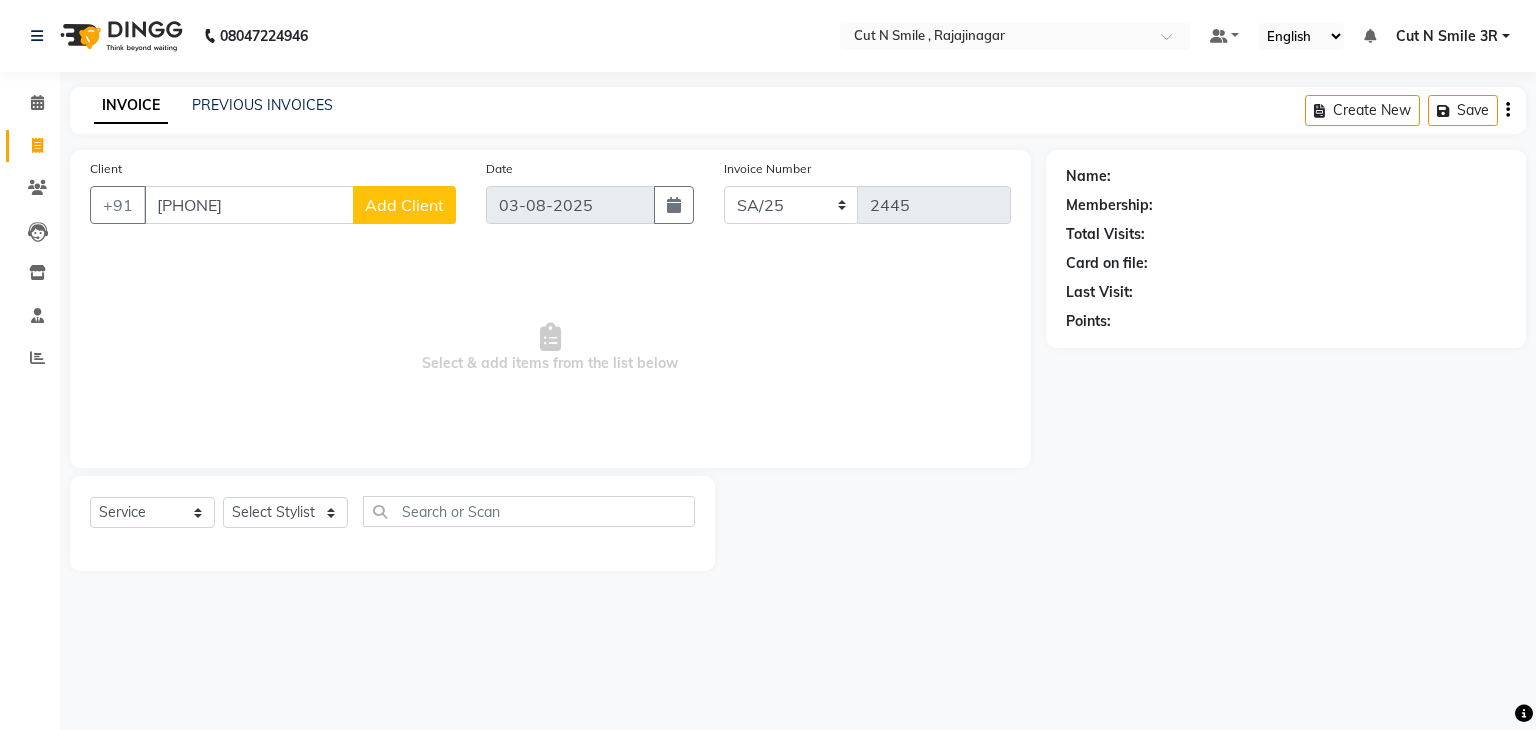 click on "Add Client" 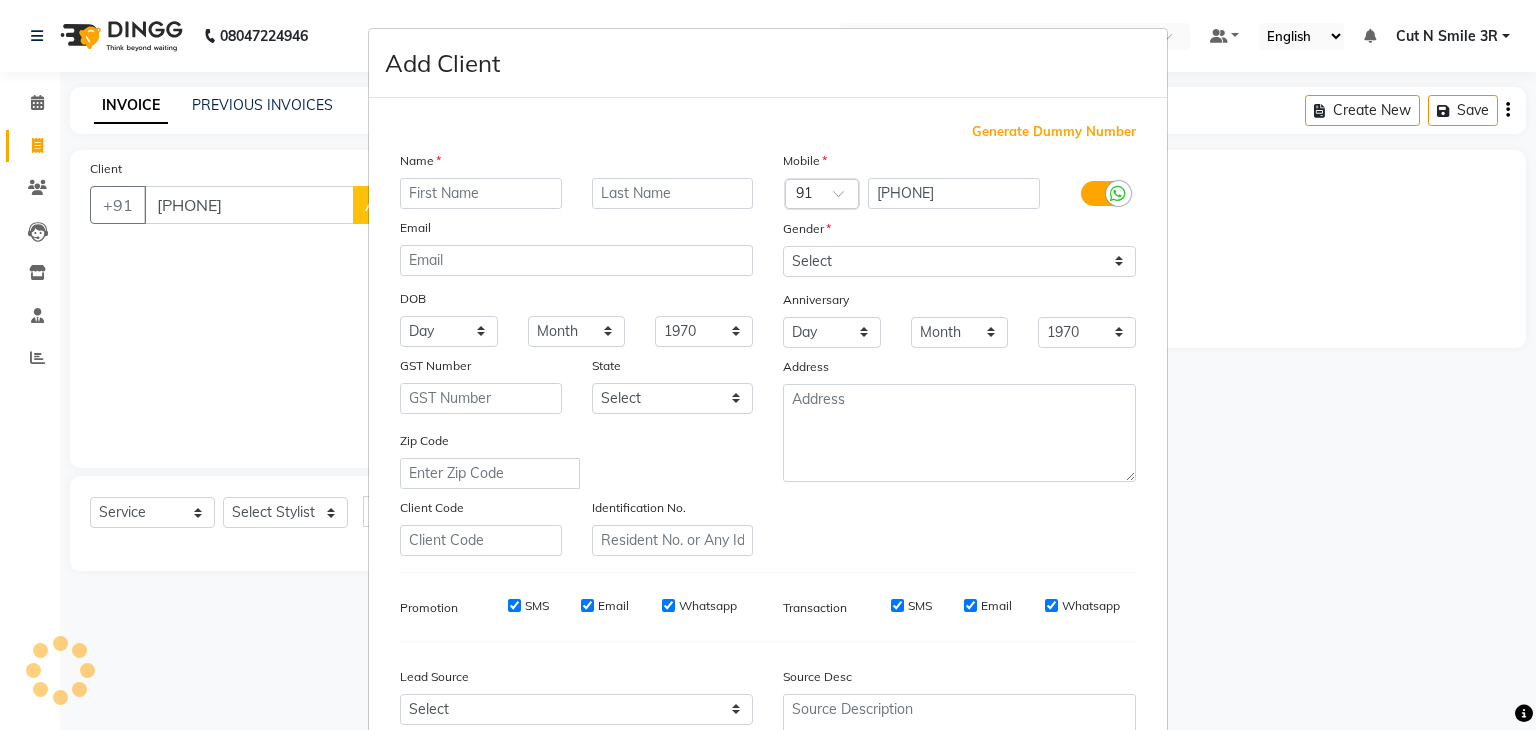 click at bounding box center [481, 193] 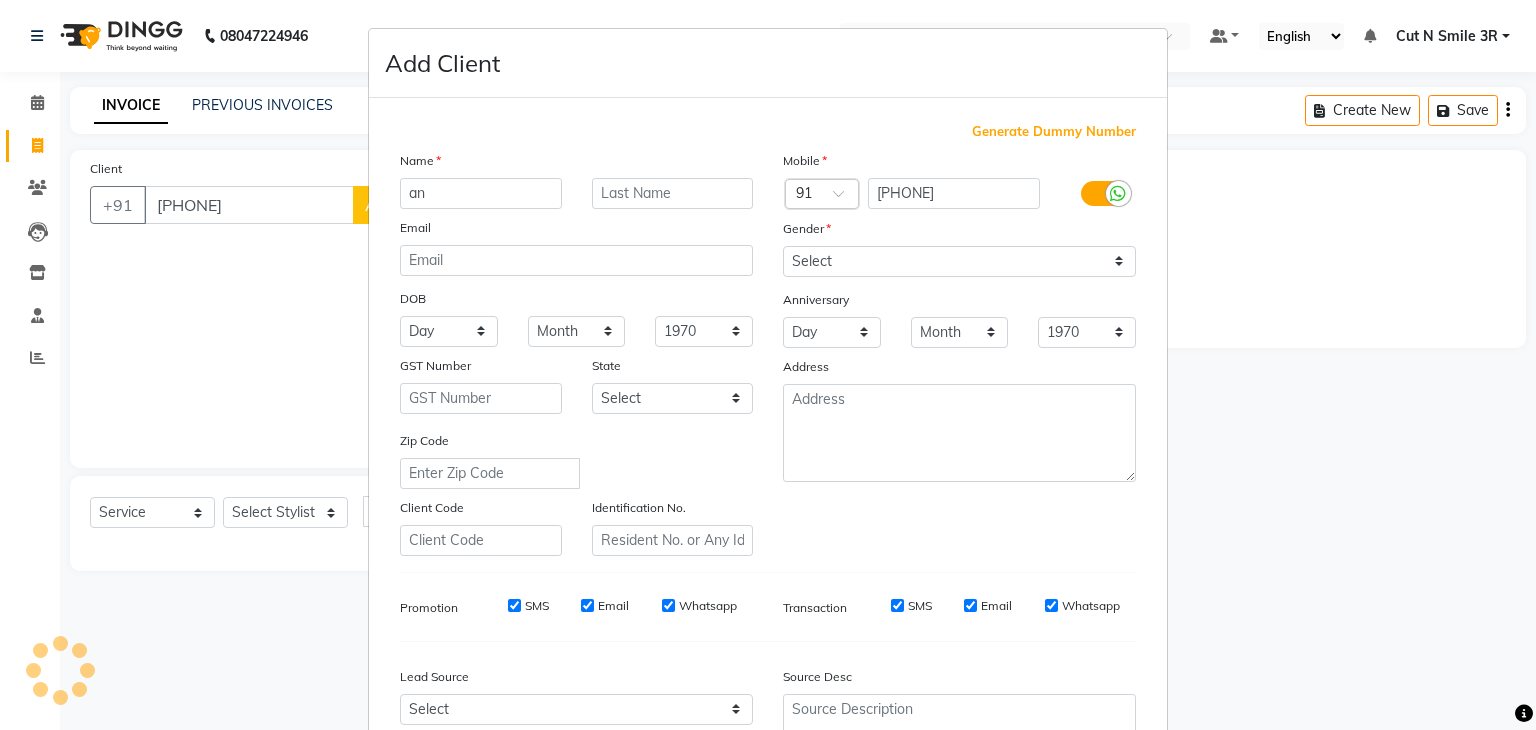type on "a" 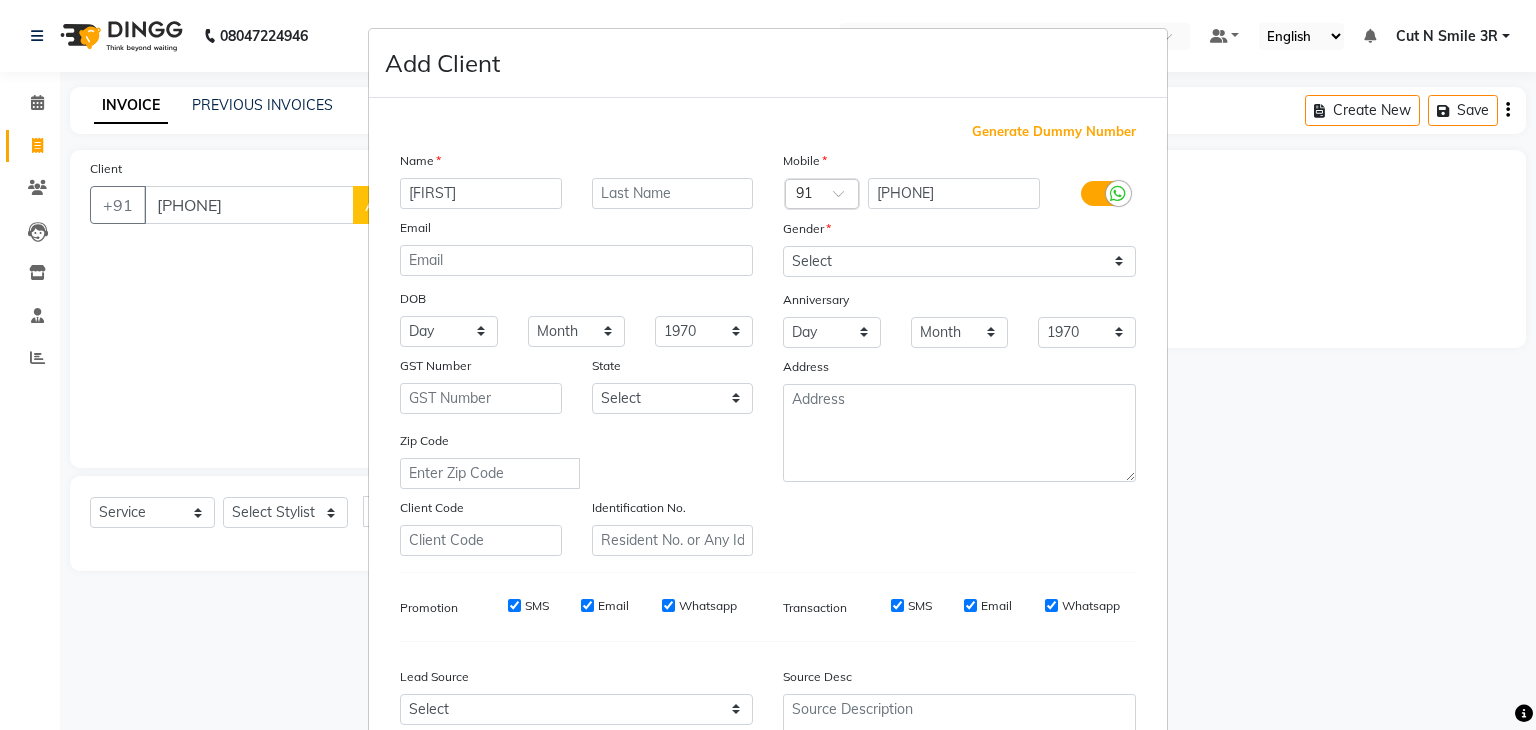 type on "[FIRST]" 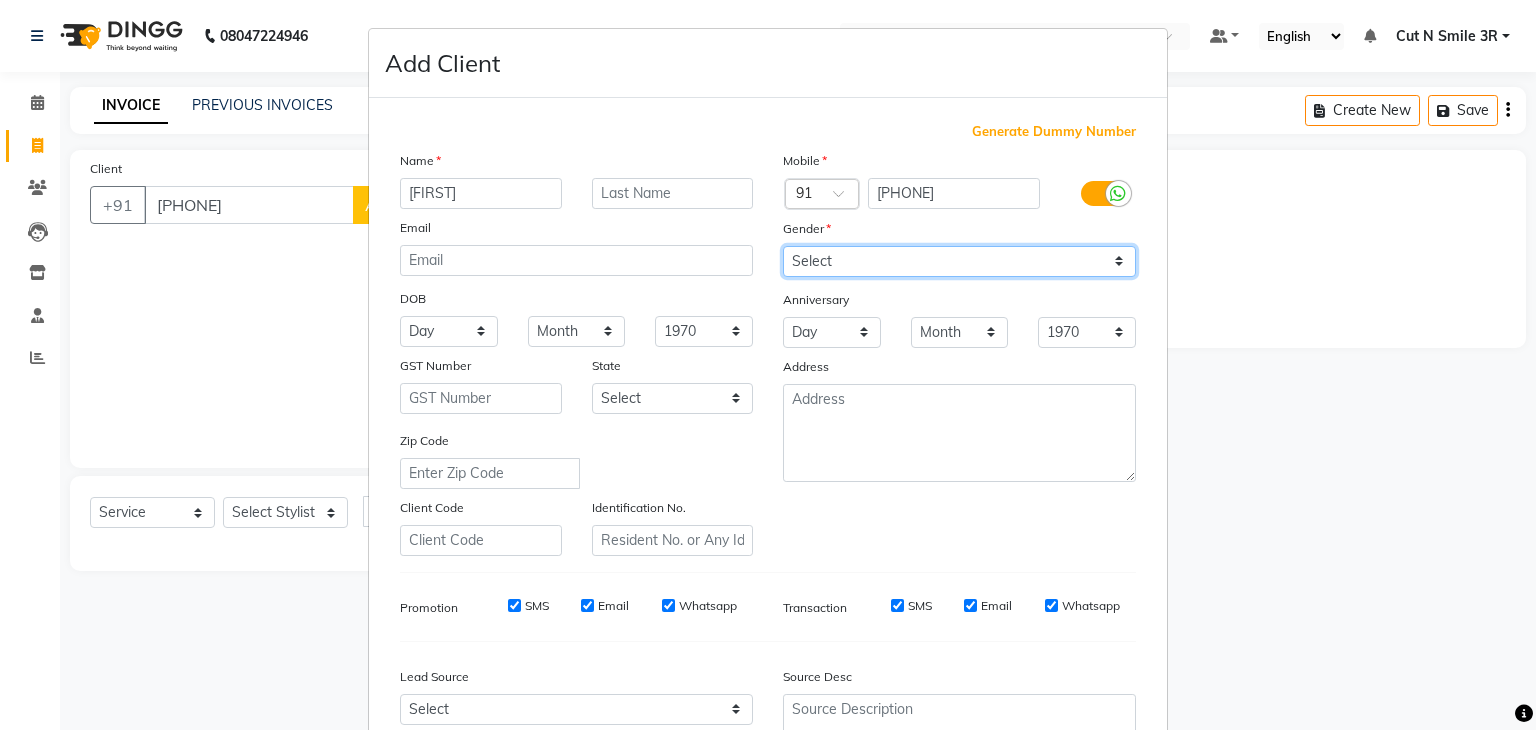 click on "Select Male Female Other Prefer Not To Say" at bounding box center (959, 261) 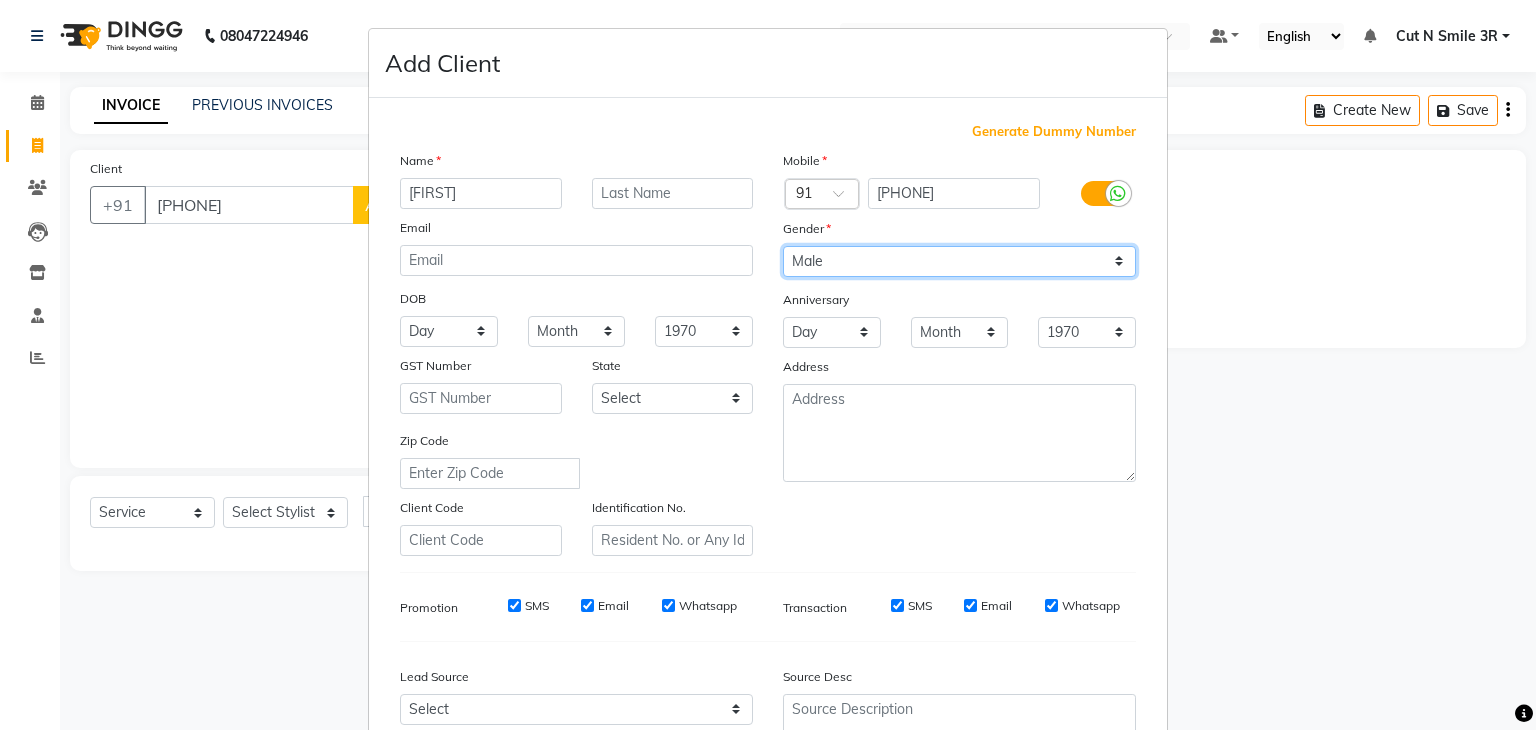 click on "Select Male Female Other Prefer Not To Say" at bounding box center [959, 261] 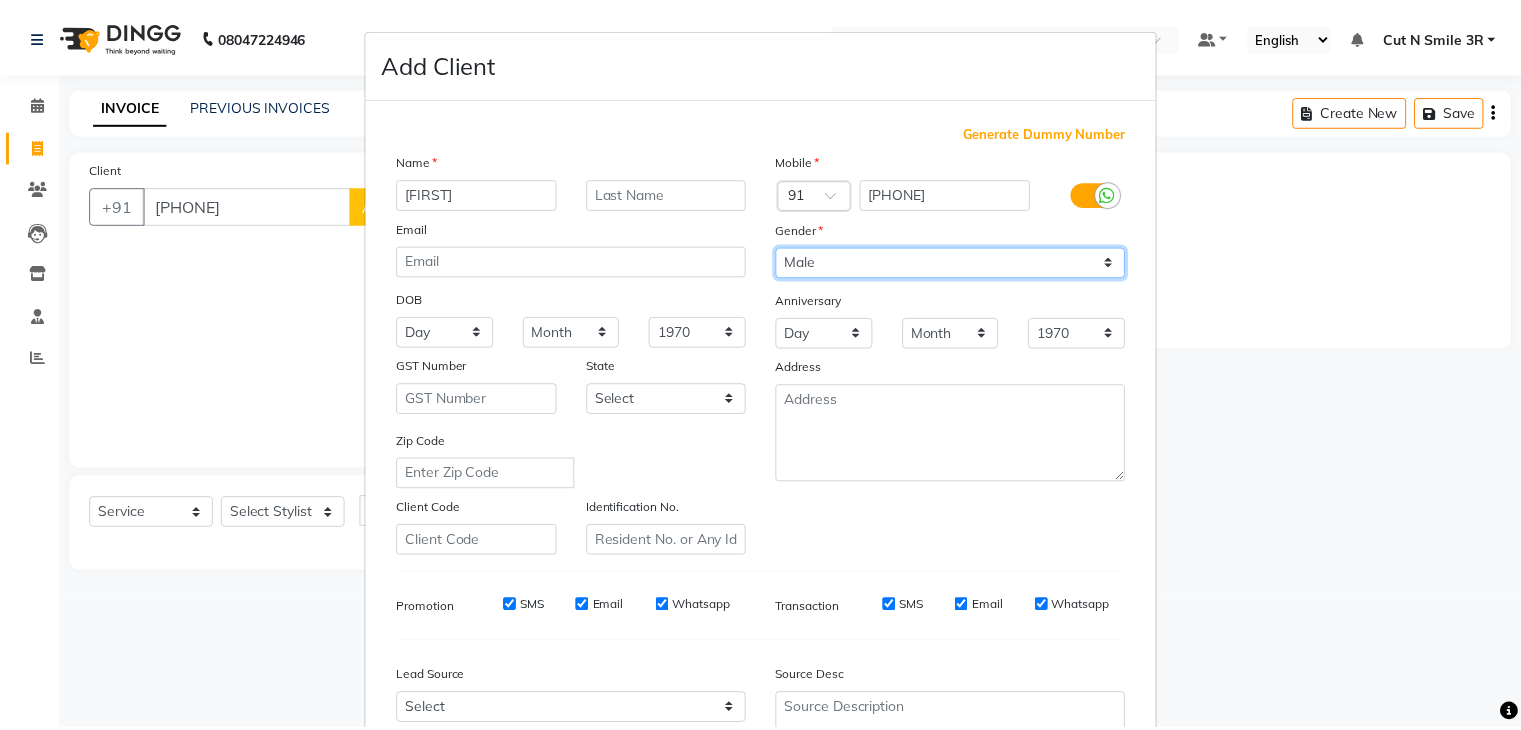 scroll, scrollTop: 203, scrollLeft: 0, axis: vertical 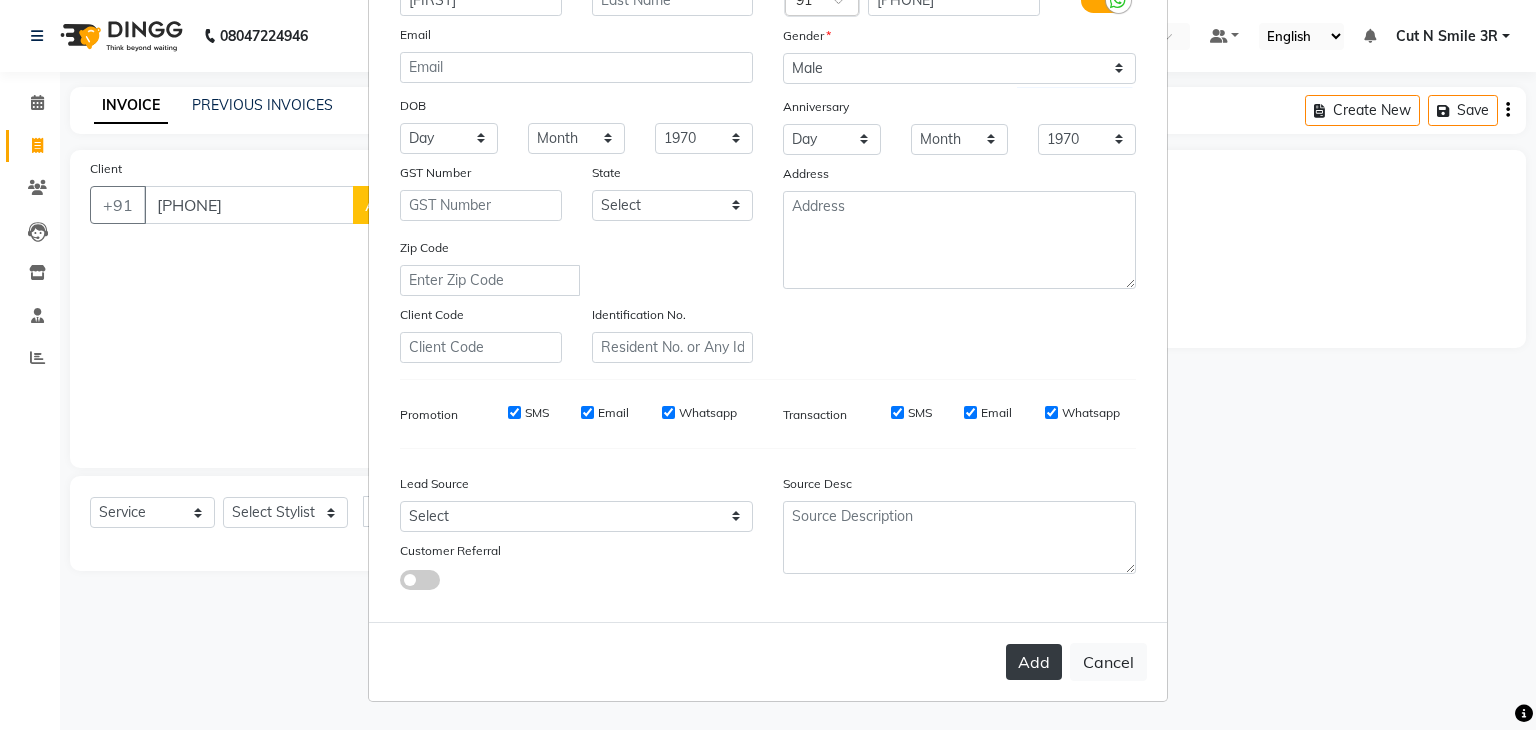 click on "Add" at bounding box center (1034, 662) 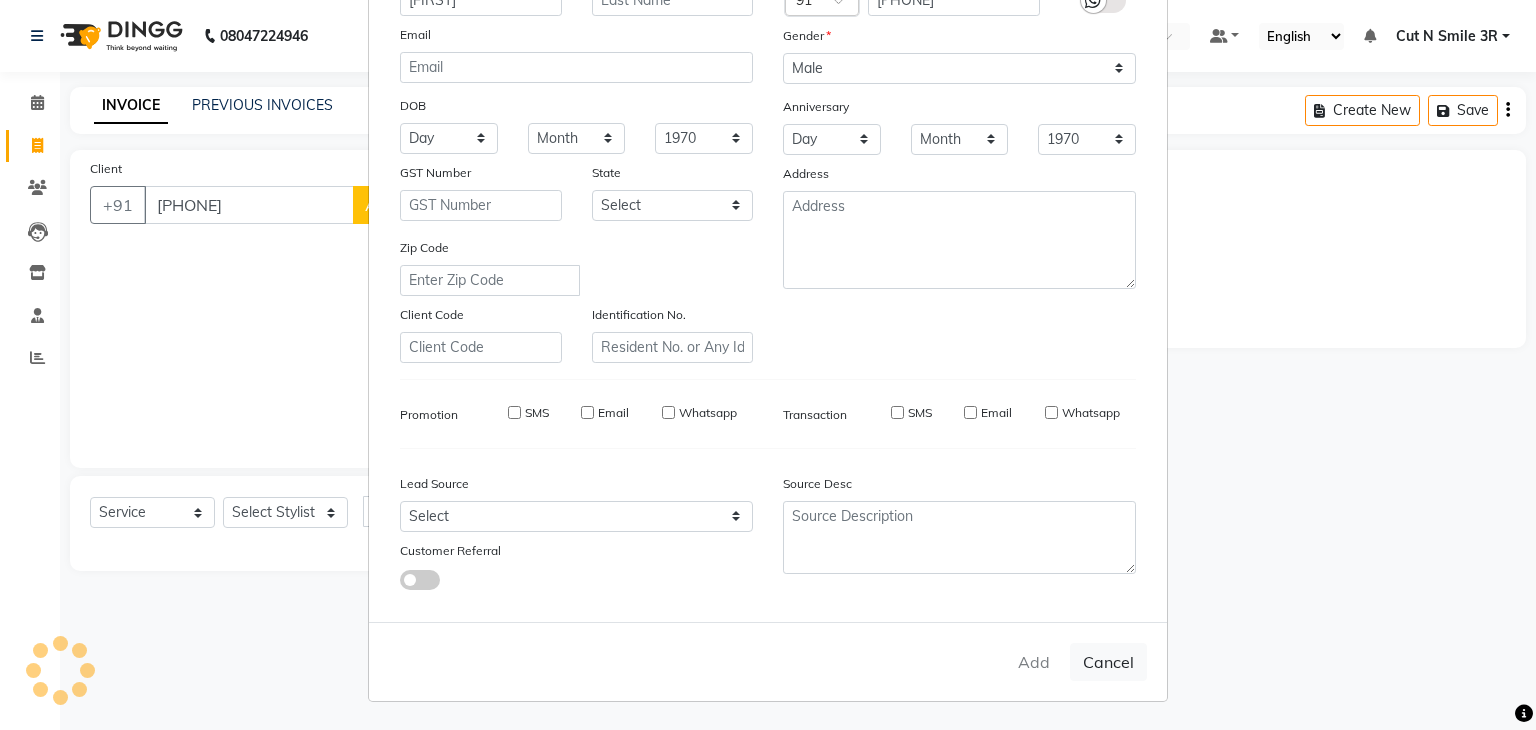 type 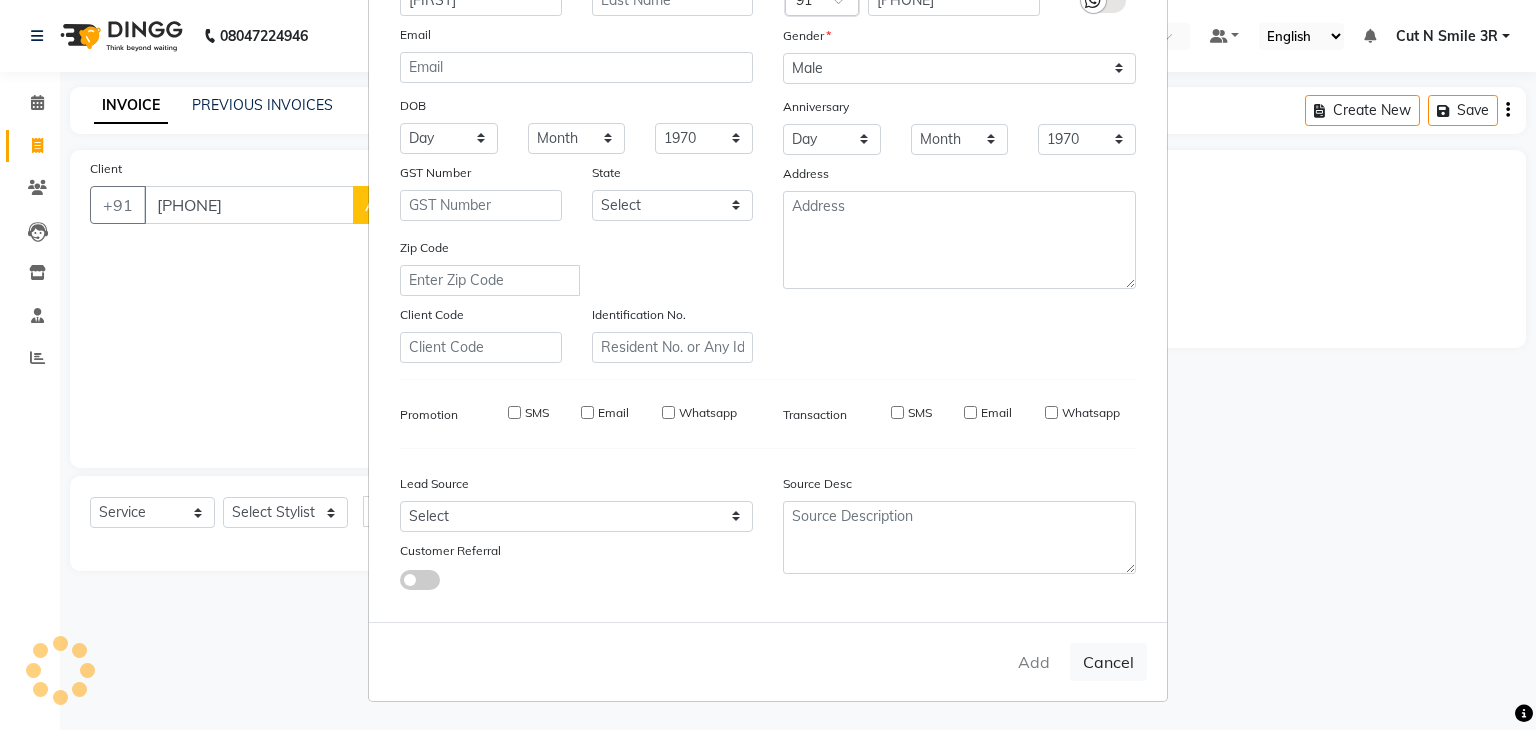 select 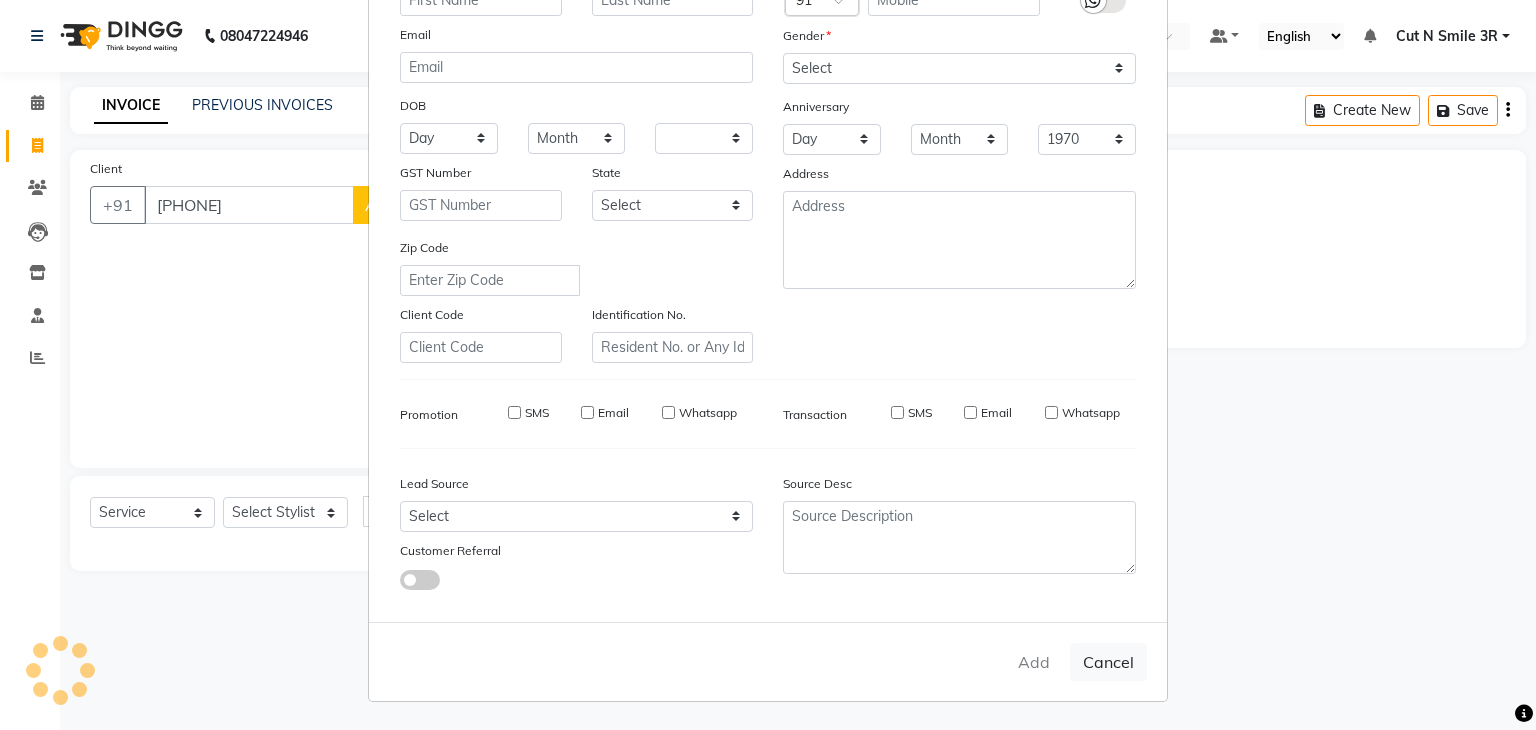 select 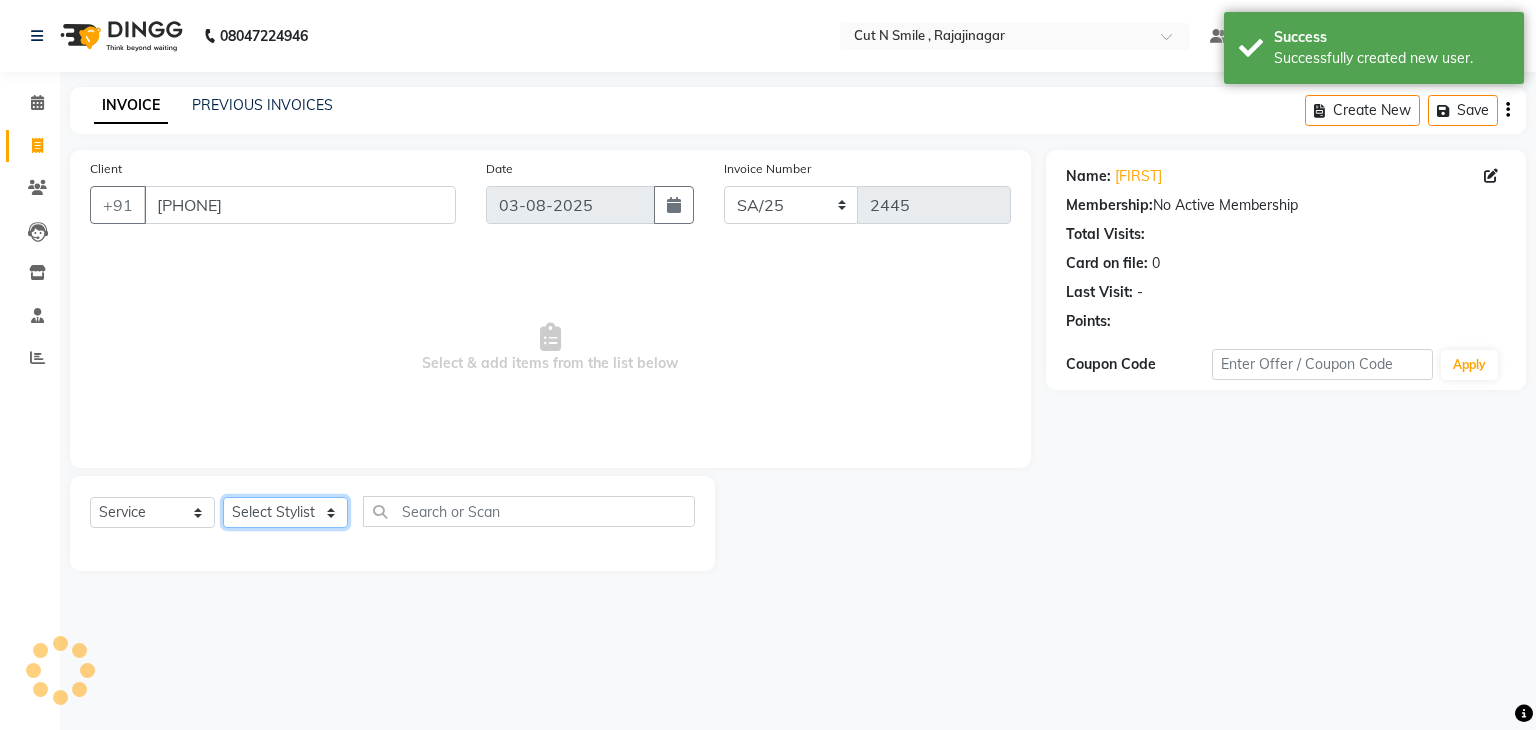 click on "Select Stylist Ali ML Ammu 3R Ankith VN Ash Mohammed 3R Atheek 3R Binitha 3R Bipana 4R CNS BOB  Cut N Smile 17M  Cut N Smile 3R Cut n Smile 4R Cut N Smile 9M Cut N Smile ML Cut N Smile V Fazil Ali 4R Govind VN Hema 4R Jayashree VN Karan VN Love 4R Mani Singh 3R Manu 4R  Muskaan VN Nadeem 4R N D M 4R NDM Alam 4R Noushad VN Pavan 4R Priya BOB Priyanka 3R Rahul 3R Ravi 3R Riya BOB Rohith 4R Roobina 3R Roopa 4R Rubina BOB Sahil Ahmed 3R Sahil Bhatti 4R Sameer 3R Sanajana BOB  Sanjana BOB Sarita VN Shaan 4R Shahid 4R Shakir VN Shanavaaz BOB Shiney 3R Shivu Raj 4R Srijana BOB Sunil Laddi 4R Sunny VN Supriya BOB Sushmitha 4R Vakeel 3R Varas 4R Varas BOB Vishwa VN" 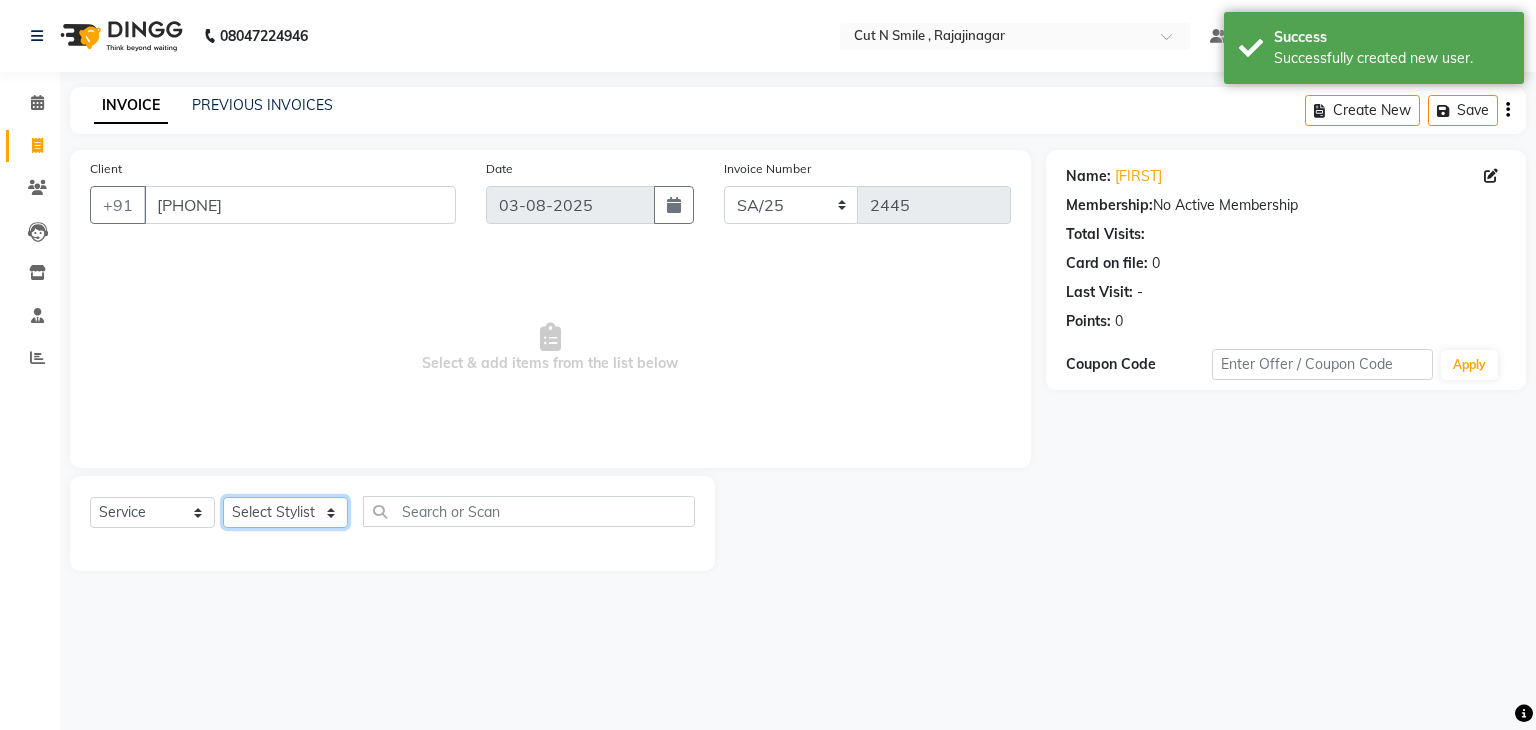 select on "57482" 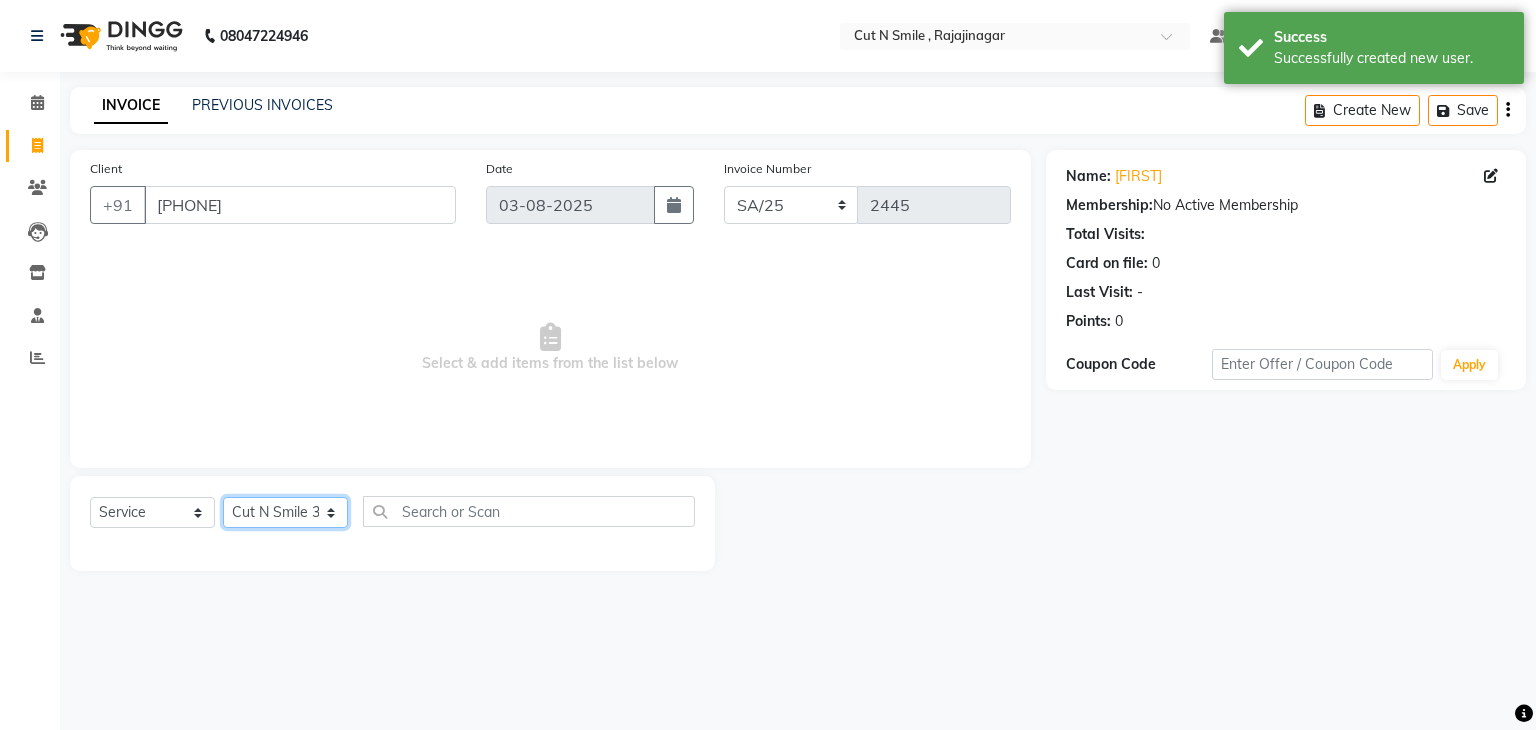 click on "Select Stylist Ali ML Ammu 3R Ankith VN Ash Mohammed 3R Atheek 3R Binitha 3R Bipana 4R CNS BOB  Cut N Smile 17M  Cut N Smile 3R Cut n Smile 4R Cut N Smile 9M Cut N Smile ML Cut N Smile V Fazil Ali 4R Govind VN Hema 4R Jayashree VN Karan VN Love 4R Mani Singh 3R Manu 4R  Muskaan VN Nadeem 4R N D M 4R NDM Alam 4R Noushad VN Pavan 4R Priya BOB Priyanka 3R Rahul 3R Ravi 3R Riya BOB Rohith 4R Roobina 3R Roopa 4R Rubina BOB Sahil Ahmed 3R Sahil Bhatti 4R Sameer 3R Sanajana BOB  Sanjana BOB Sarita VN Shaan 4R Shahid 4R Shakir VN Shanavaaz BOB Shiney 3R Shivu Raj 4R Srijana BOB Sunil Laddi 4R Sunny VN Supriya BOB Sushmitha 4R Vakeel 3R Varas 4R Varas BOB Vishwa VN" 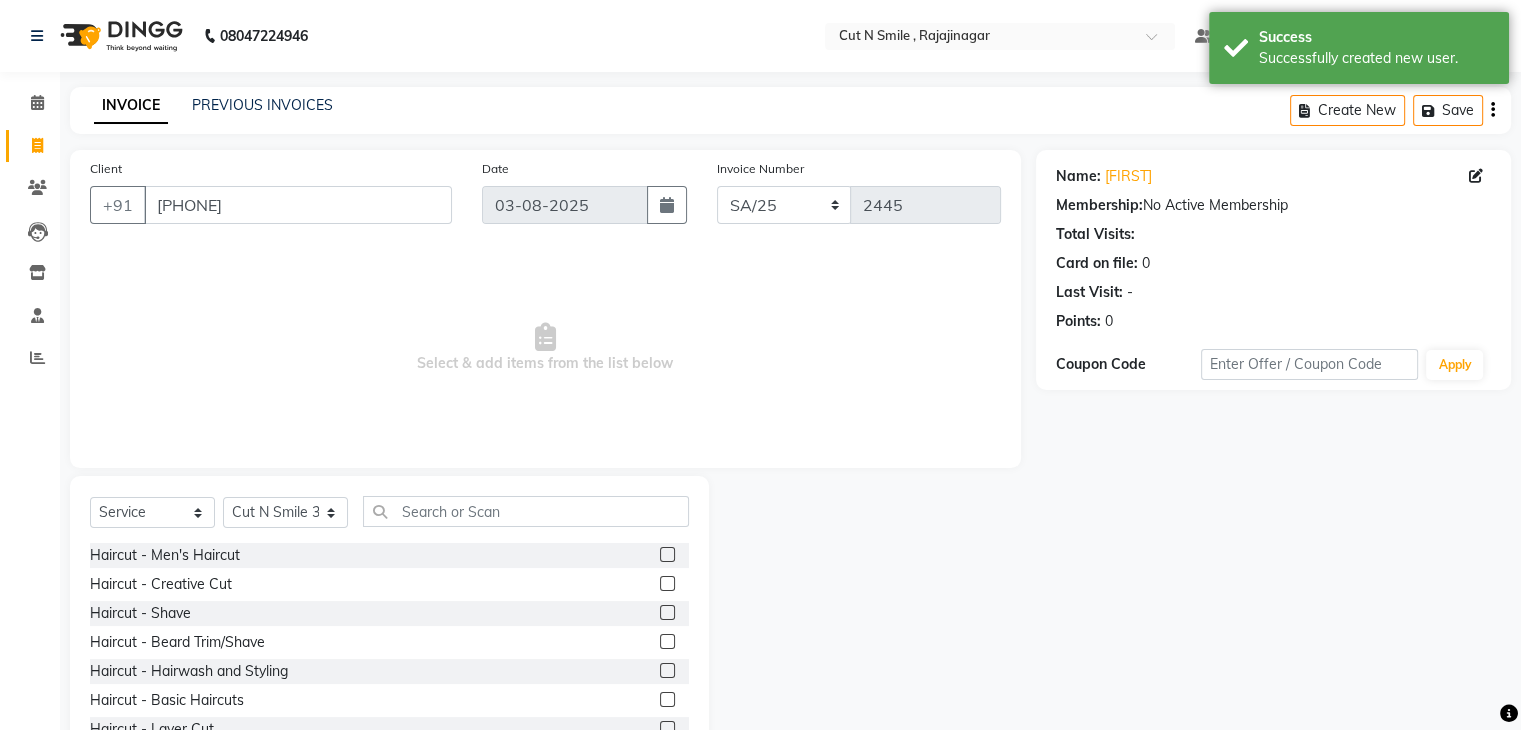 click 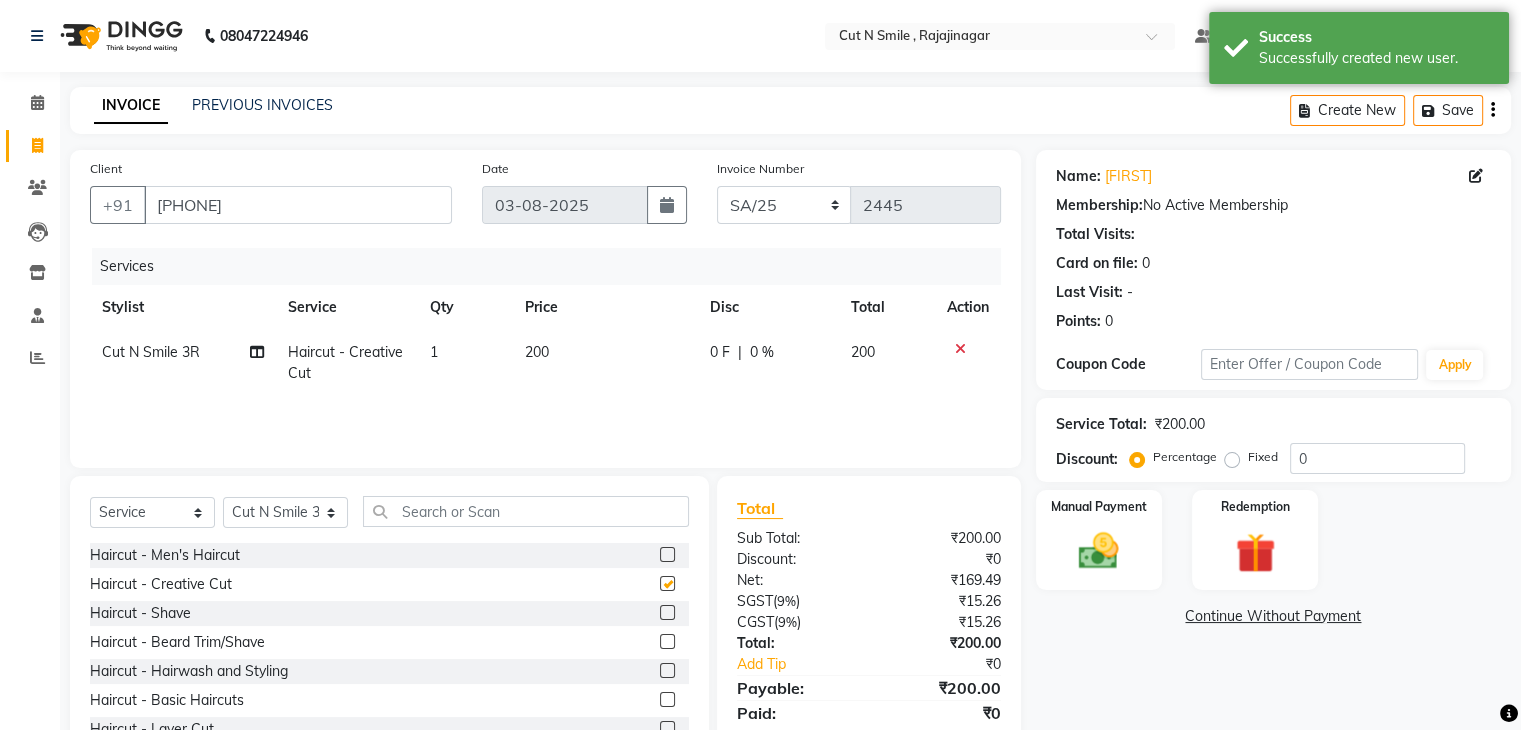 checkbox on "false" 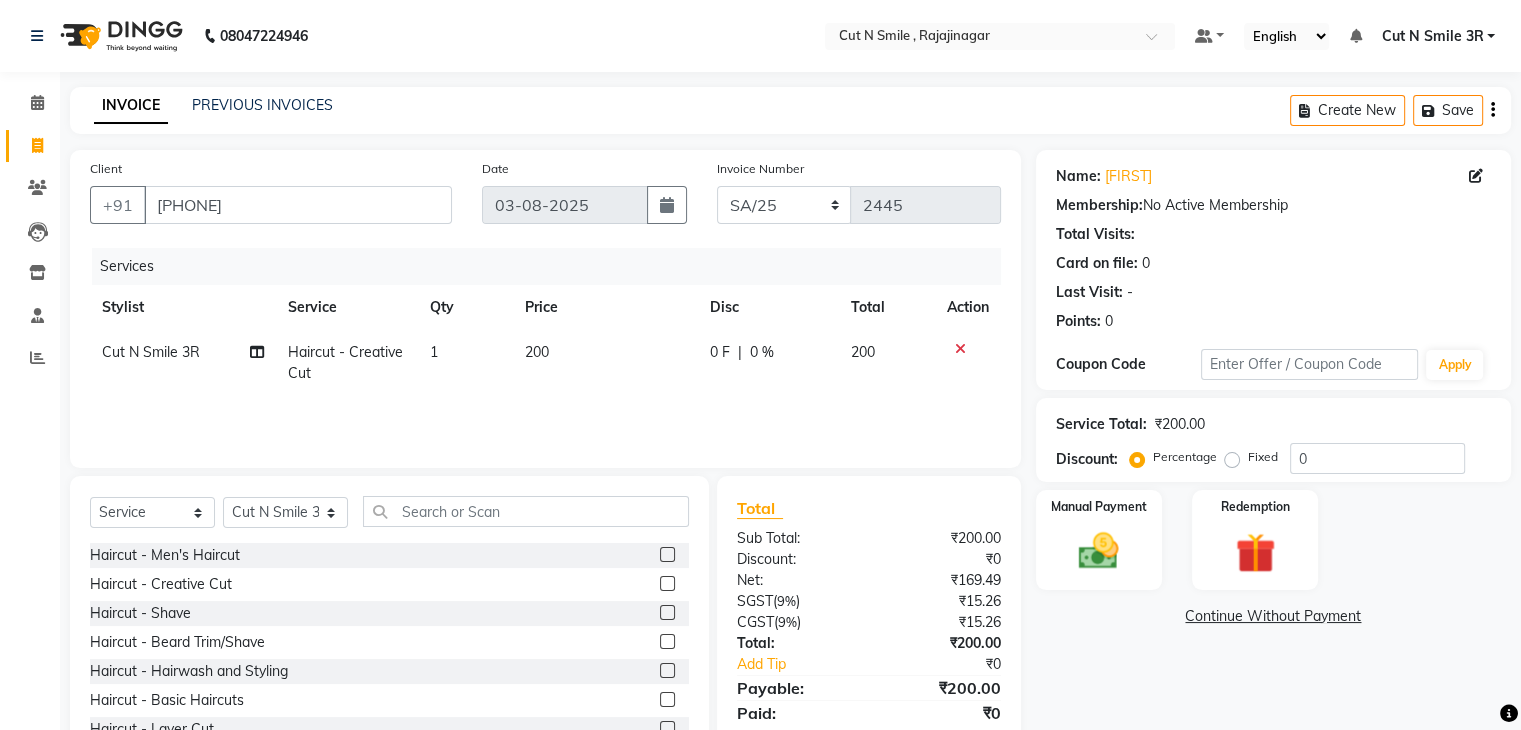 click 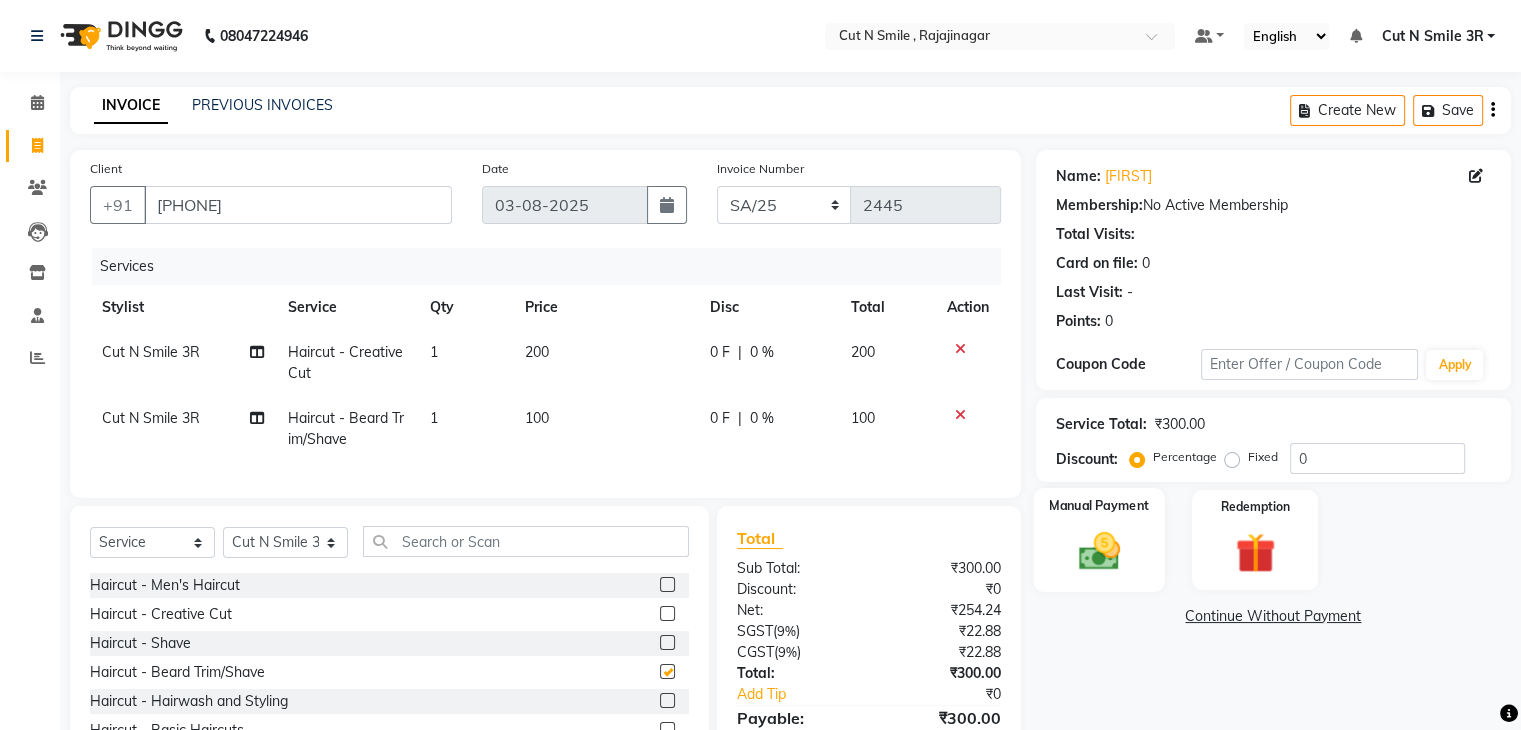 checkbox on "false" 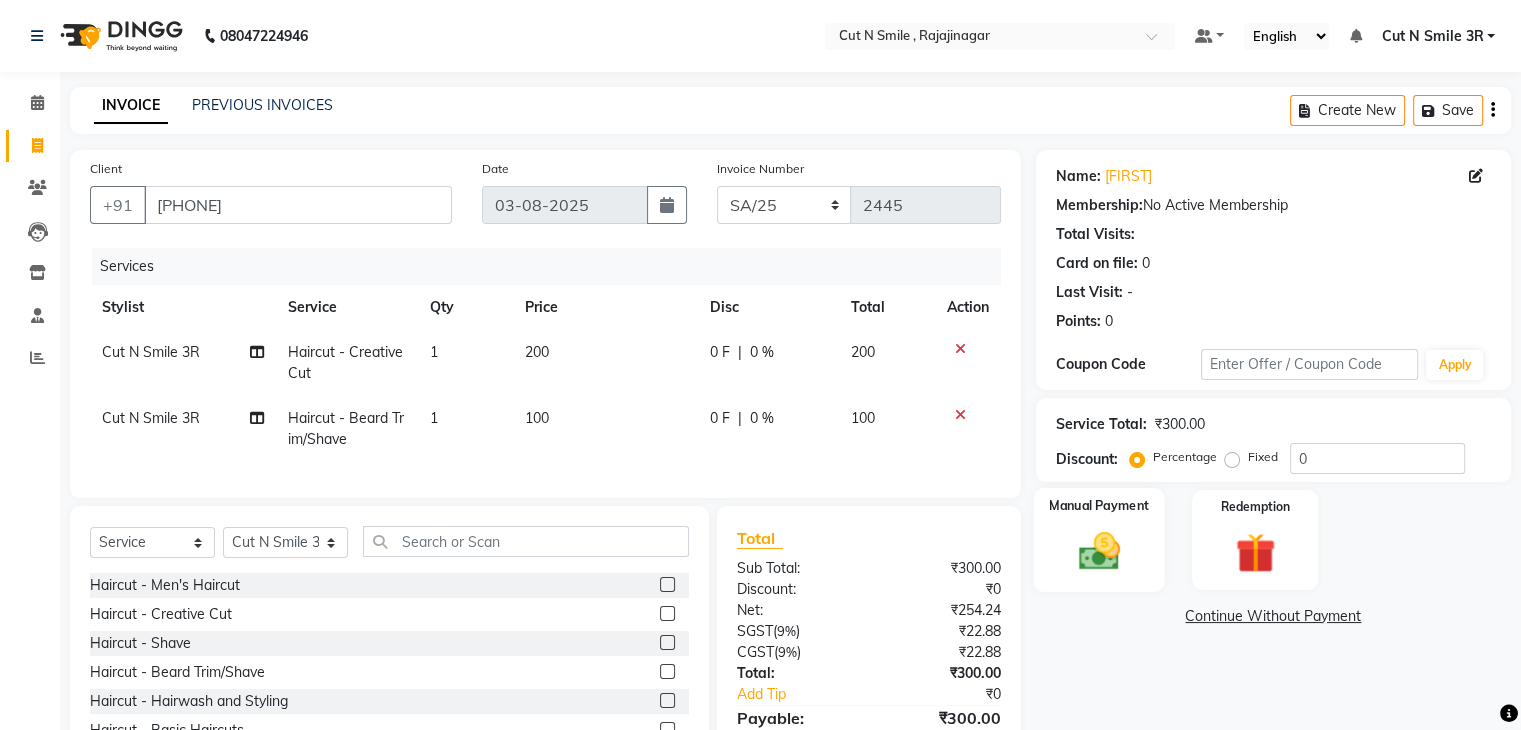 click 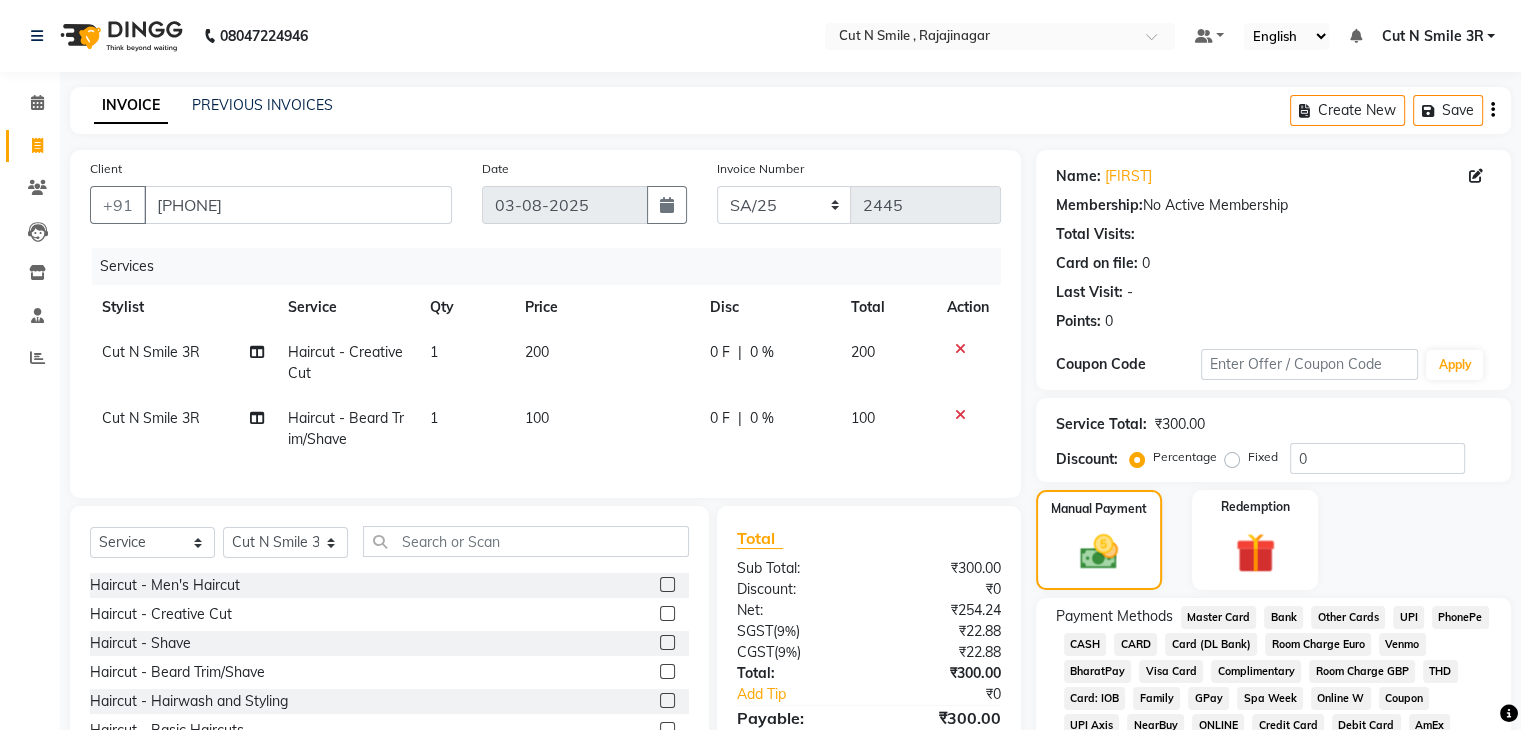 click on "UPI" 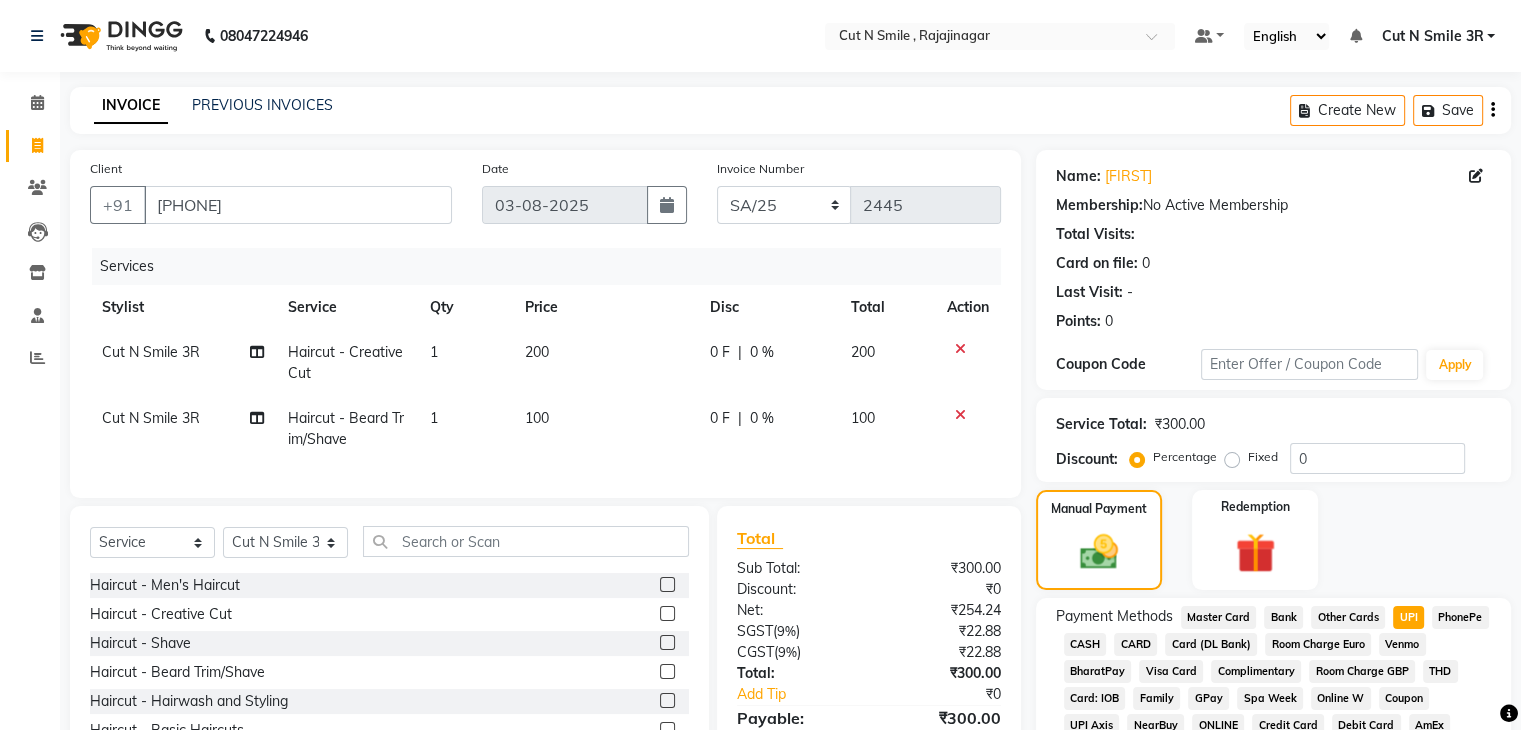 scroll, scrollTop: 228, scrollLeft: 0, axis: vertical 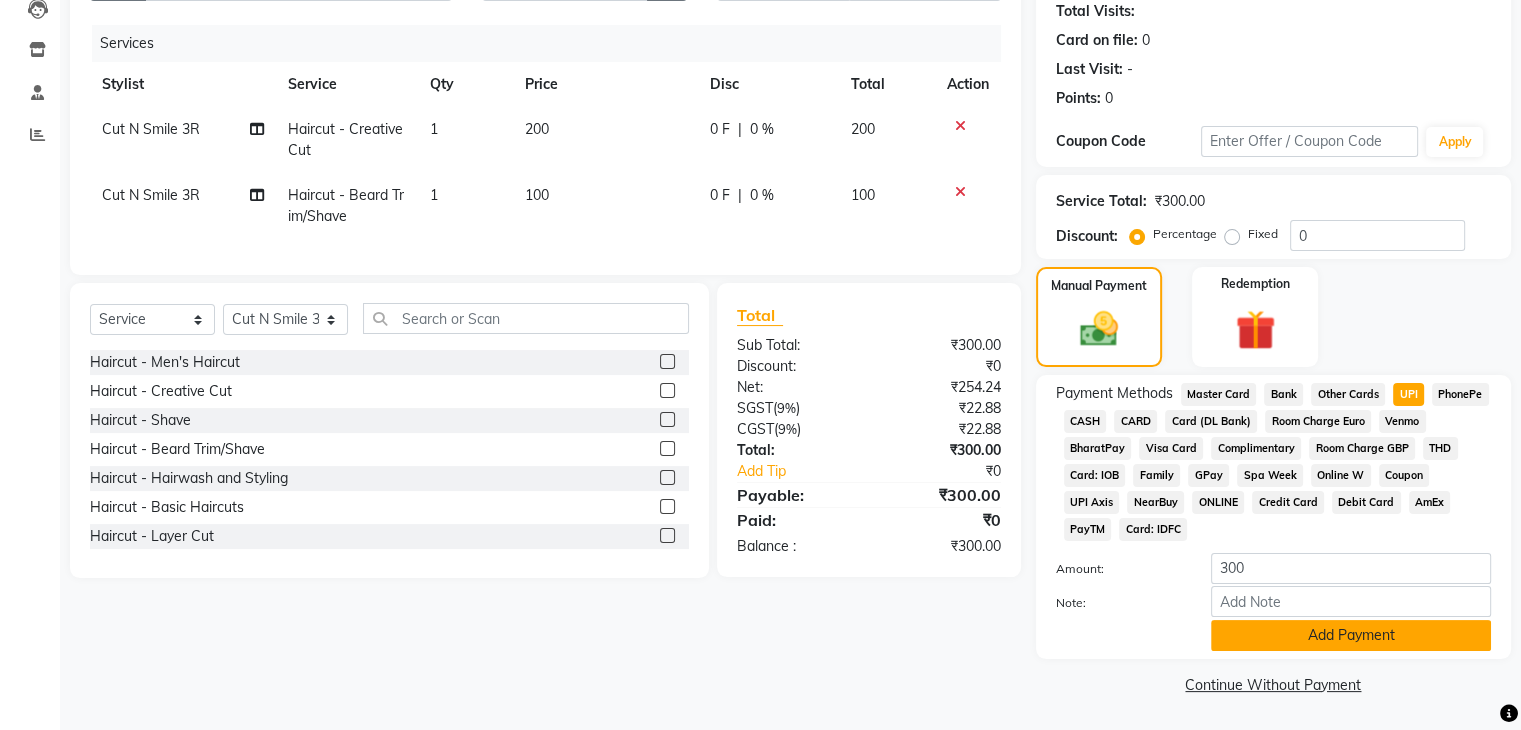 click on "Add Payment" 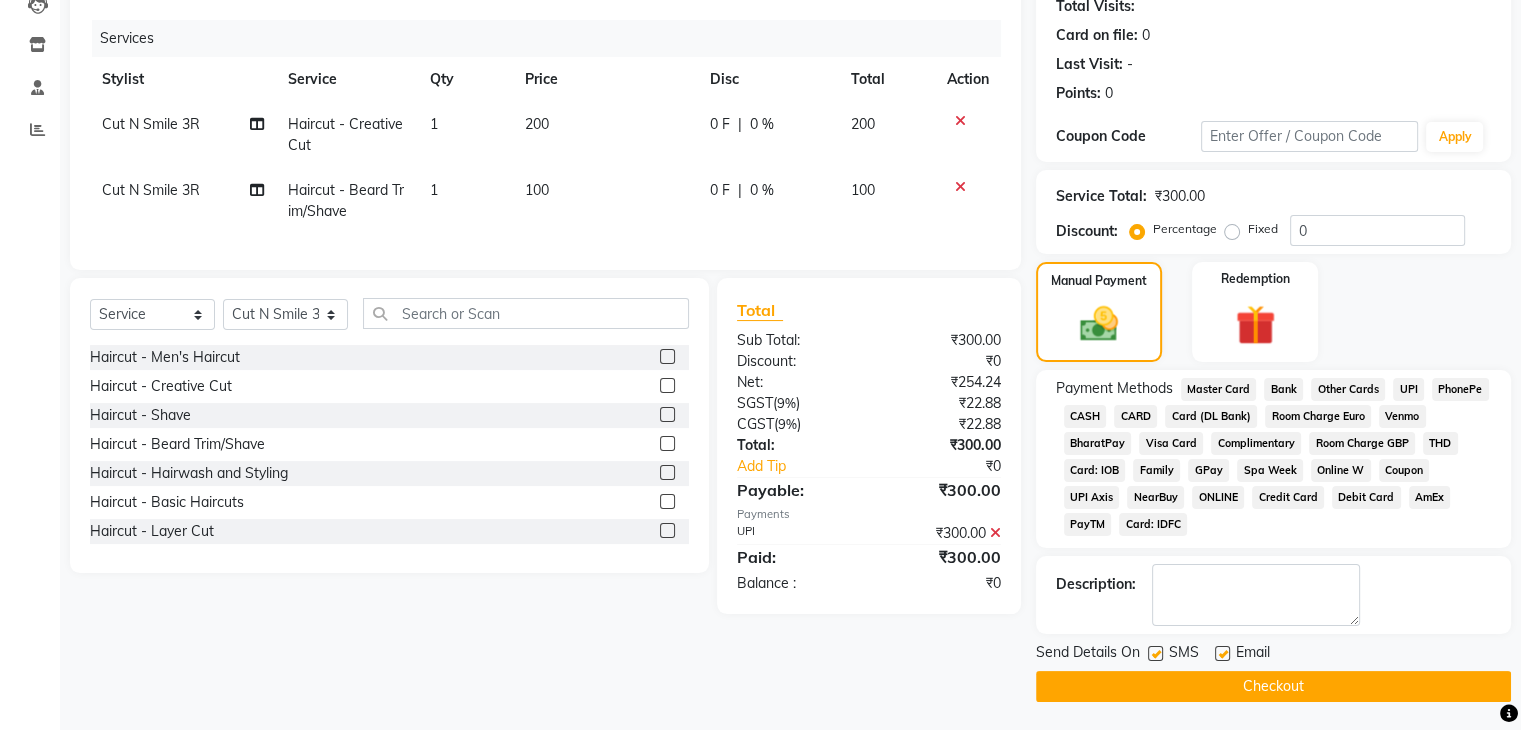 click on "Checkout" 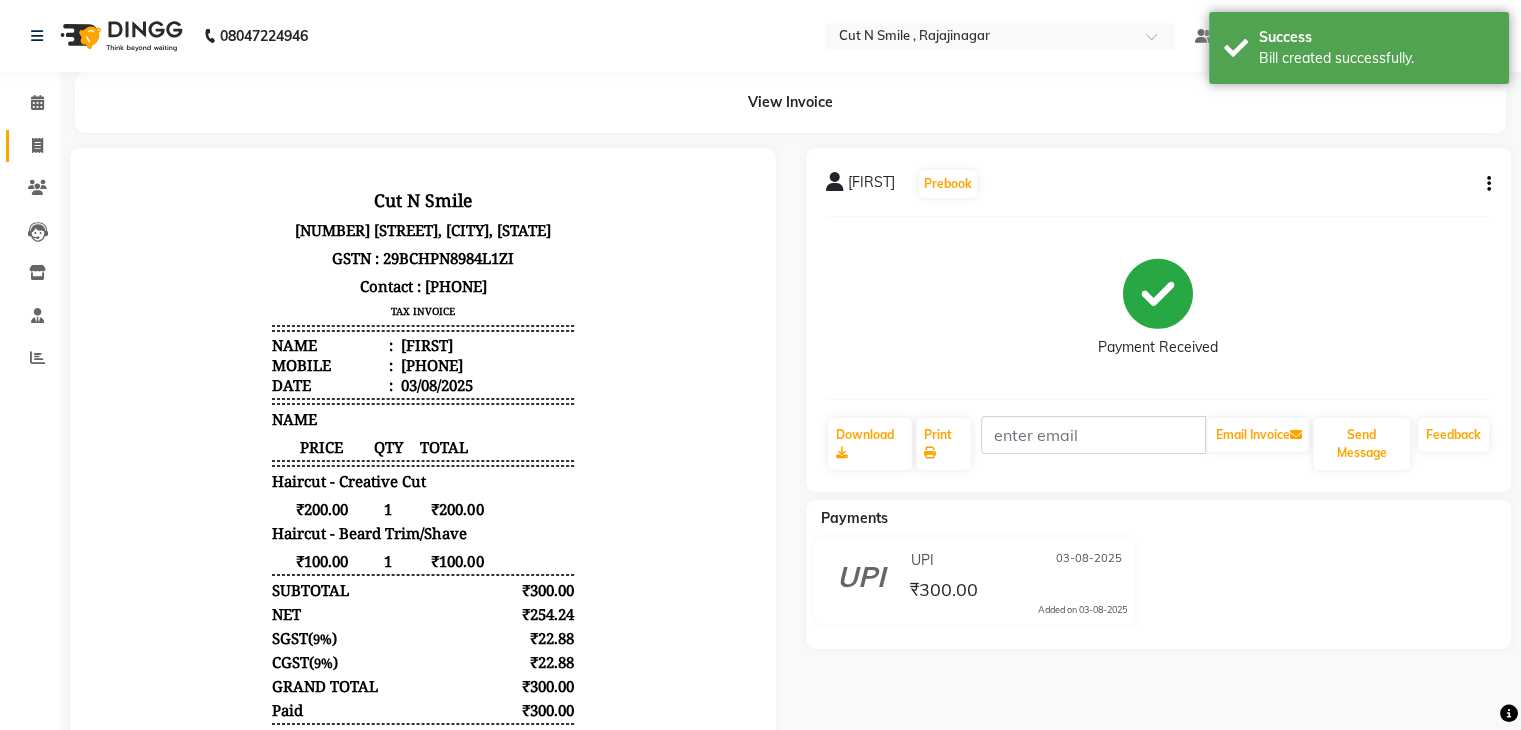 scroll, scrollTop: 0, scrollLeft: 0, axis: both 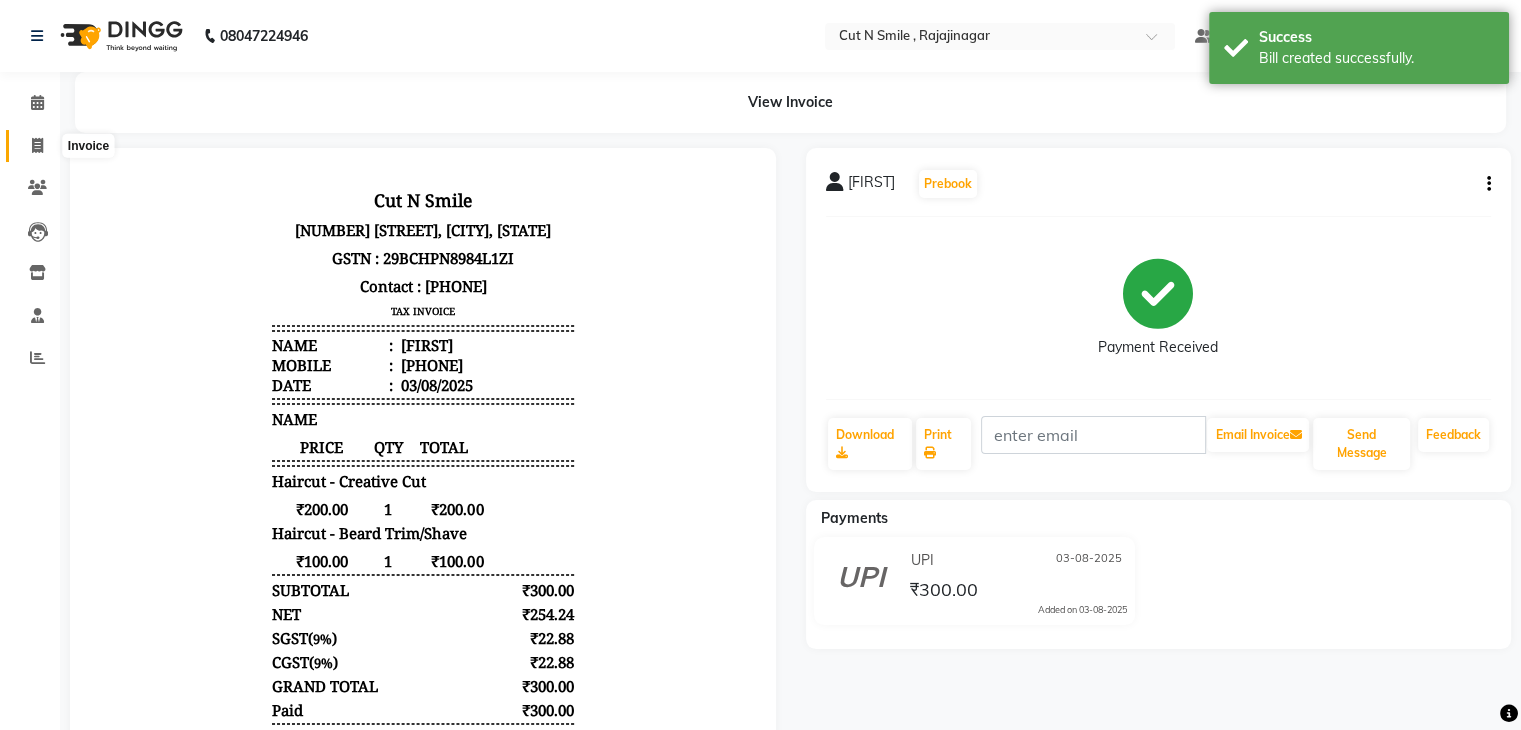 click 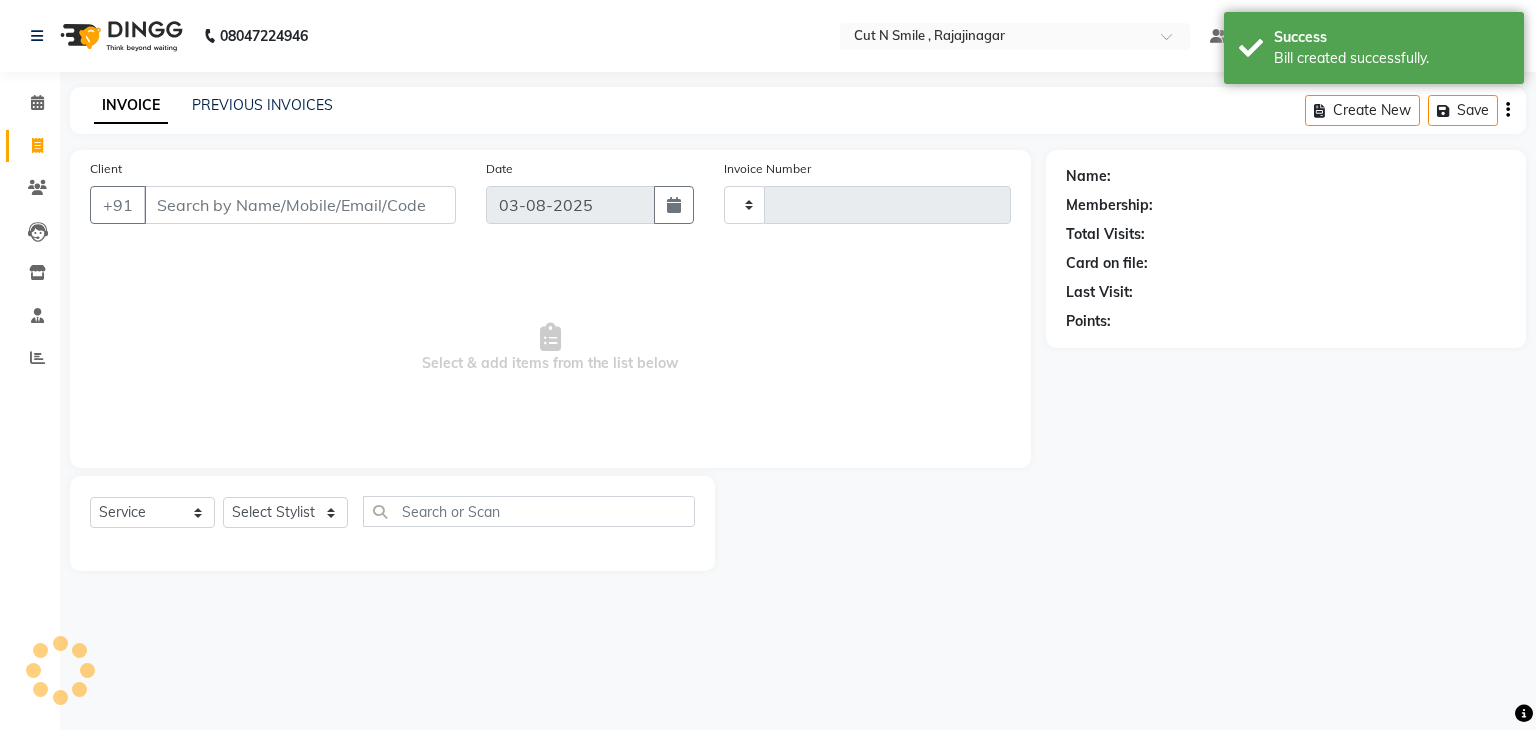 type on "116" 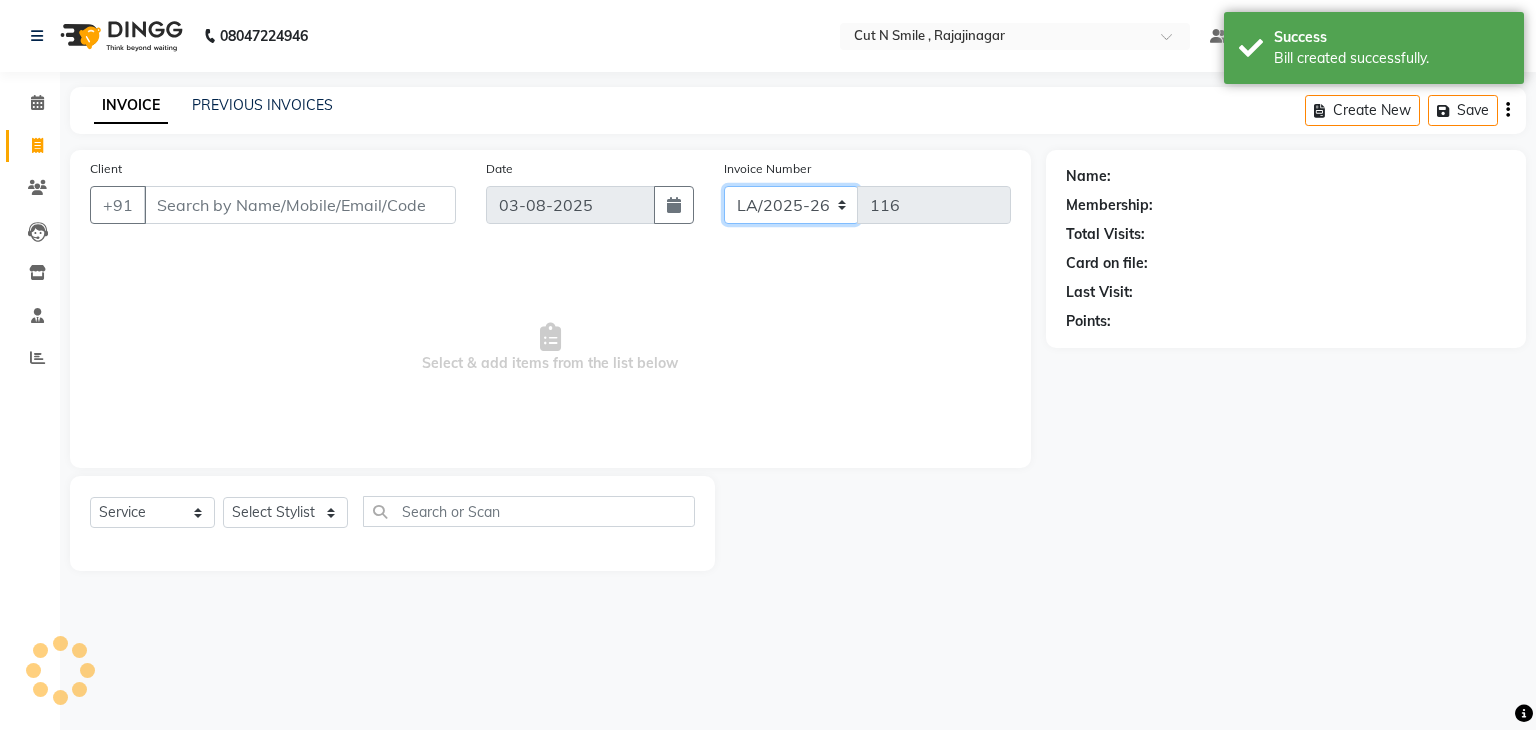 click on "BOB/25-26 LA/2025-26 SH/25 CH/25 SA/25" 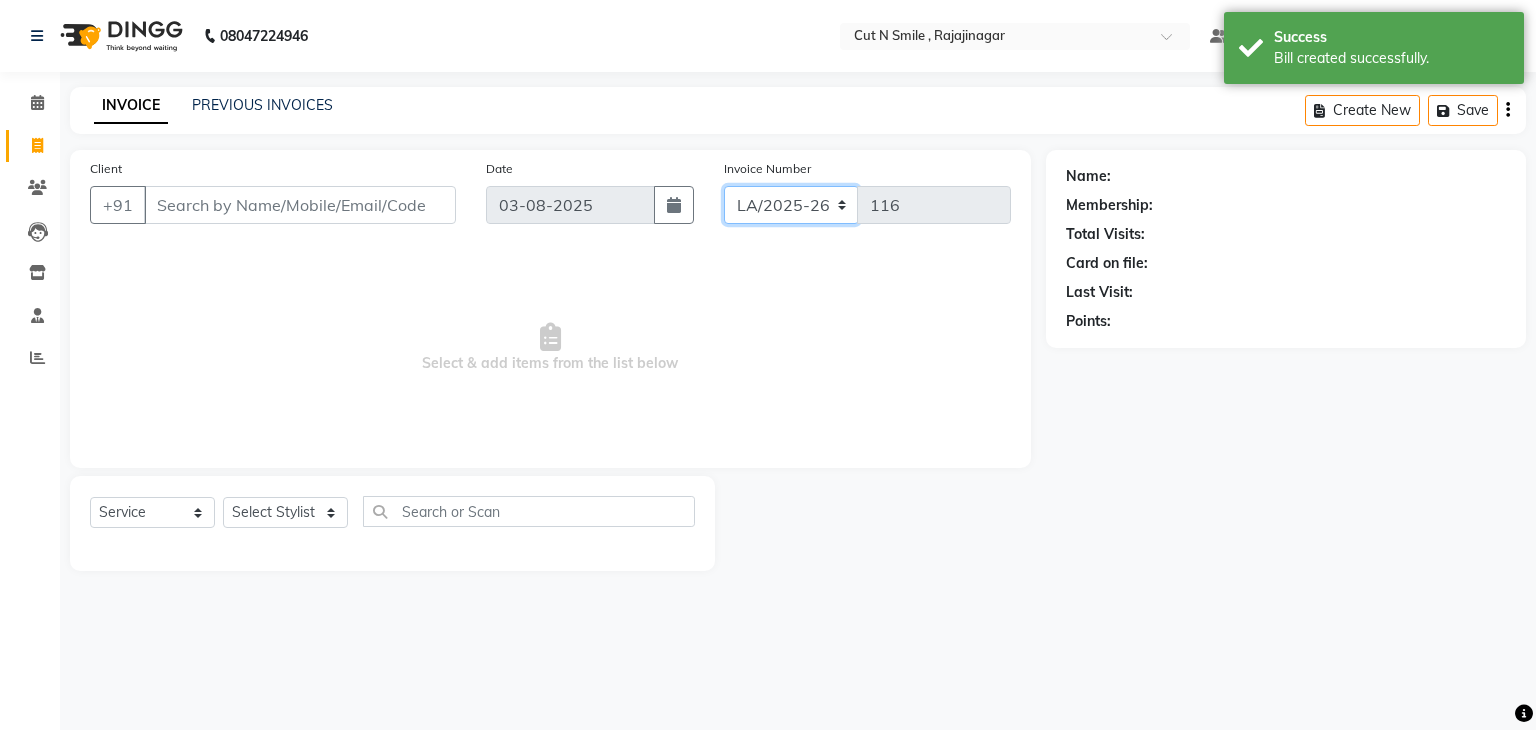 select on "7181" 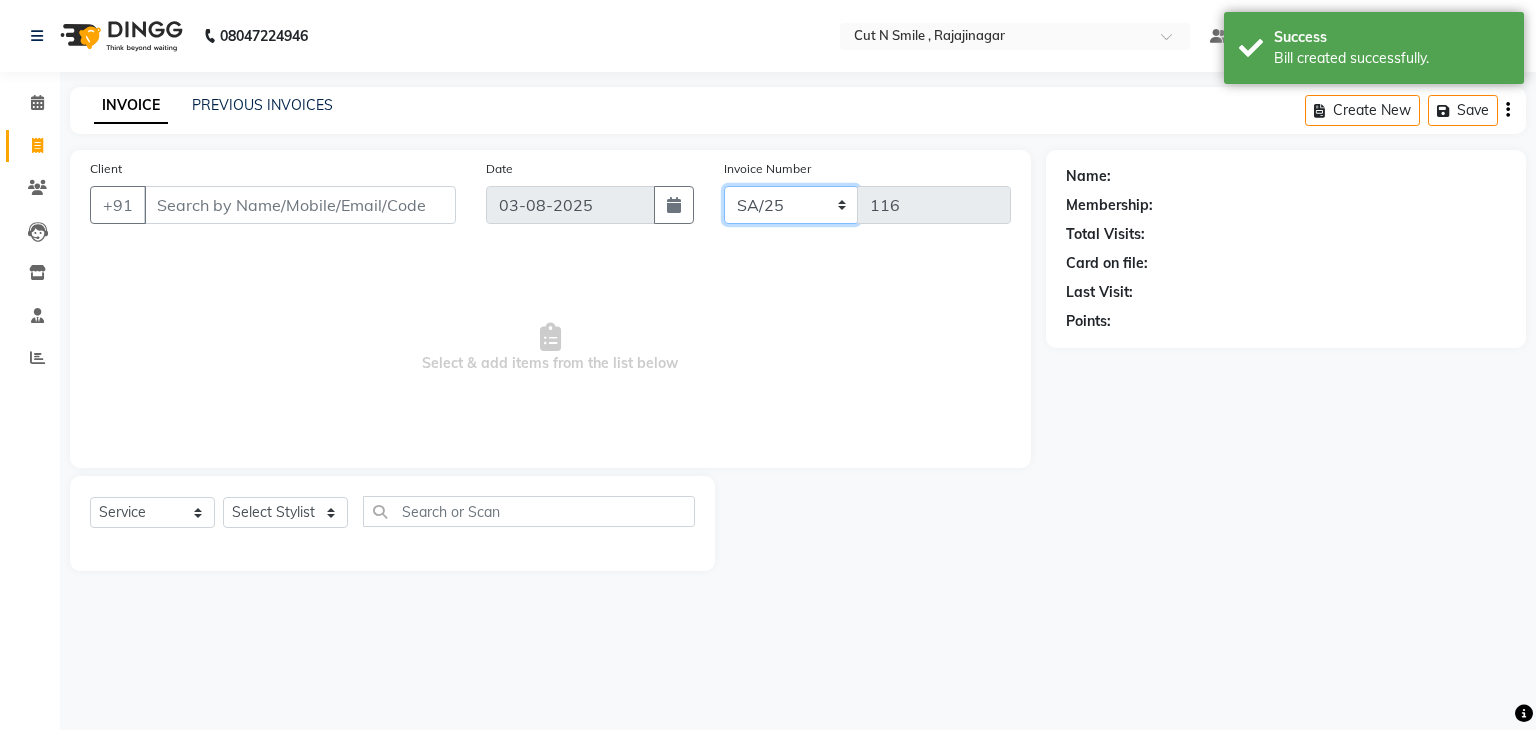 click on "BOB/25-26 LA/2025-26 SH/25 CH/25 SA/25" 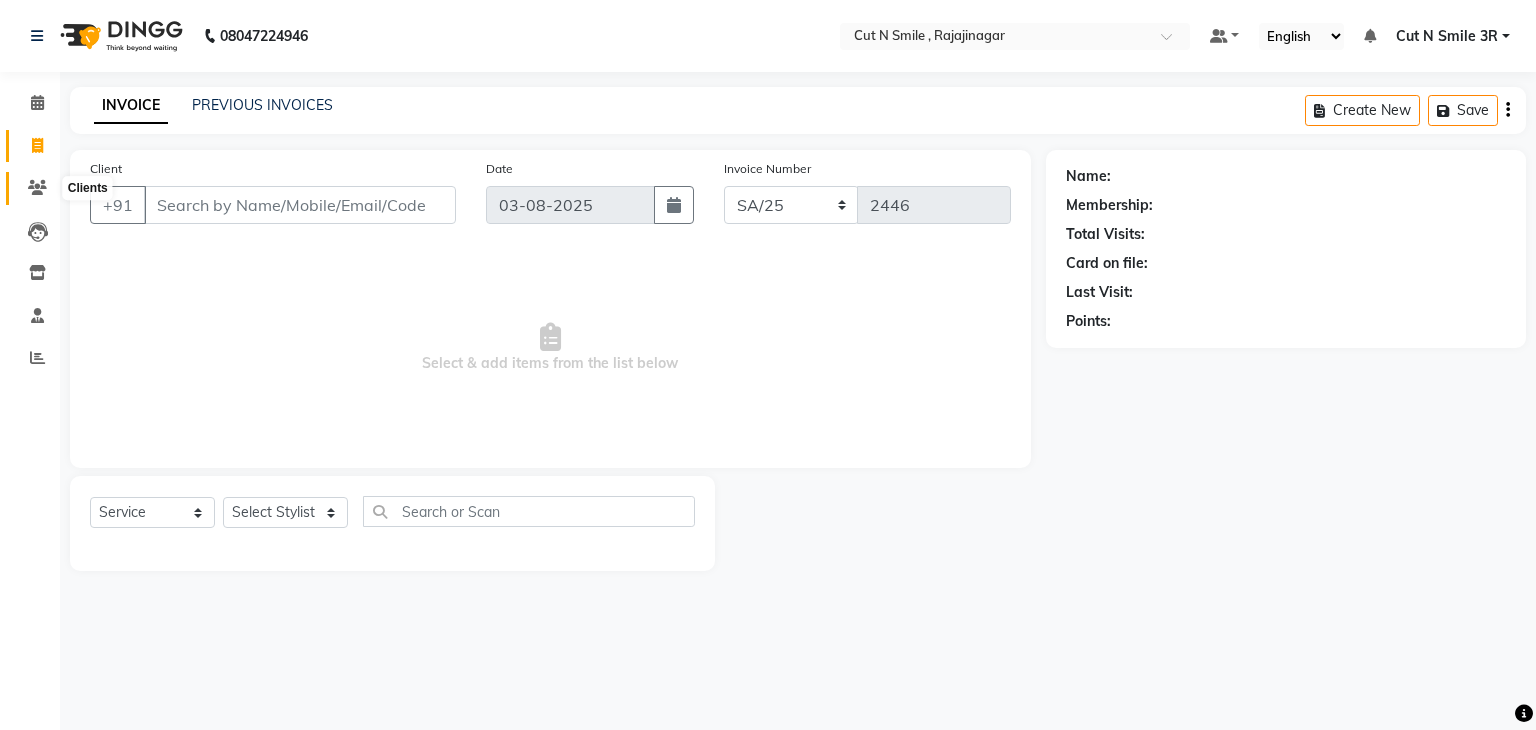 click 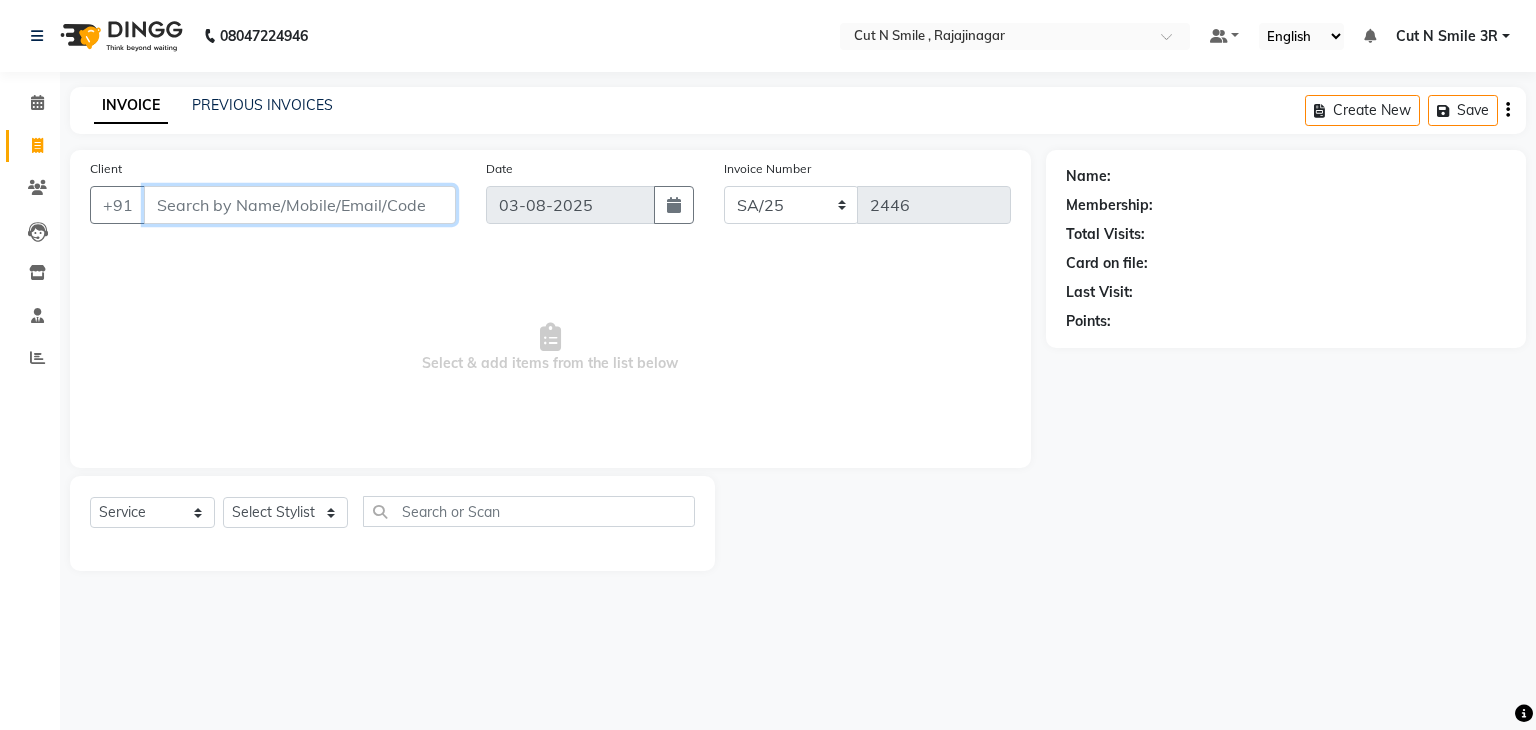 click on "Client" at bounding box center [300, 205] 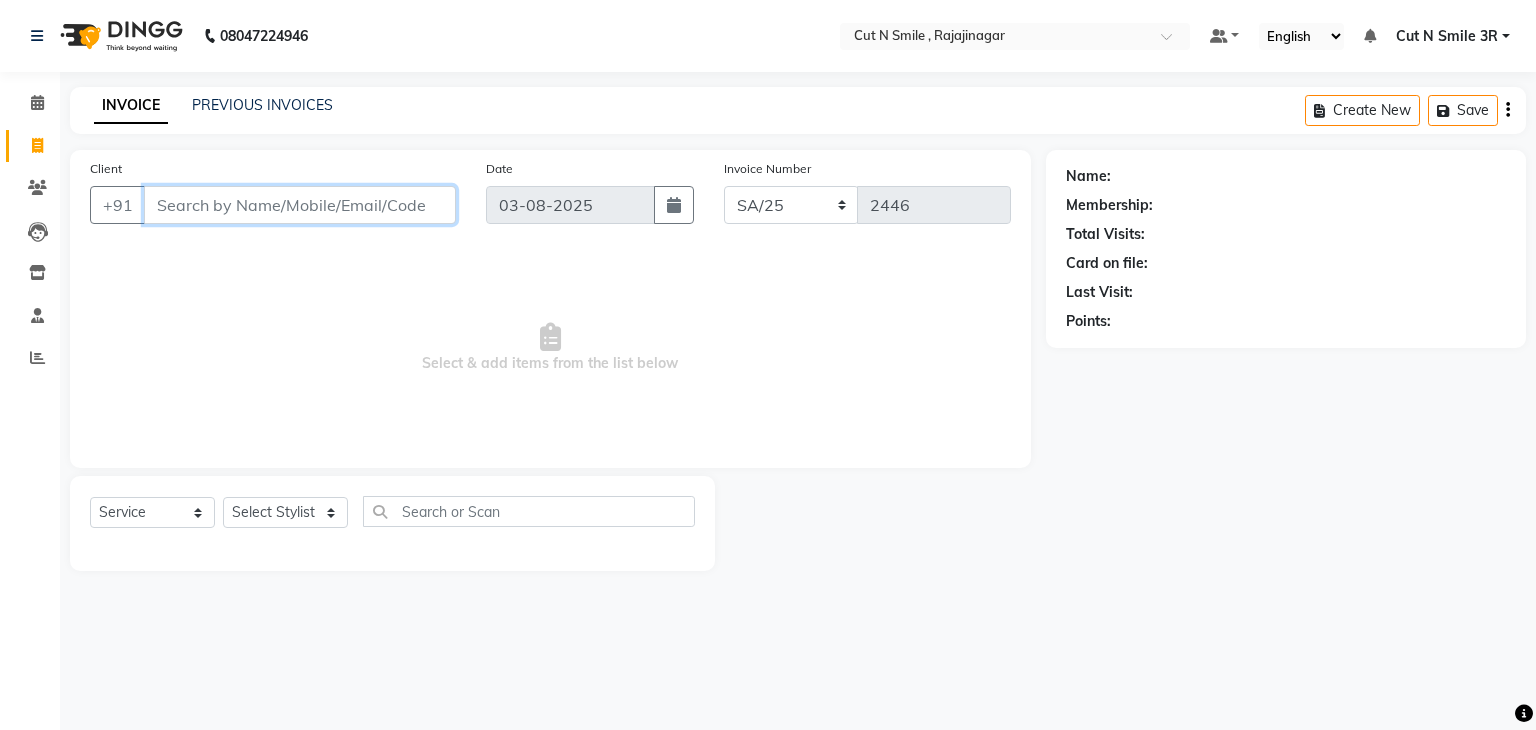 click on "Client" at bounding box center (300, 205) 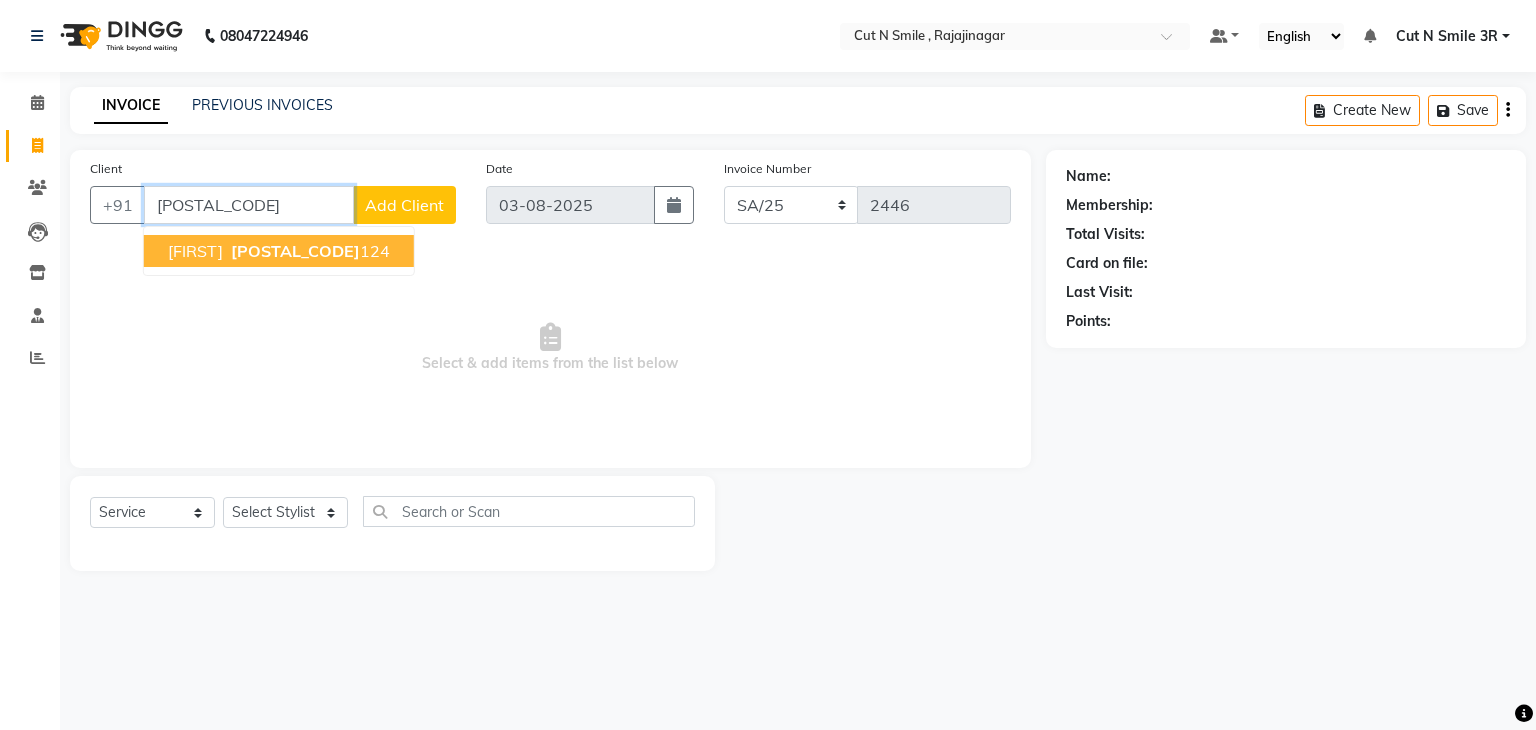 click on "[FIRST]" at bounding box center (195, 251) 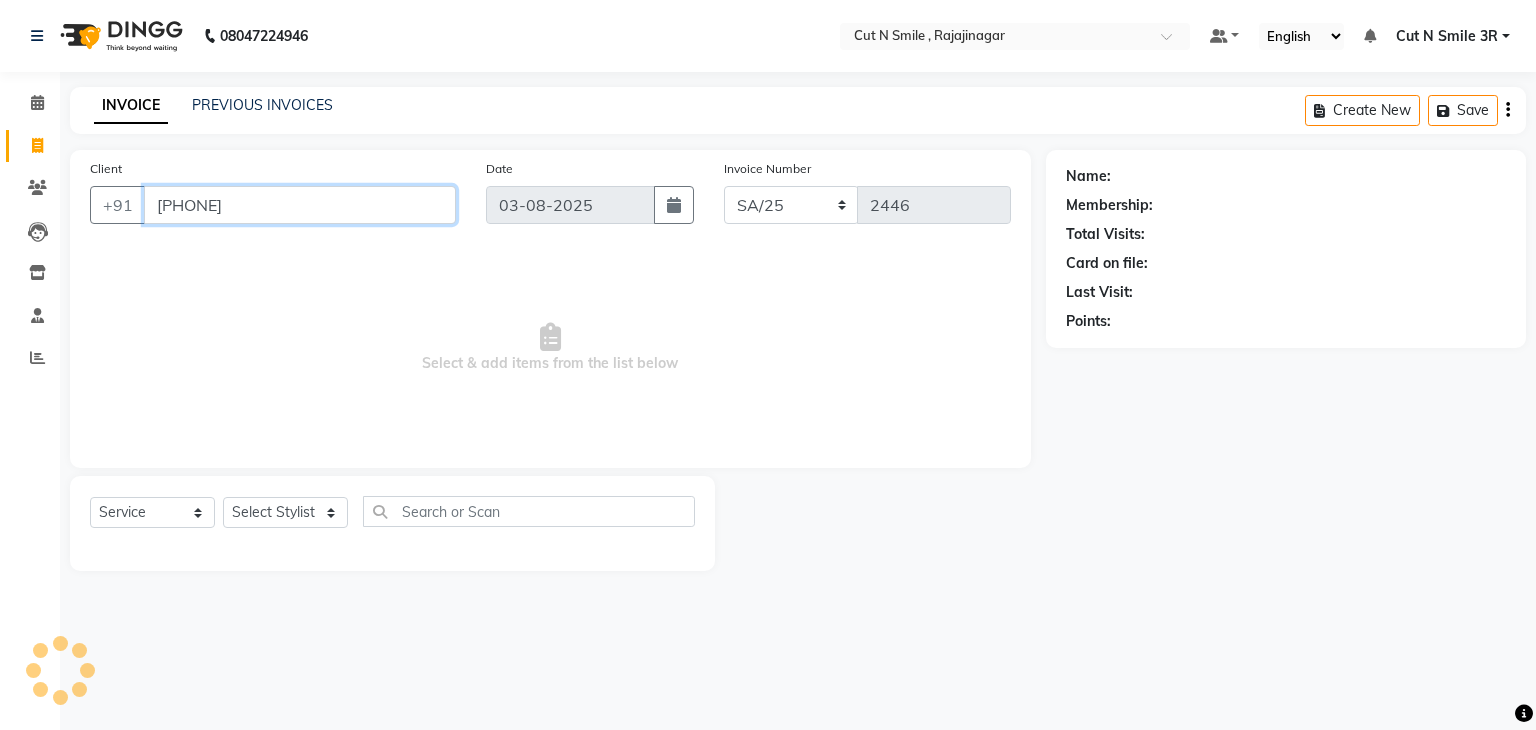 type on "[PHONE]" 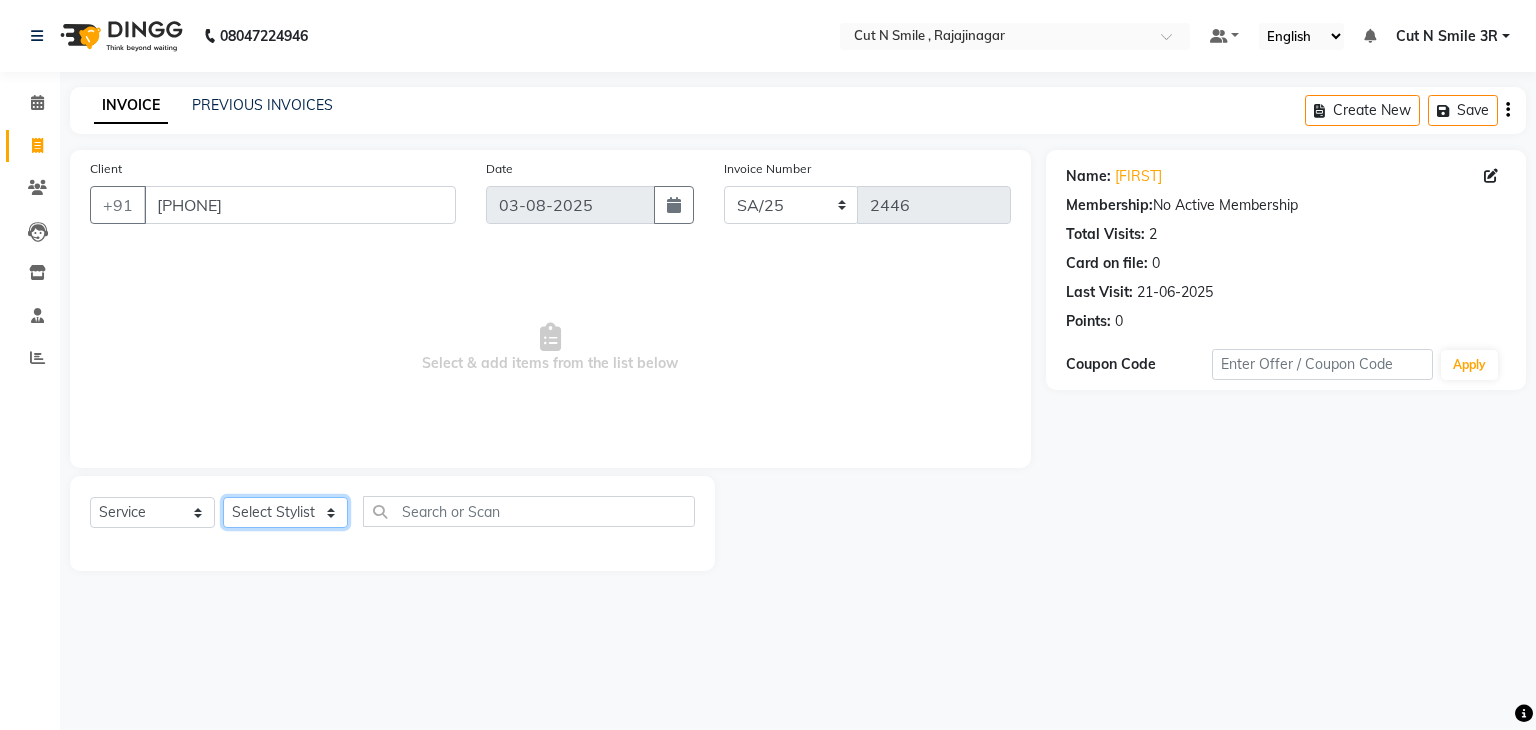 click on "Select Stylist Ali ML Ammu 3R Ankith VN Ash Mohammed 3R Atheek 3R Binitha 3R Bipana 4R CNS BOB  Cut N Smile 17M  Cut N Smile 3R Cut n Smile 4R Cut N Smile 9M Cut N Smile ML Cut N Smile V Fazil Ali 4R Govind VN Hema 4R Jayashree VN Karan VN Love 4R Mani Singh 3R Manu 4R  Muskaan VN Nadeem 4R N D M 4R NDM Alam 4R Noushad VN Pavan 4R Priya BOB Priyanka 3R Rahul 3R Ravi 3R Riya BOB Rohith 4R Roobina 3R Roopa 4R Rubina BOB Sahil Ahmed 3R Sahil Bhatti 4R Sameer 3R Sanajana BOB  Sanjana BOB Sarita VN Shaan 4R Shahid 4R Shakir VN Shanavaaz BOB Shiney 3R Shivu Raj 4R Srijana BOB Sunil Laddi 4R Sunny VN Supriya BOB Sushmitha 4R Vakeel 3R Varas 4R Varas BOB Vishwa VN" 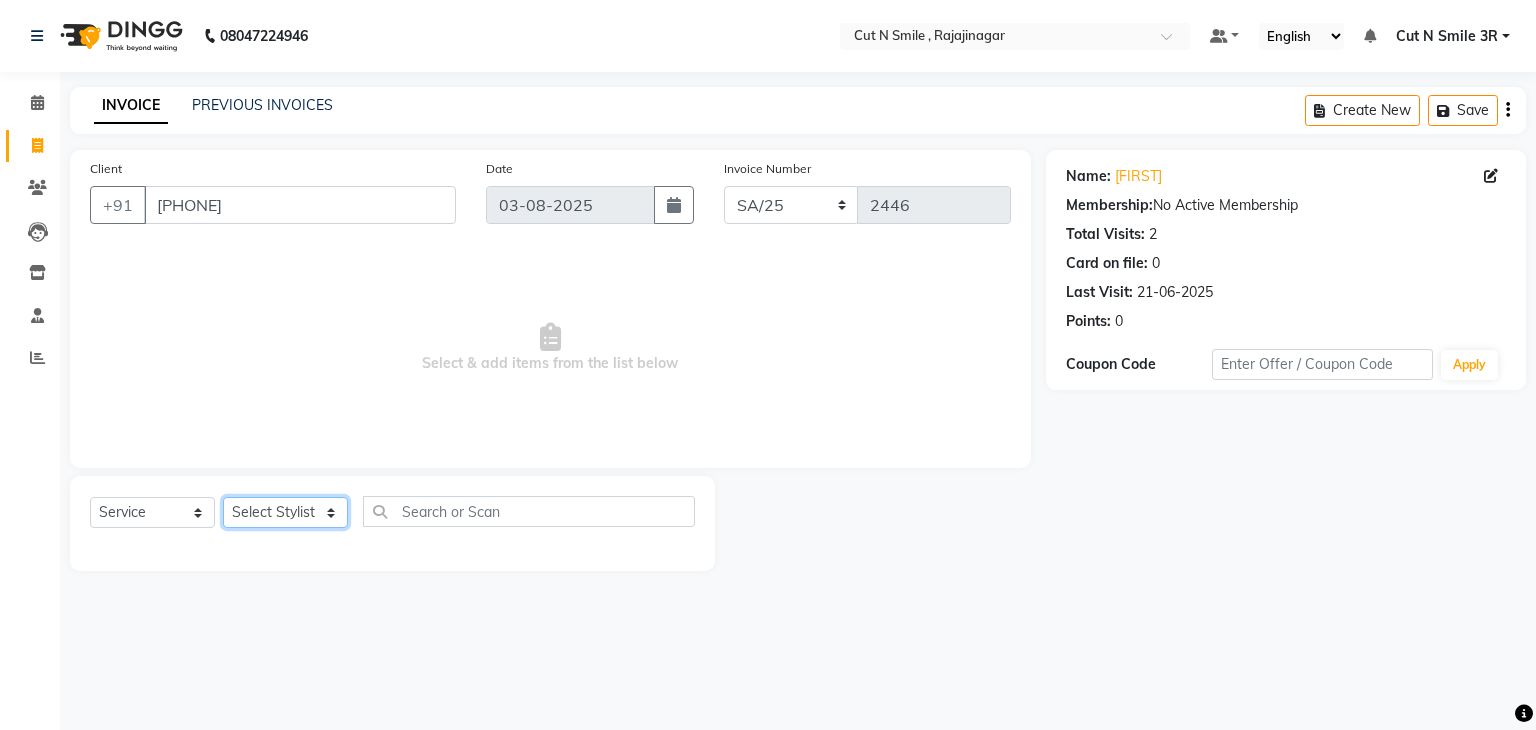select on "58697" 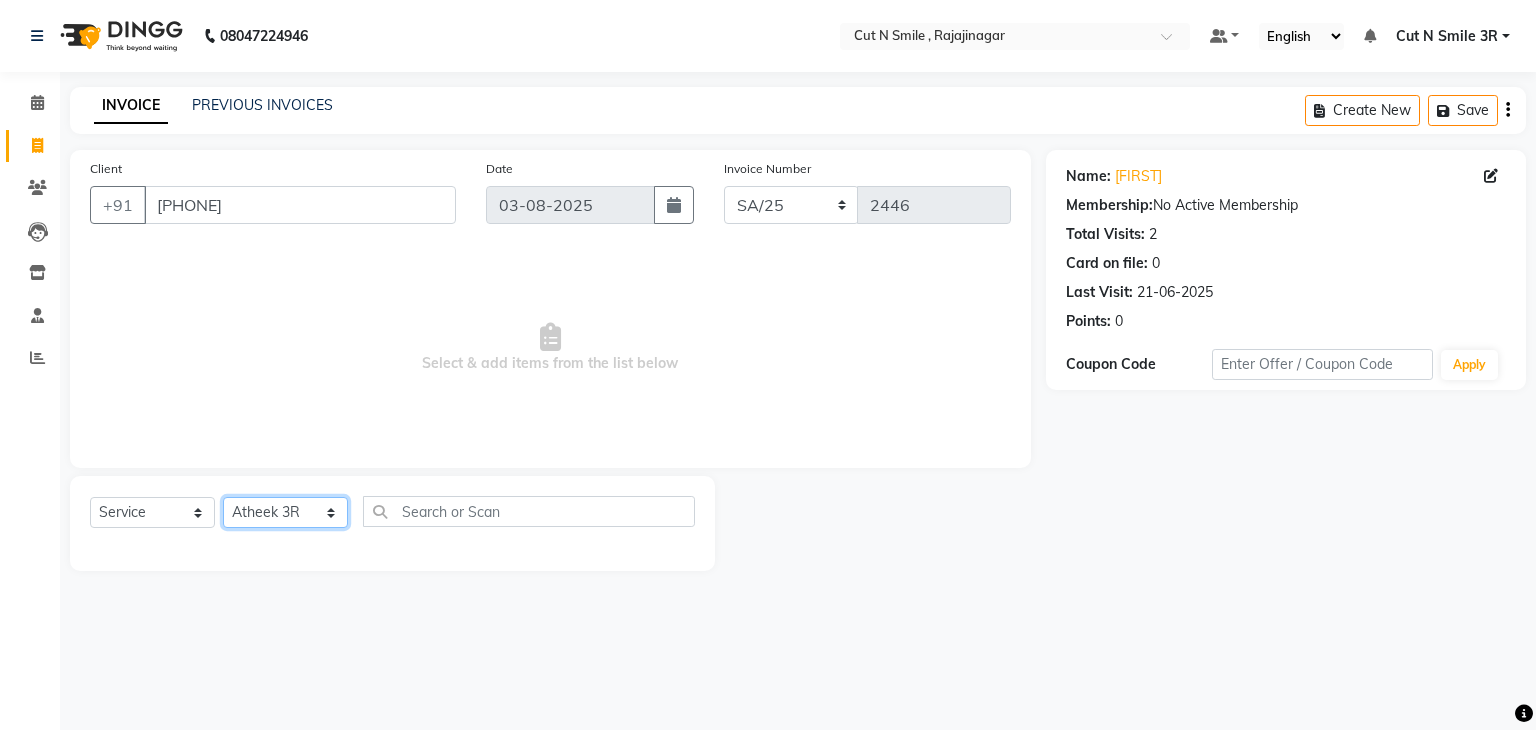 click on "Select Stylist Ali ML Ammu 3R Ankith VN Ash Mohammed 3R Atheek 3R Binitha 3R Bipana 4R CNS BOB  Cut N Smile 17M  Cut N Smile 3R Cut n Smile 4R Cut N Smile 9M Cut N Smile ML Cut N Smile V Fazil Ali 4R Govind VN Hema 4R Jayashree VN Karan VN Love 4R Mani Singh 3R Manu 4R  Muskaan VN Nadeem 4R N D M 4R NDM Alam 4R Noushad VN Pavan 4R Priya BOB Priyanka 3R Rahul 3R Ravi 3R Riya BOB Rohith 4R Roobina 3R Roopa 4R Rubina BOB Sahil Ahmed 3R Sahil Bhatti 4R Sameer 3R Sanajana BOB  Sanjana BOB Sarita VN Shaan 4R Shahid 4R Shakir VN Shanavaaz BOB Shiney 3R Shivu Raj 4R Srijana BOB Sunil Laddi 4R Sunny VN Supriya BOB Sushmitha 4R Vakeel 3R Varas 4R Varas BOB Vishwa VN" 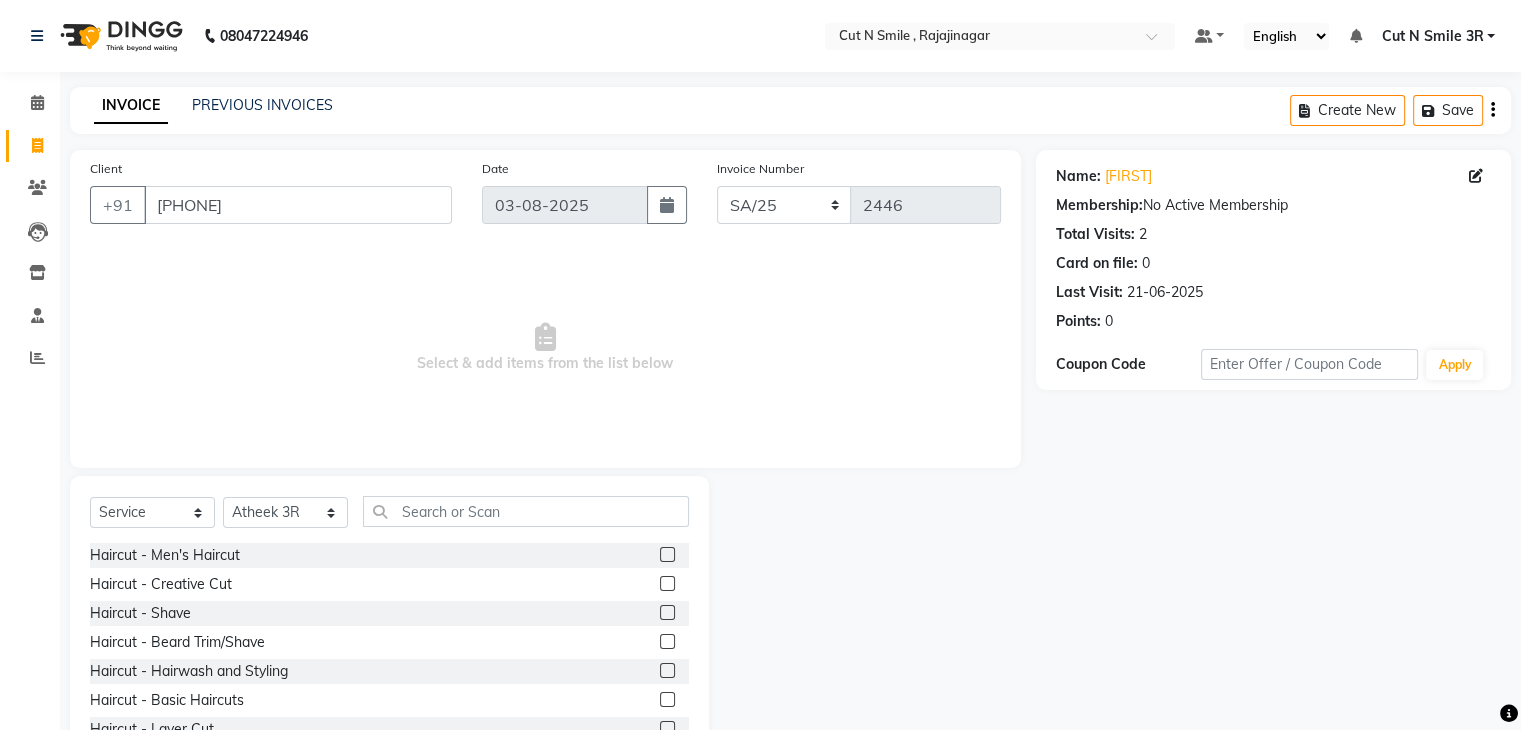 click 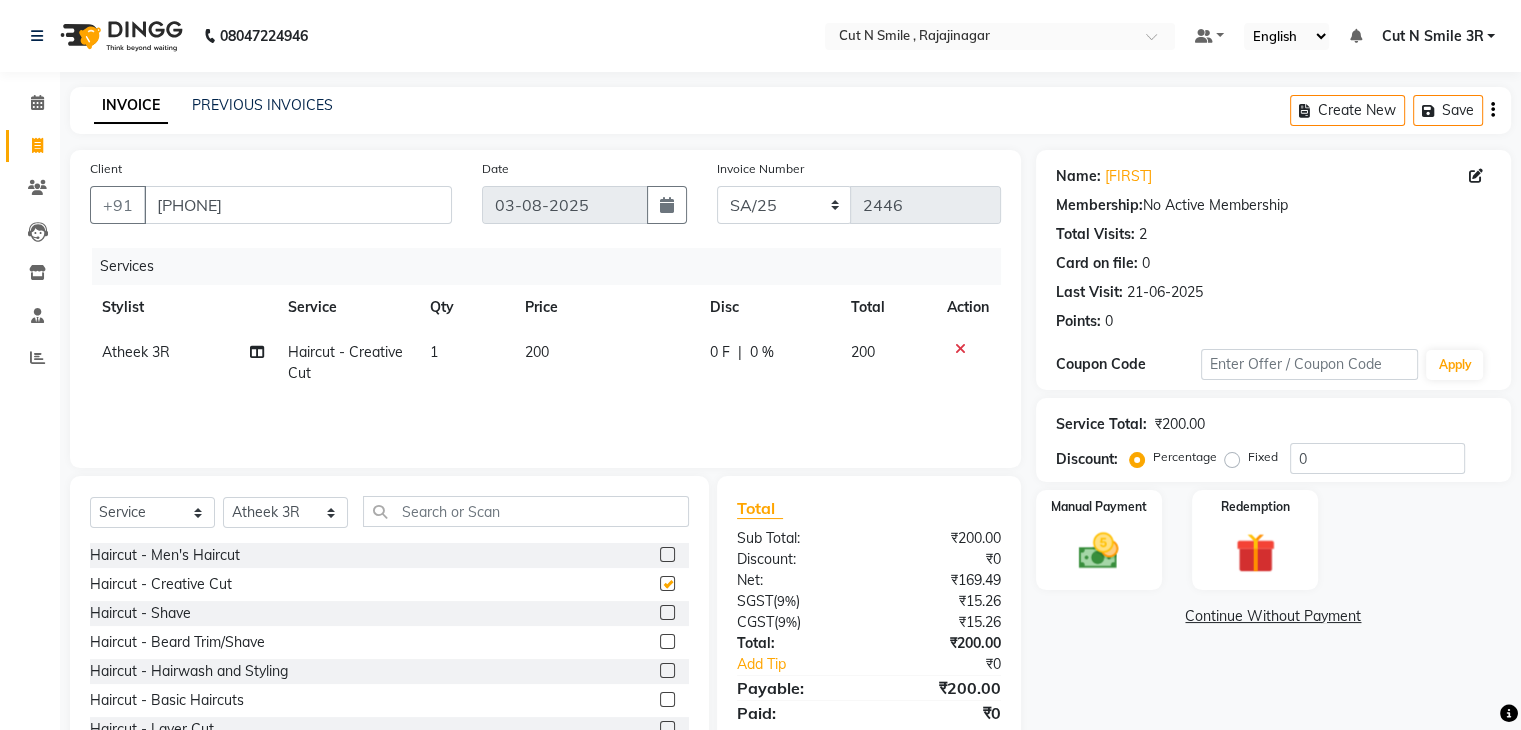 checkbox on "false" 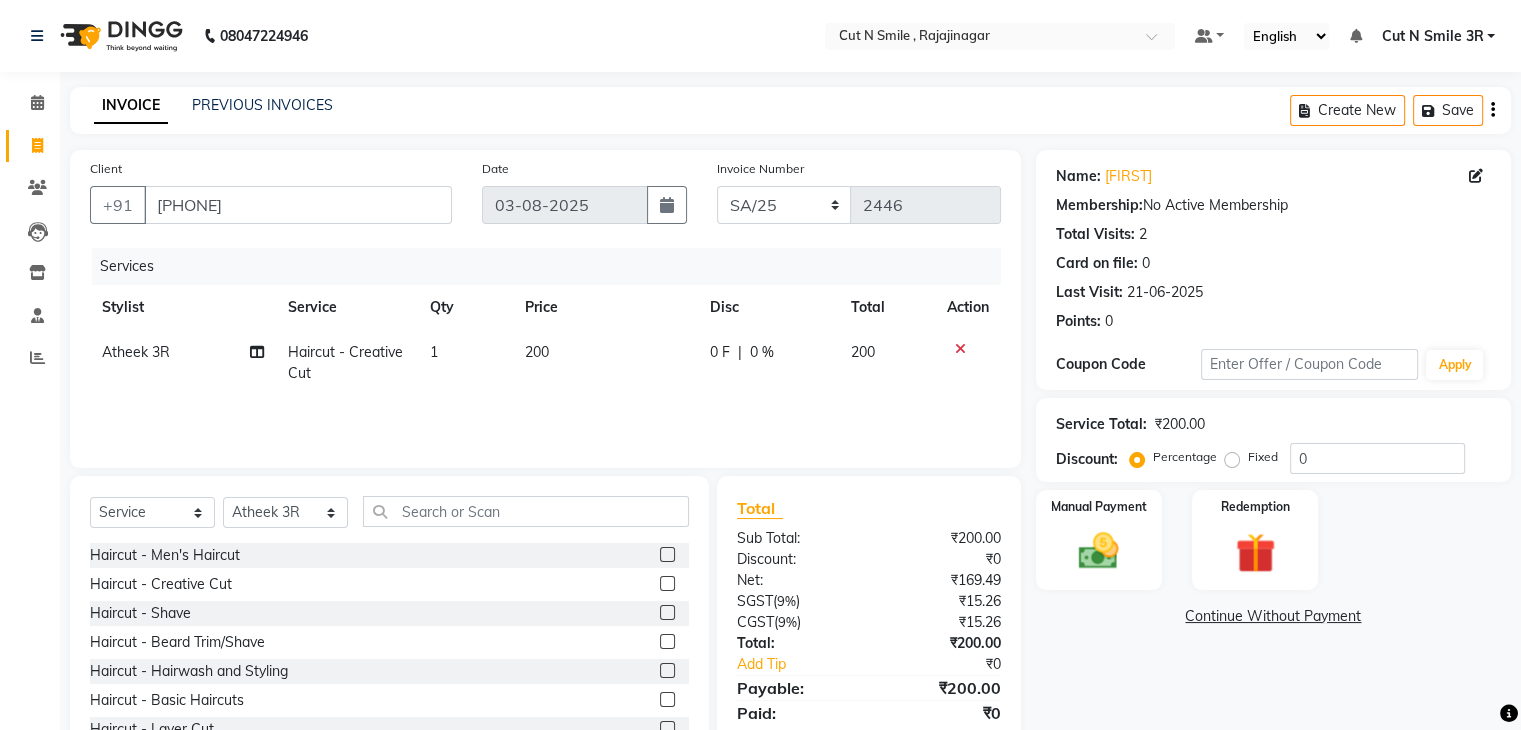 click 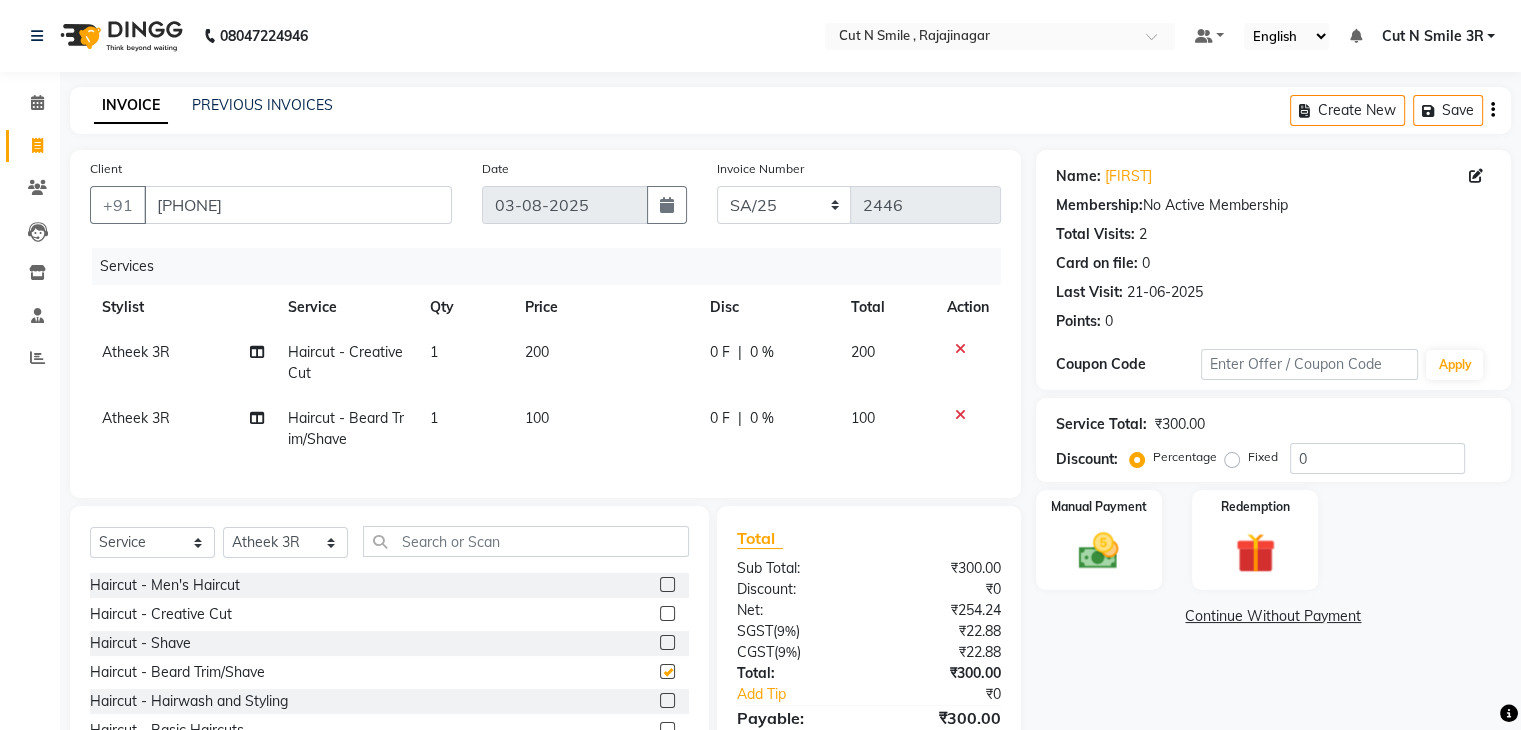 checkbox on "false" 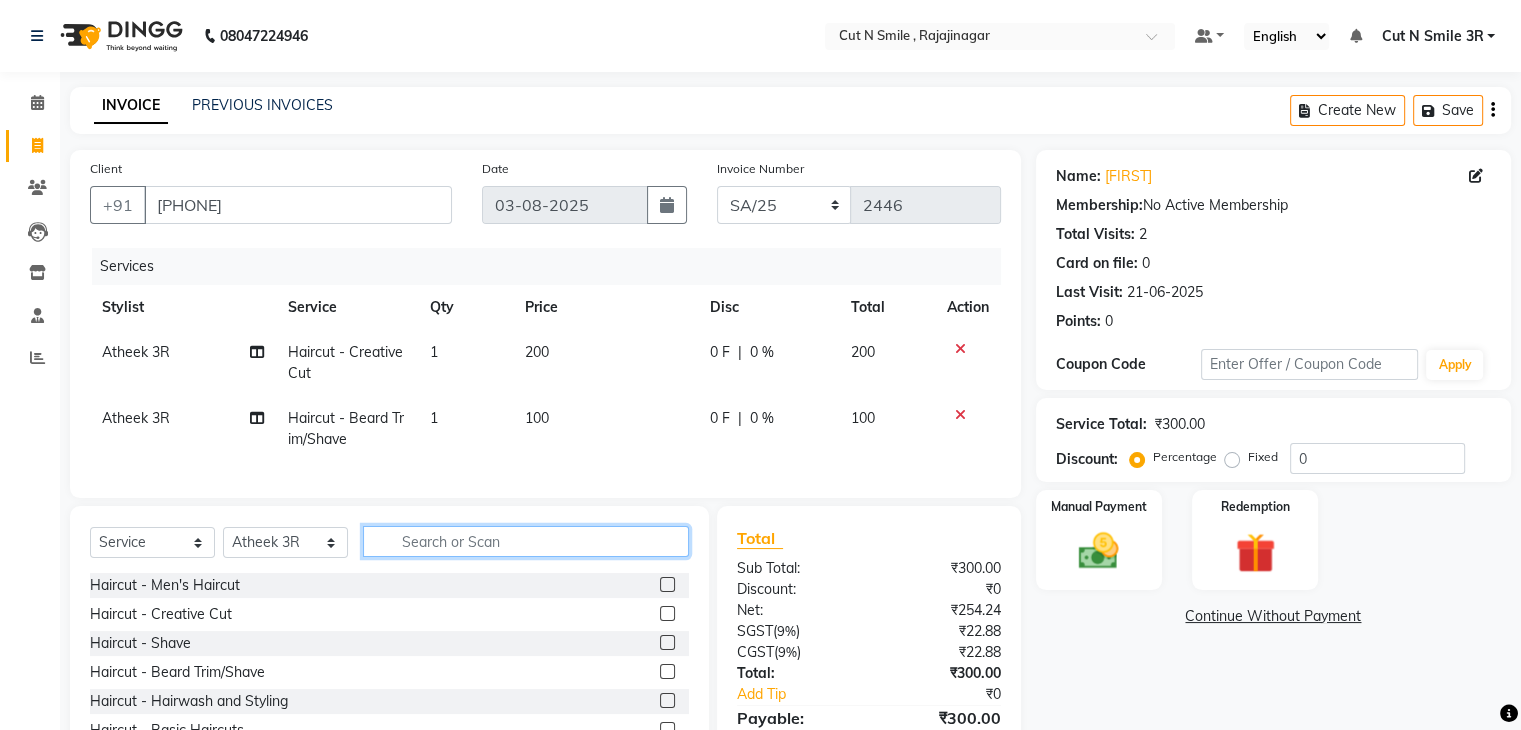 click 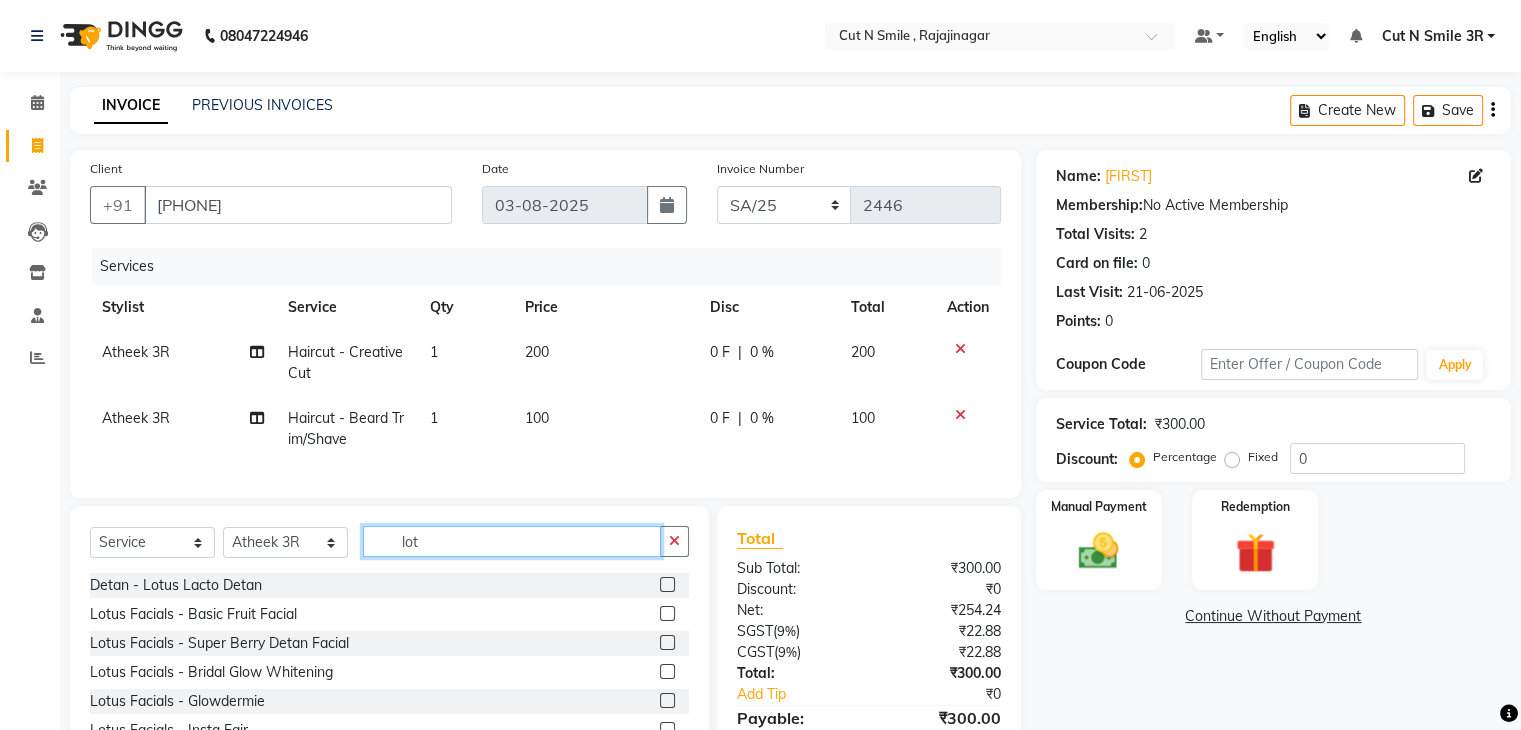 type on "lot" 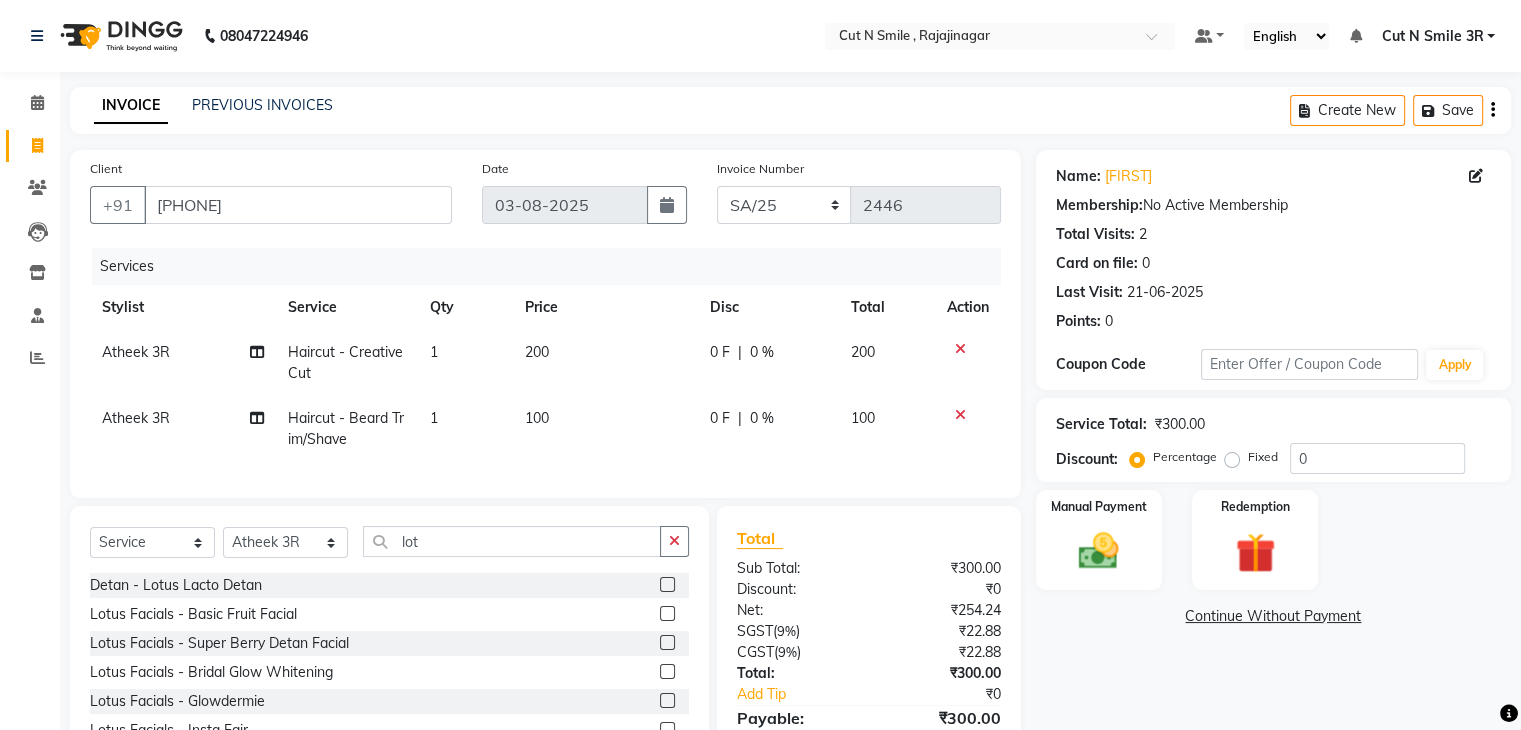 click 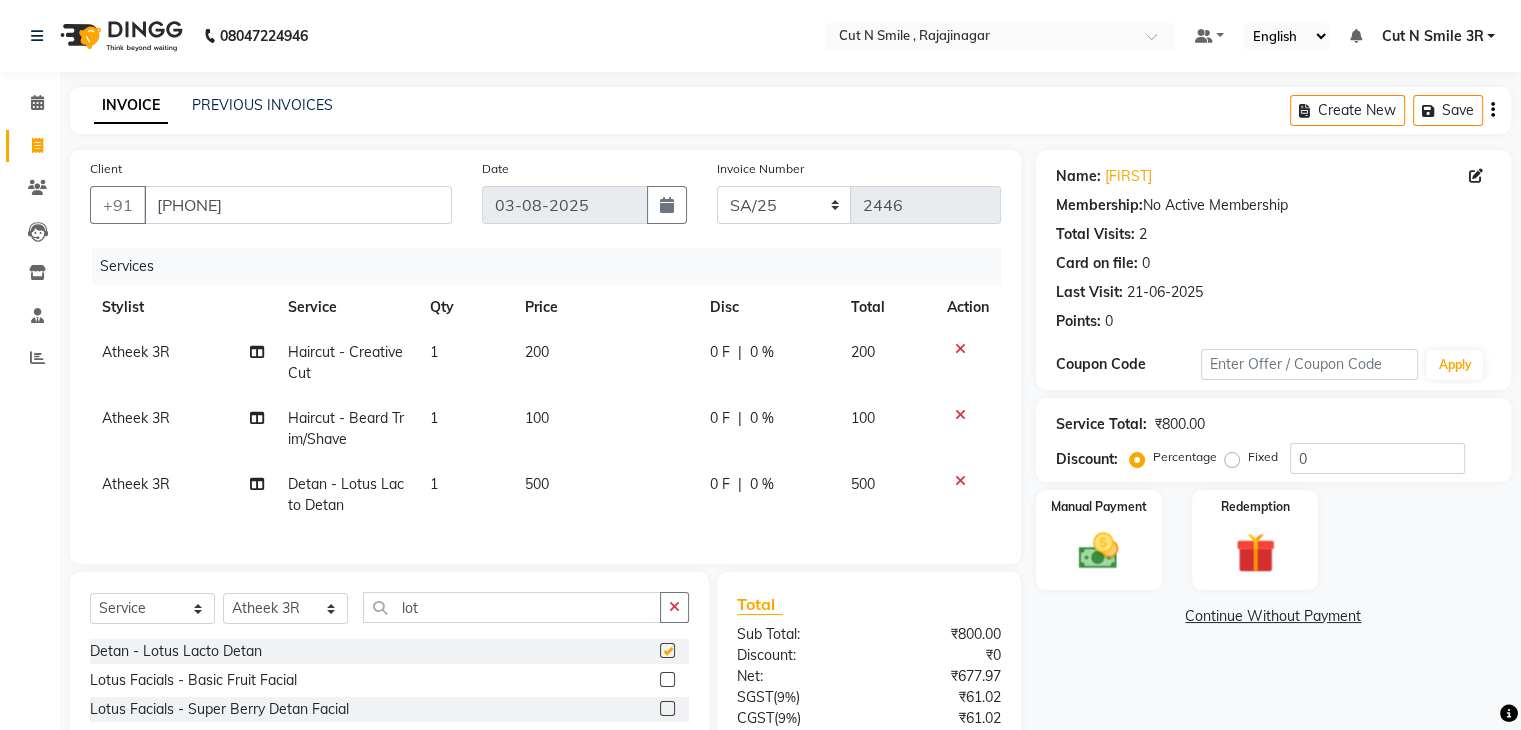 checkbox on "false" 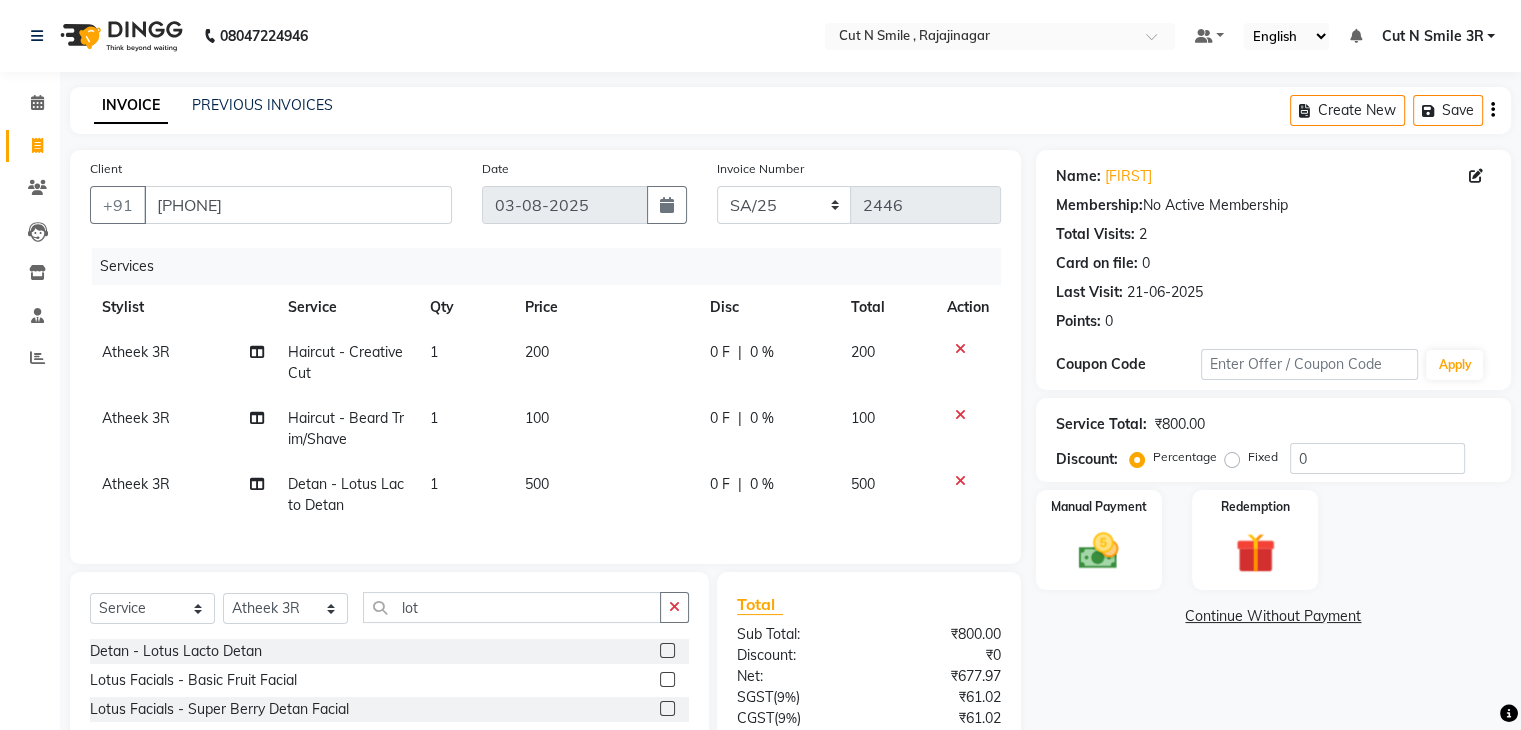scroll, scrollTop: 183, scrollLeft: 0, axis: vertical 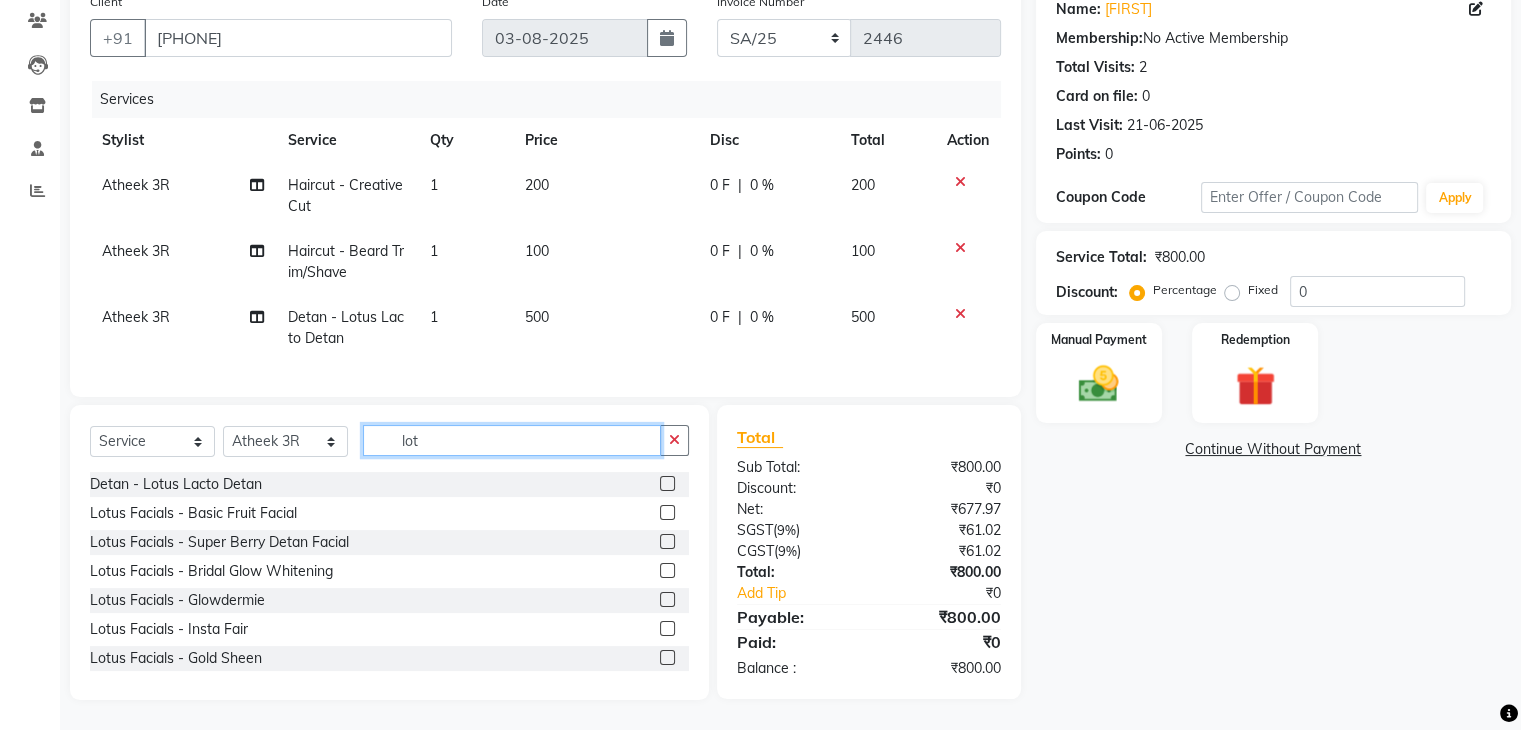 click on "lot" 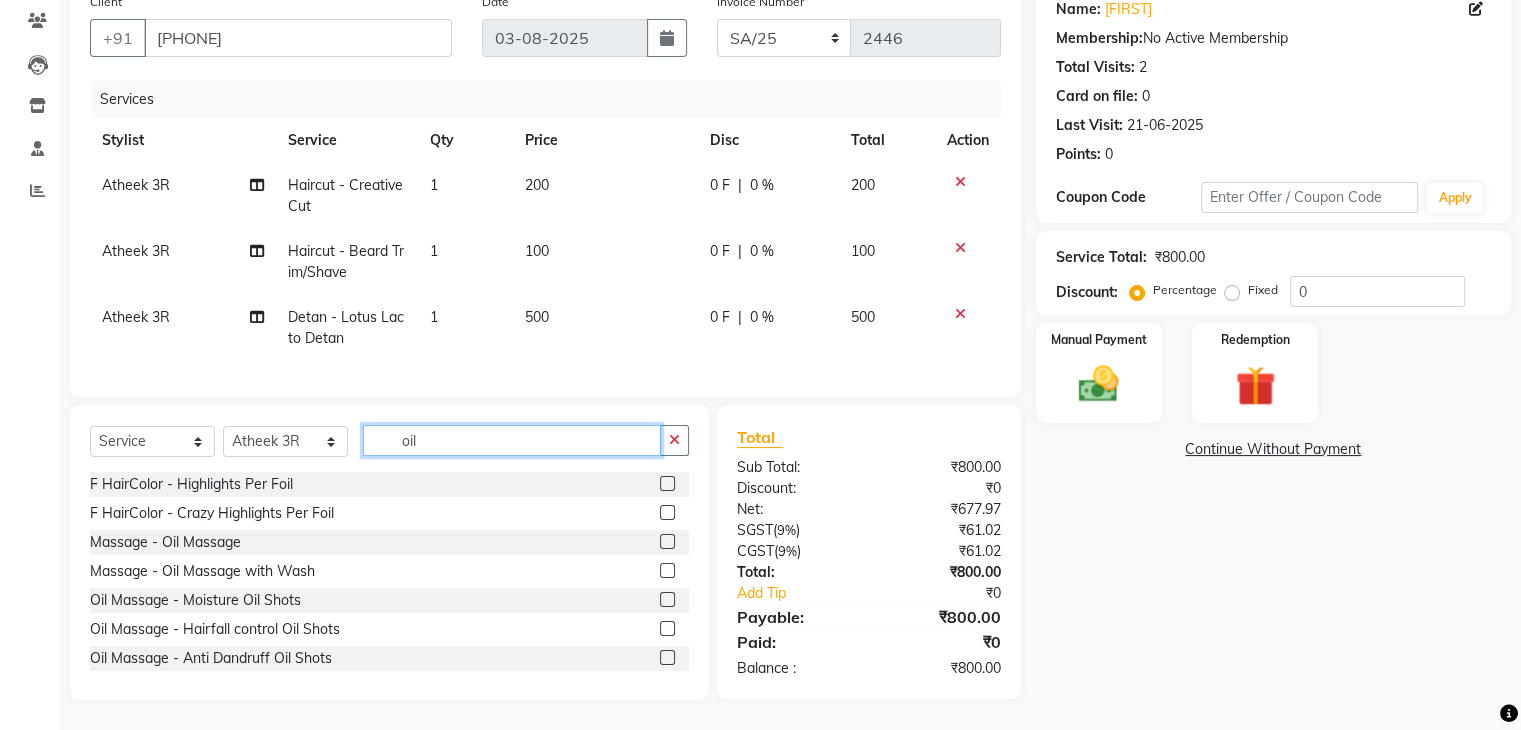 type on "oil" 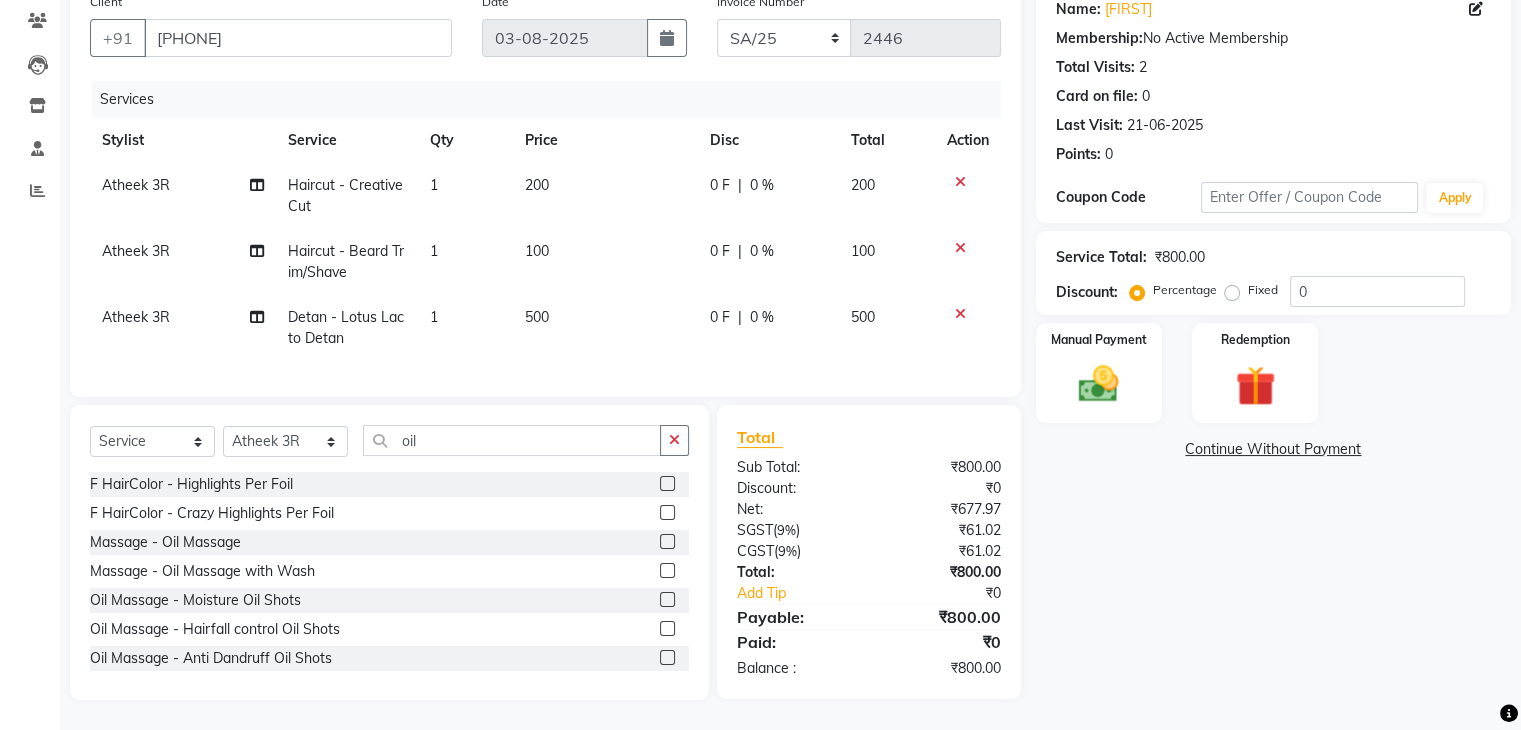 click 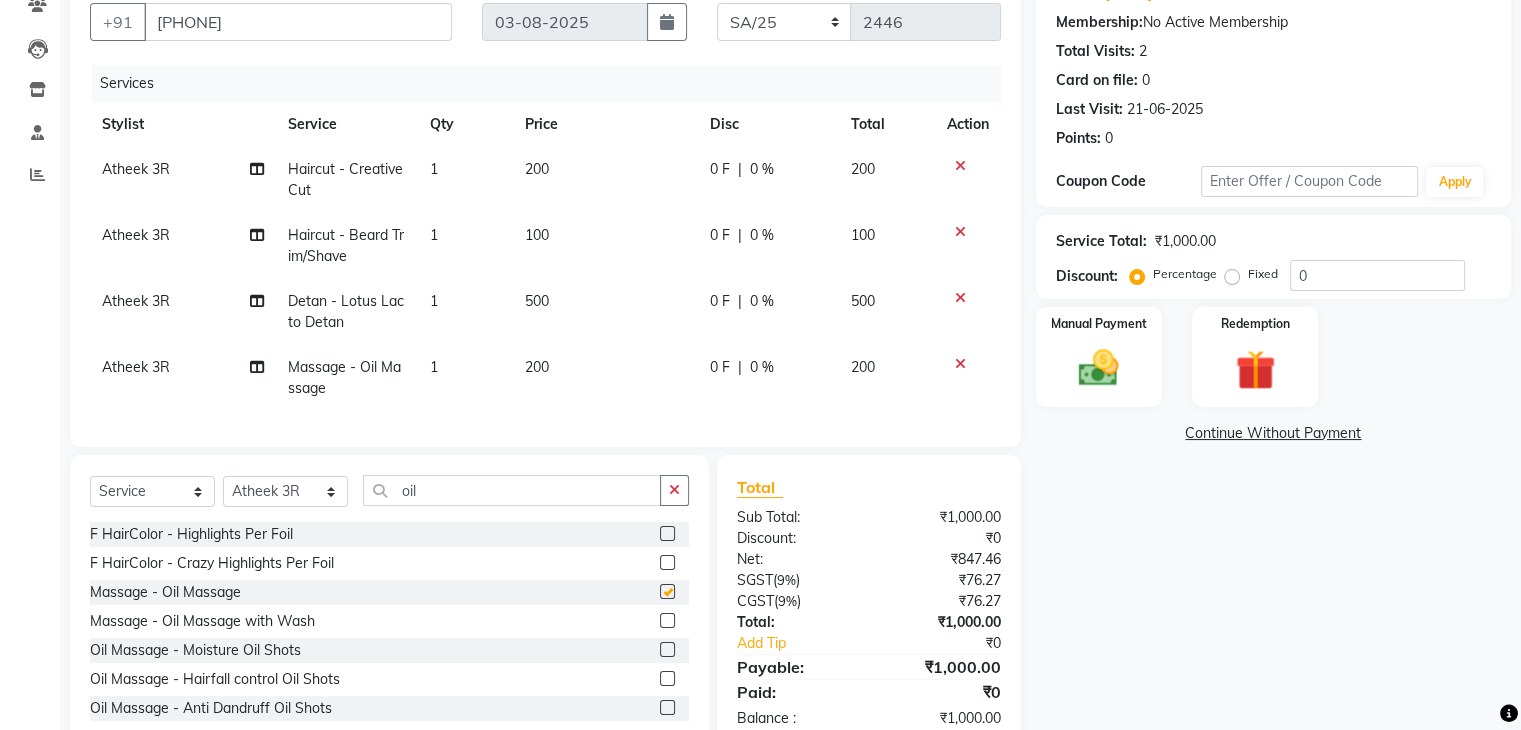 checkbox on "false" 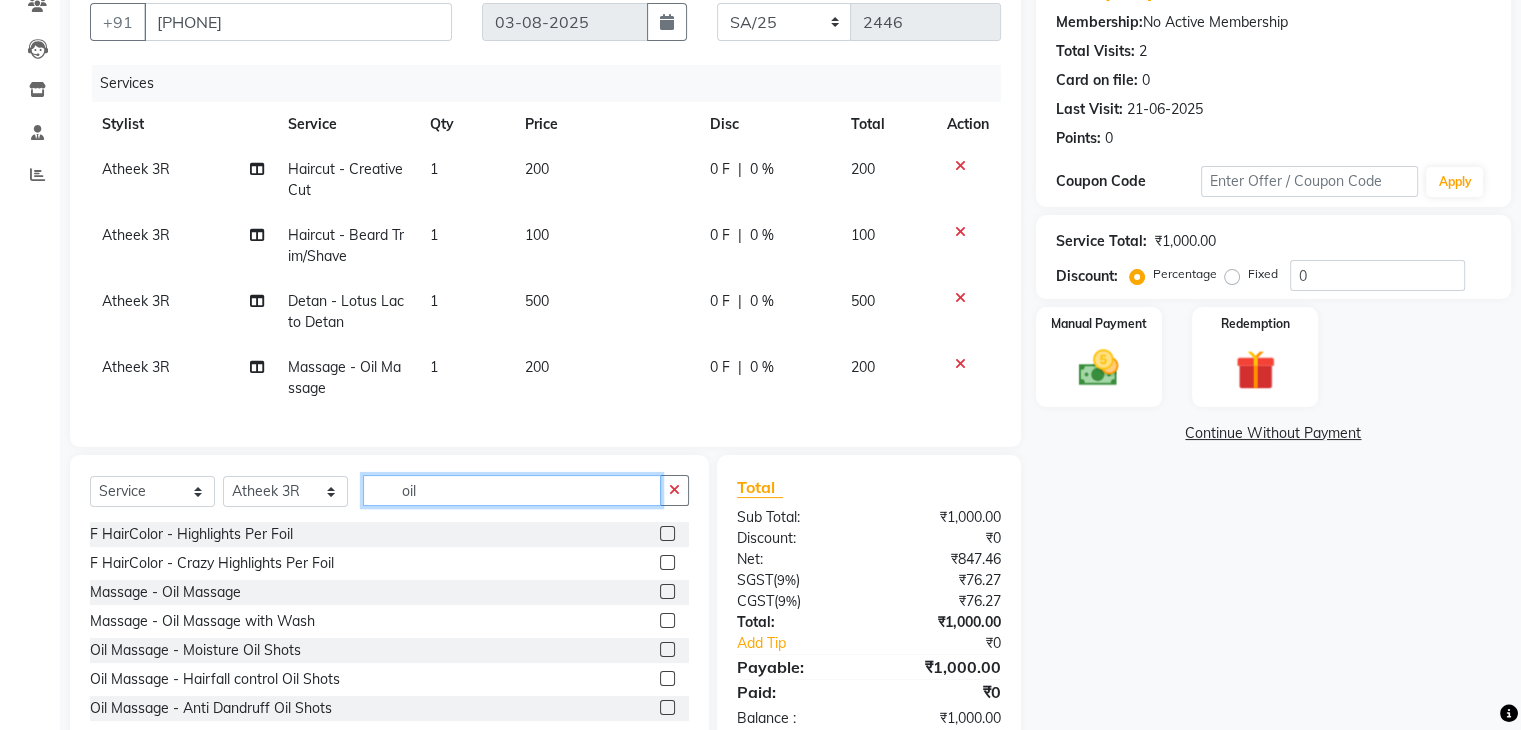 click on "oil" 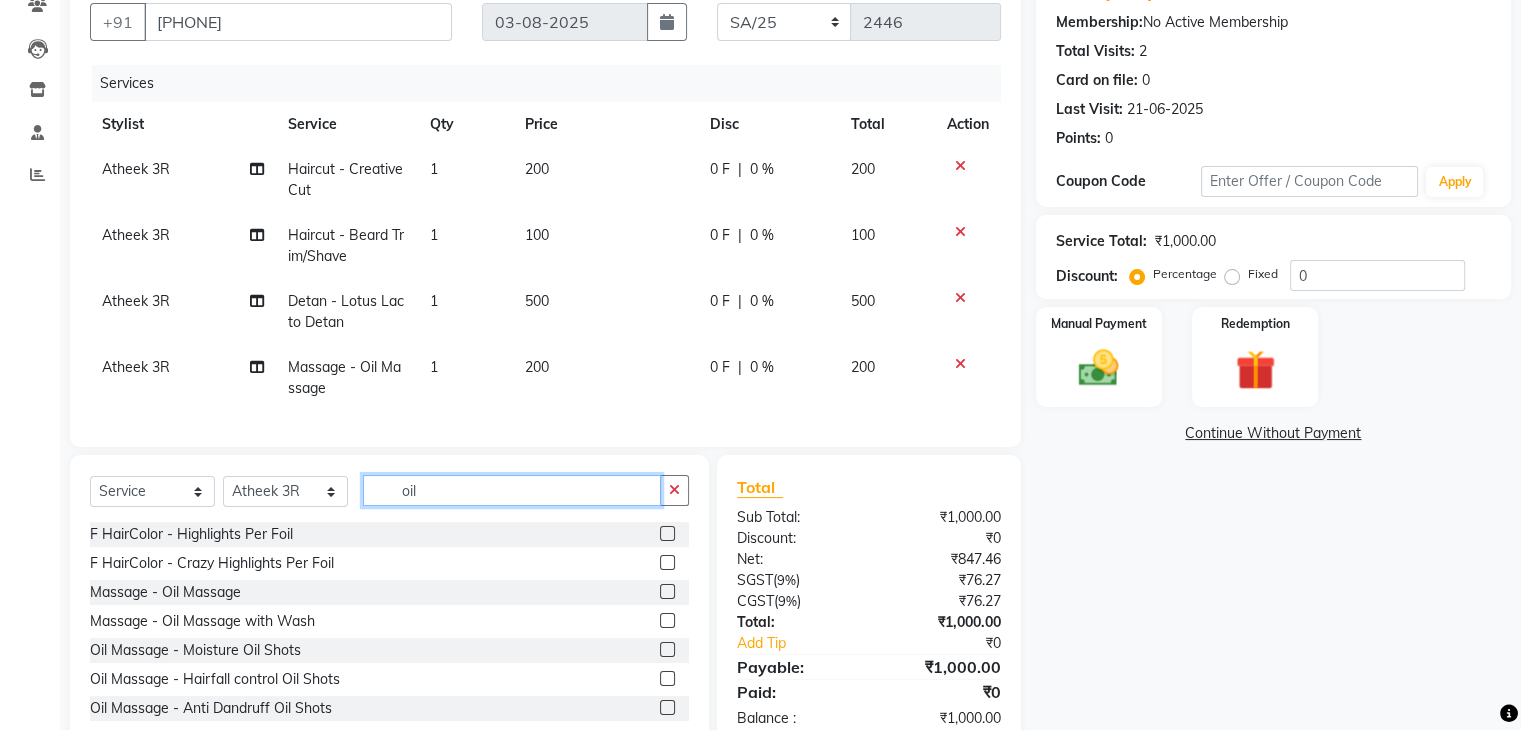click on "oil" 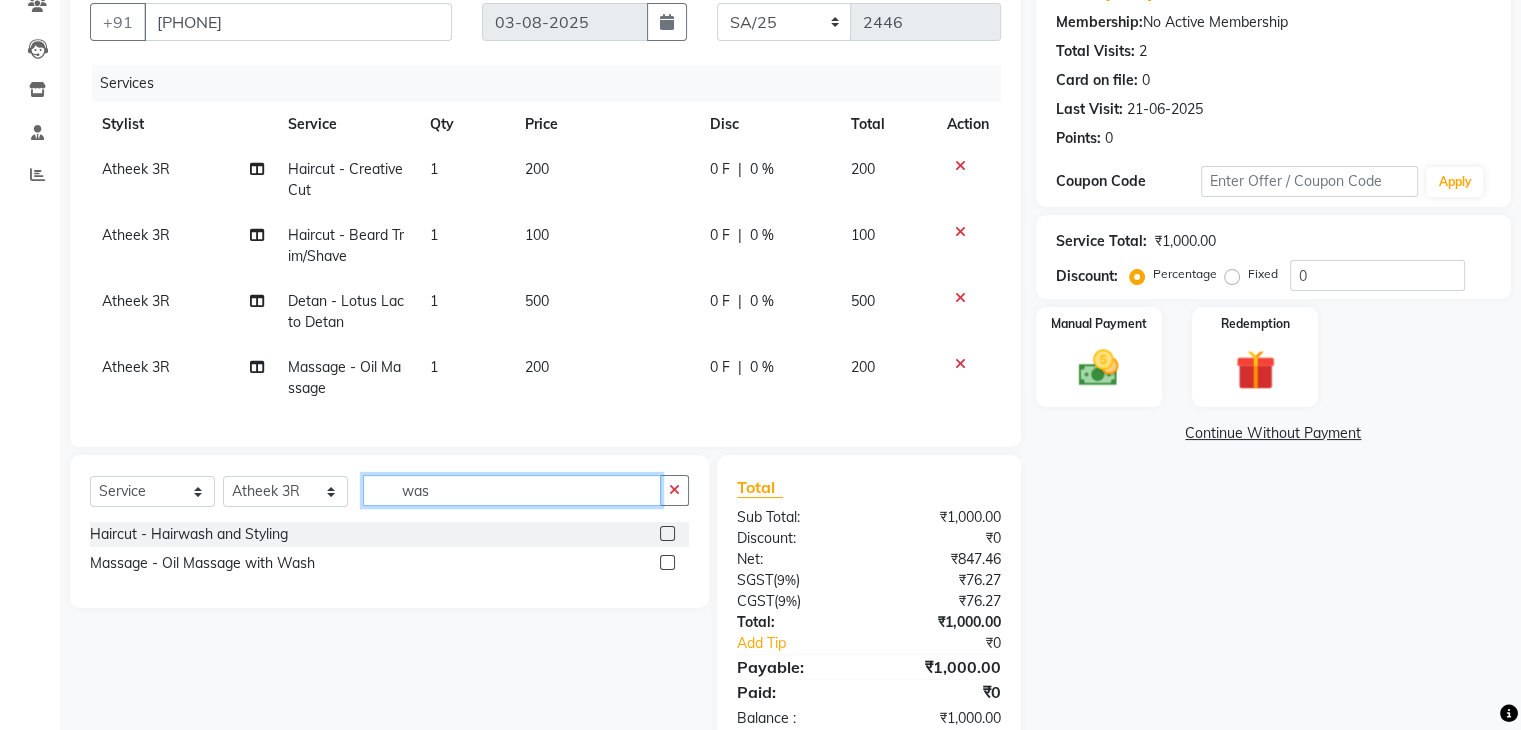 type on "was" 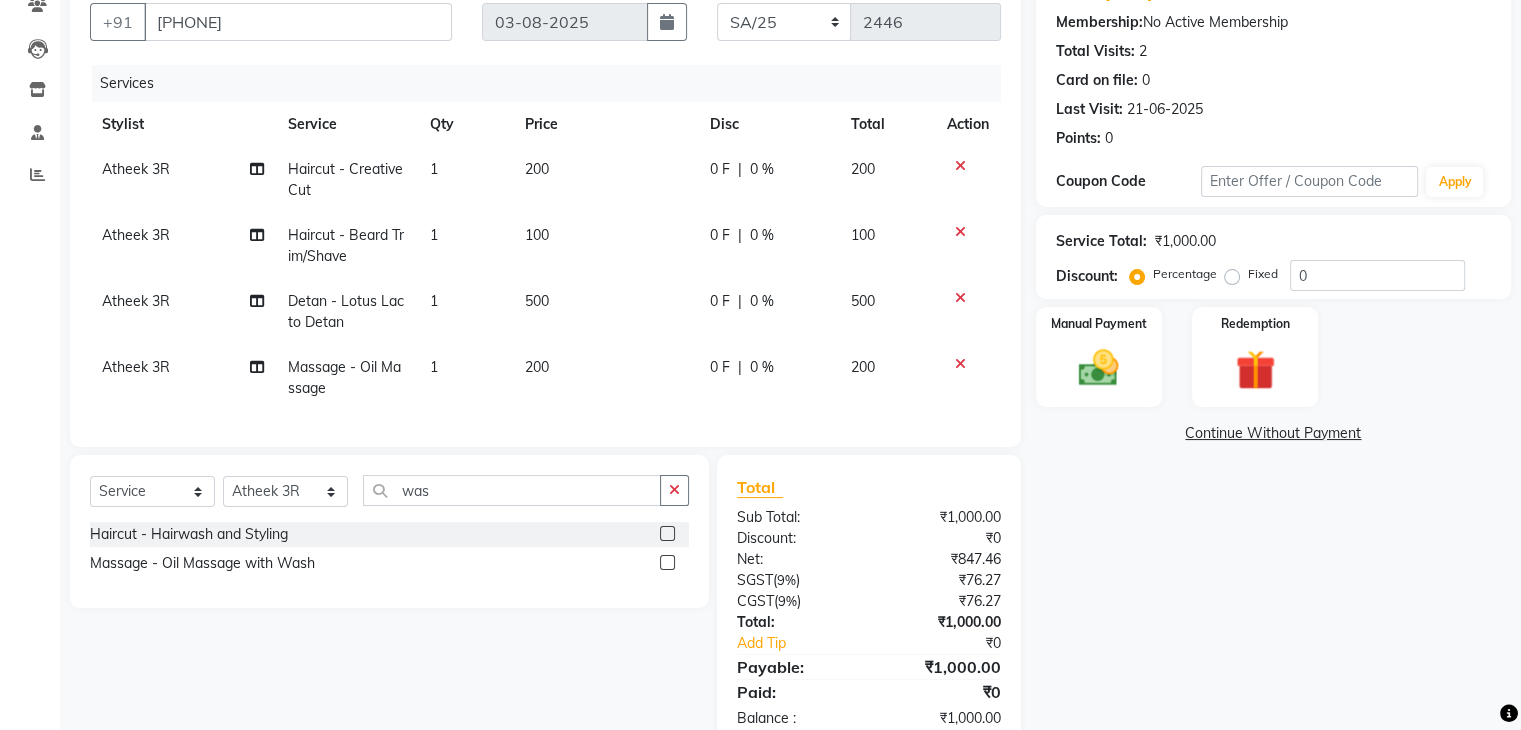 click on "Name: [FIRST]  Membership:  No Active Membership  Total Visits:  2 Card on file:  0 Last Visit:   [DATE] Points:   0  Coupon Code Apply Service Total:  ₹1,000.00  Discount:  Percentage   Fixed  0 Manual Payment Redemption  Continue Without Payment" 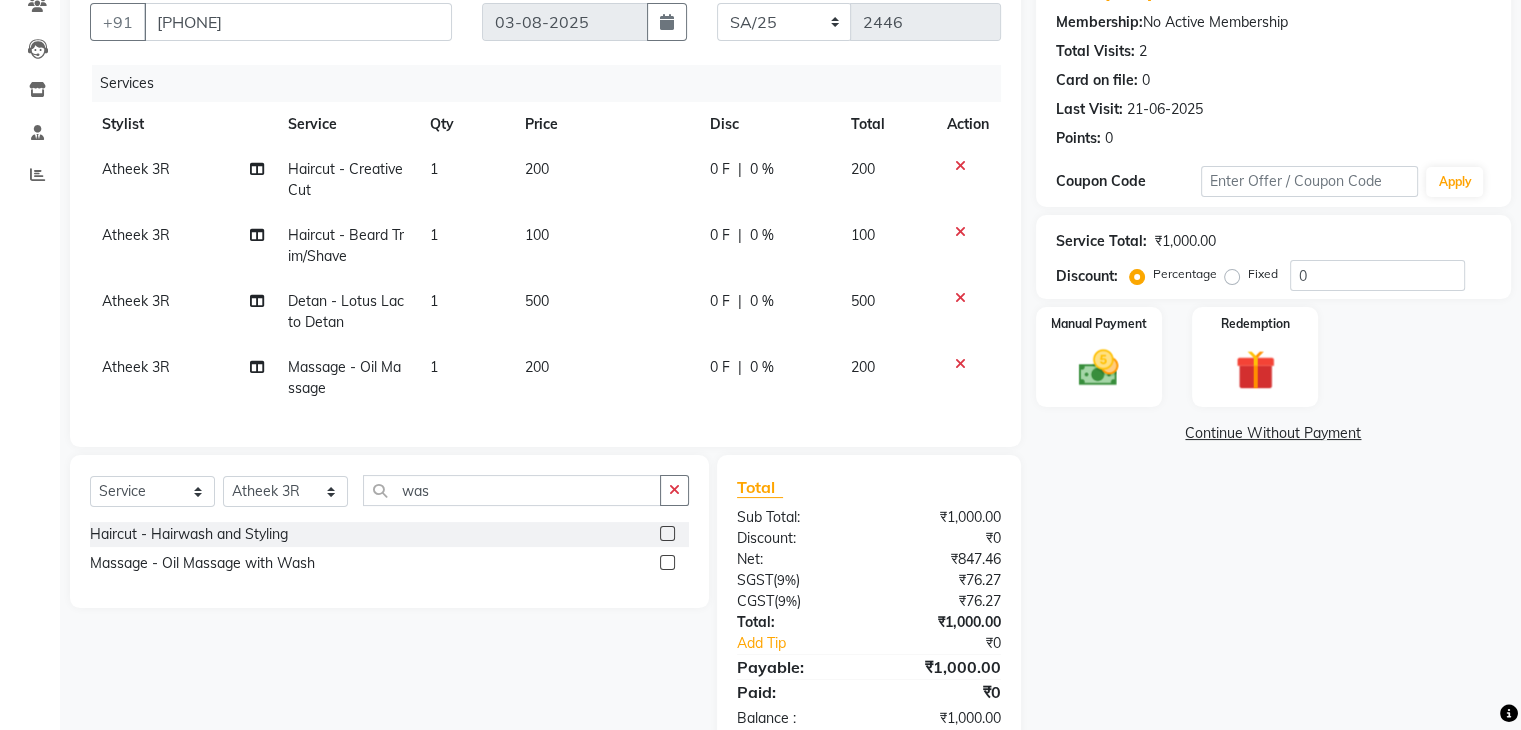 click on "Fixed" 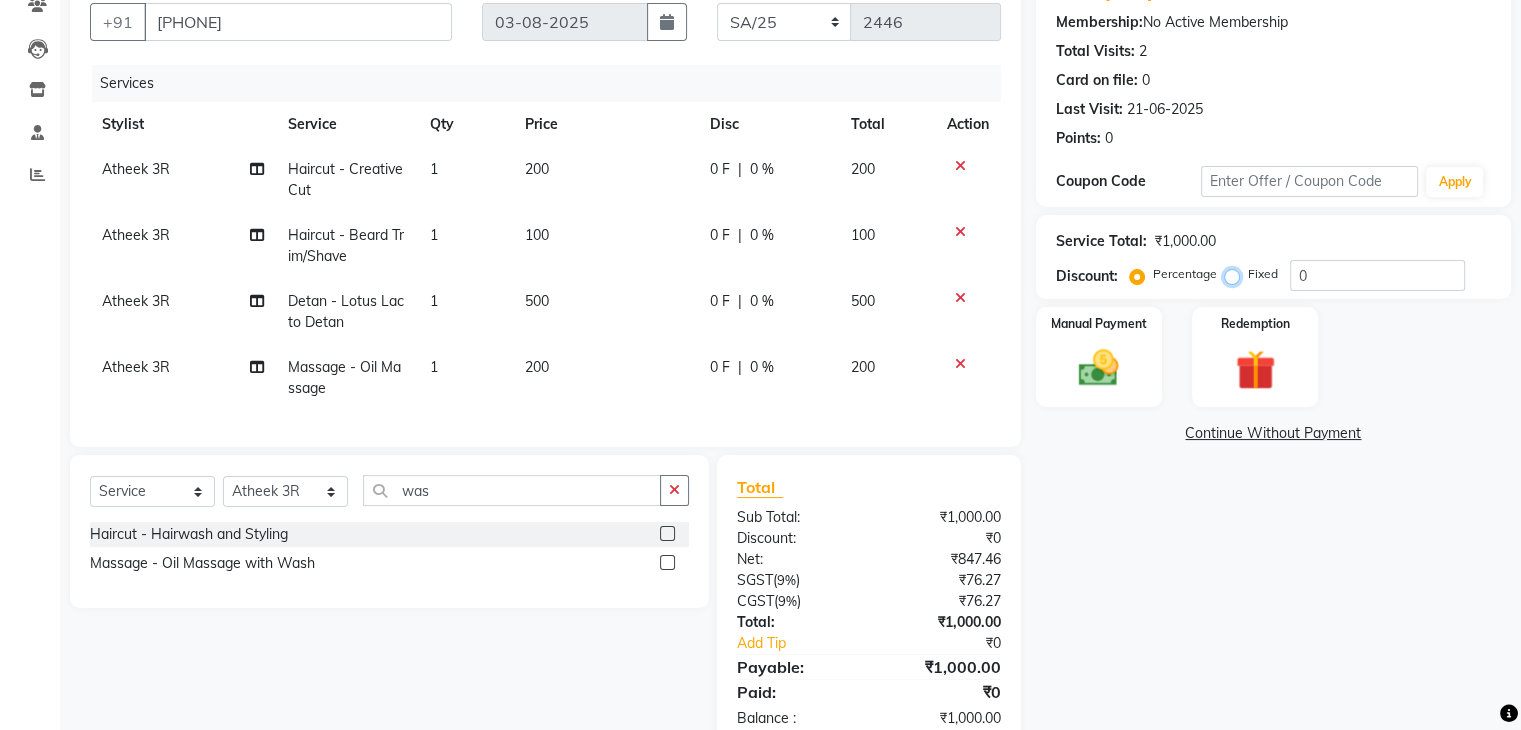 click on "Fixed" at bounding box center [1236, 274] 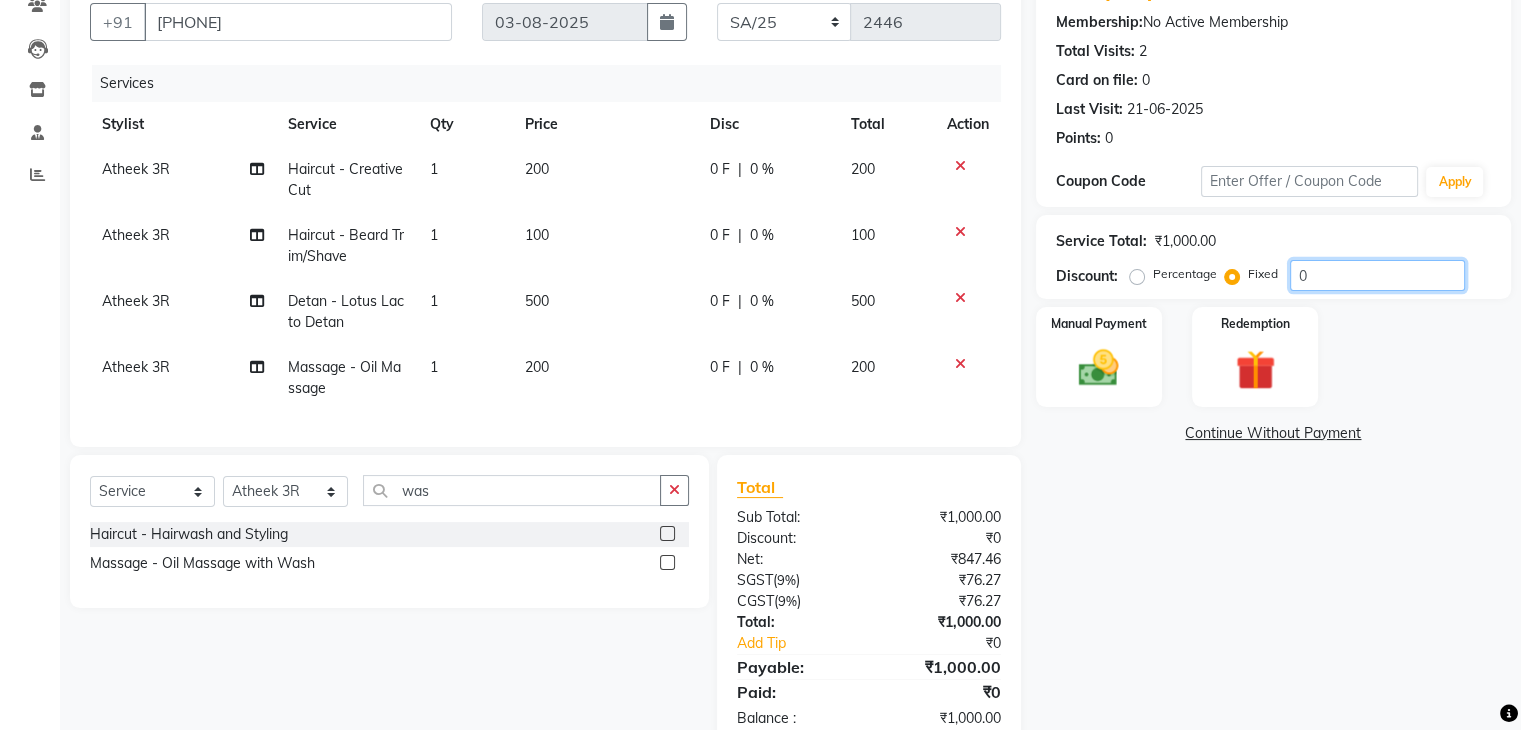 click on "0" 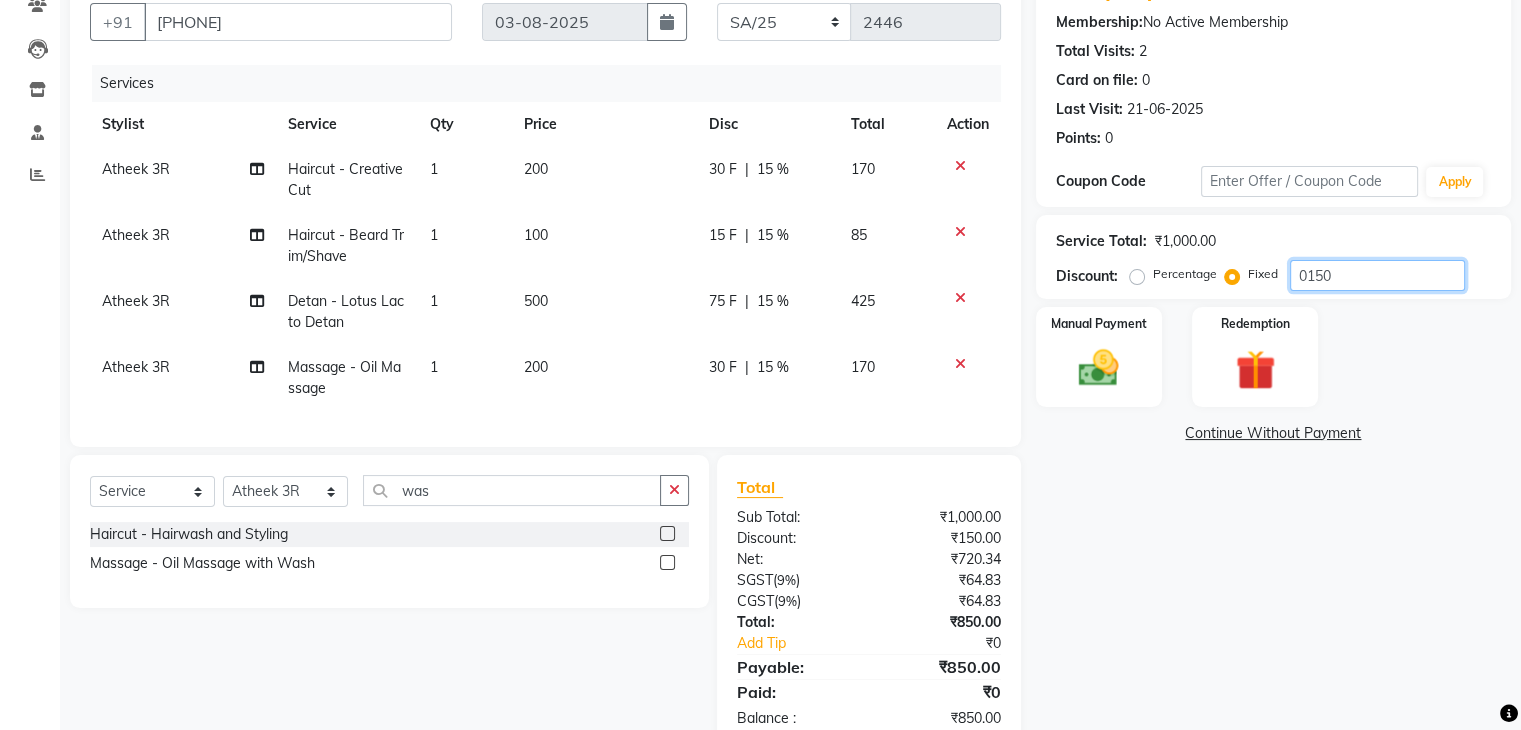 type on "0150" 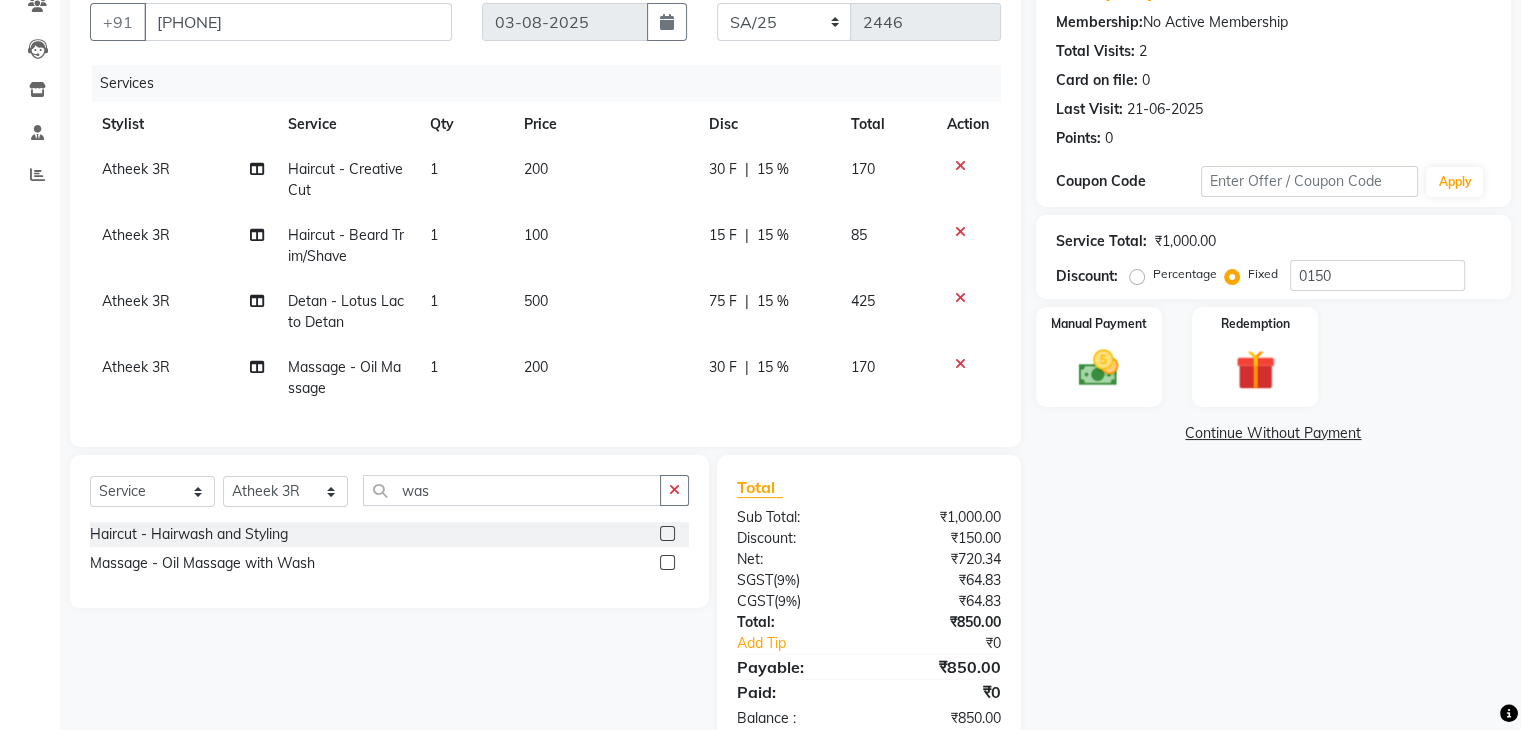 click on "Name: [FIRST]  Membership:  No Active Membership  Total Visits:  2 Card on file:  0 Last Visit:   [DATE] Points:   0  Coupon Code Apply Service Total:  ₹1,000.00  Discount:  Percentage   Fixed  0150 Manual Payment Redemption  Continue Without Payment" 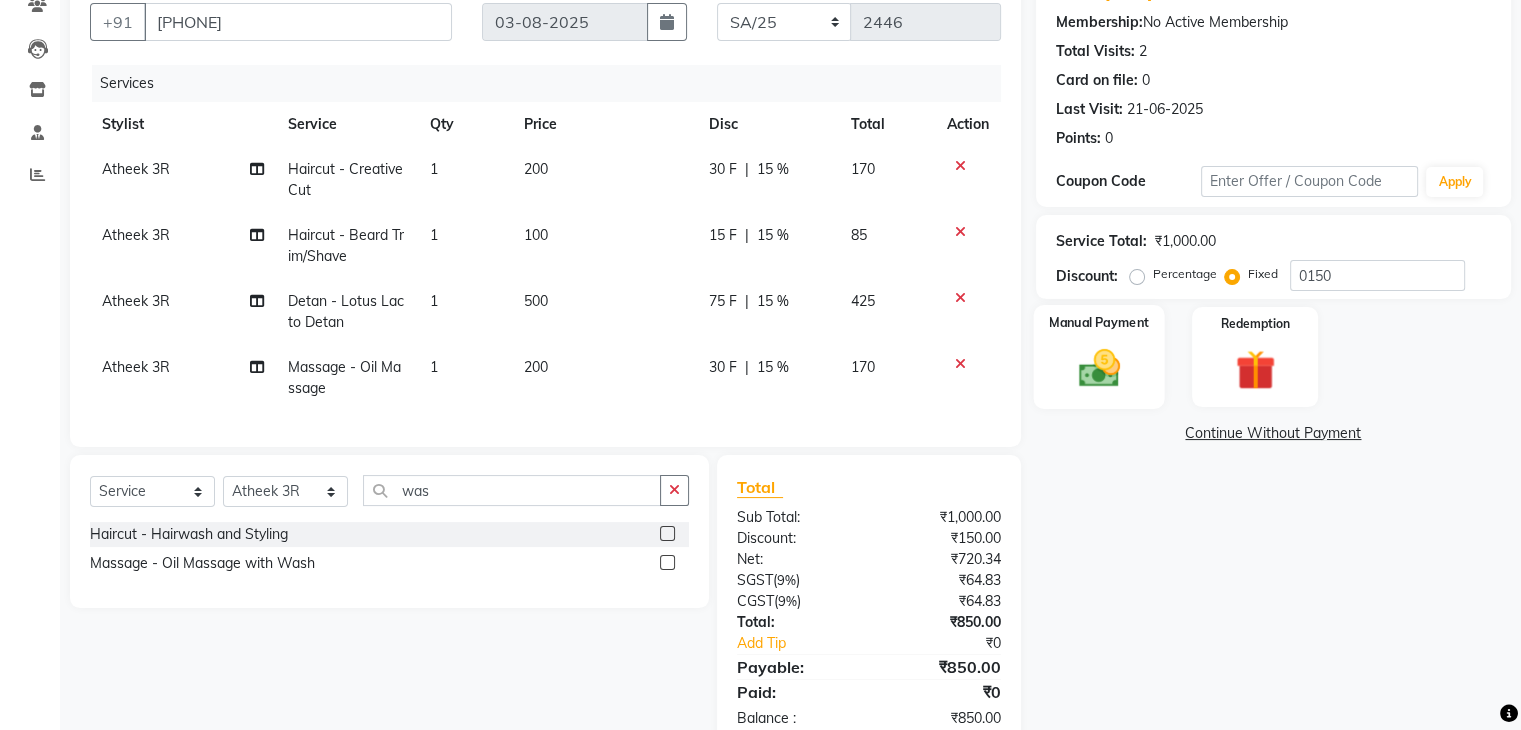 click 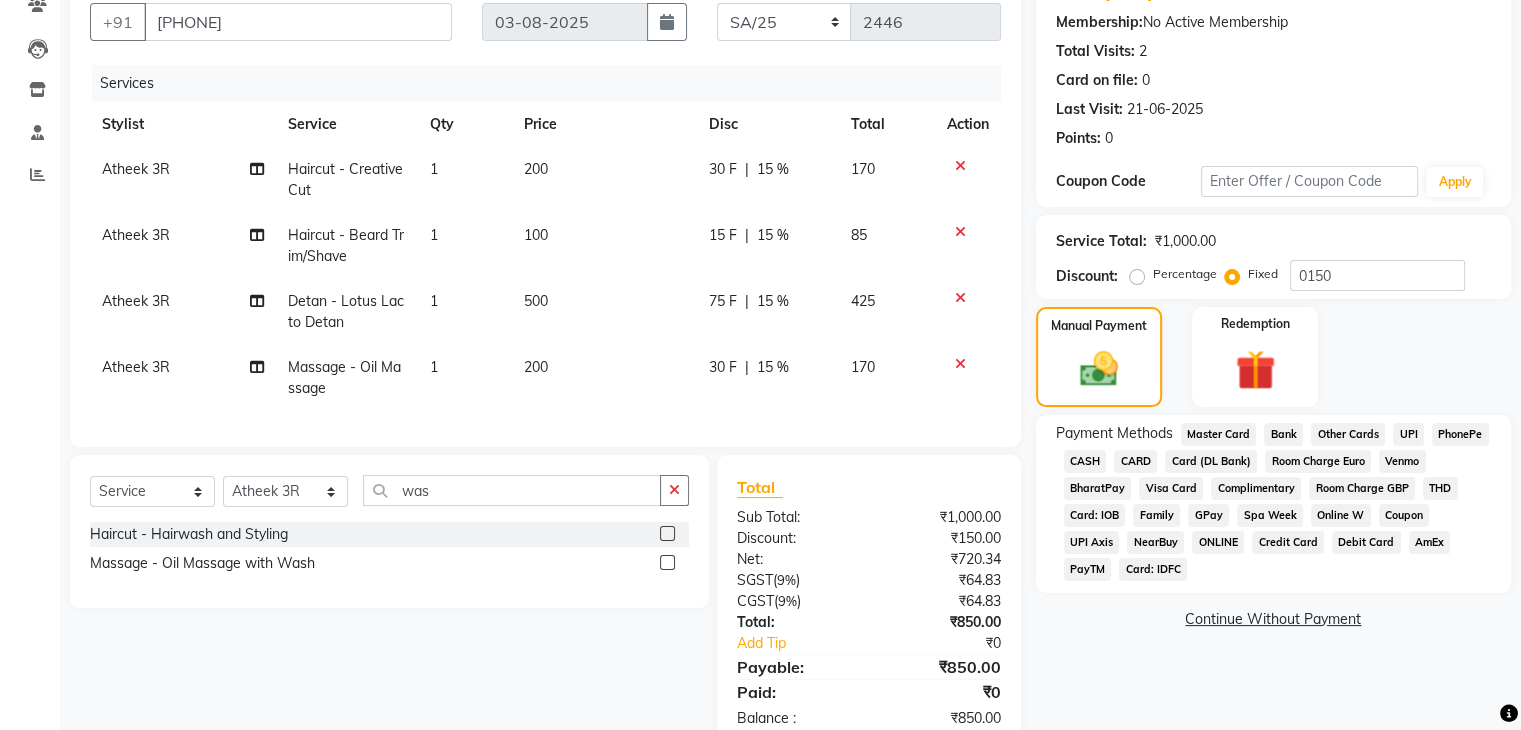 click on "UPI" 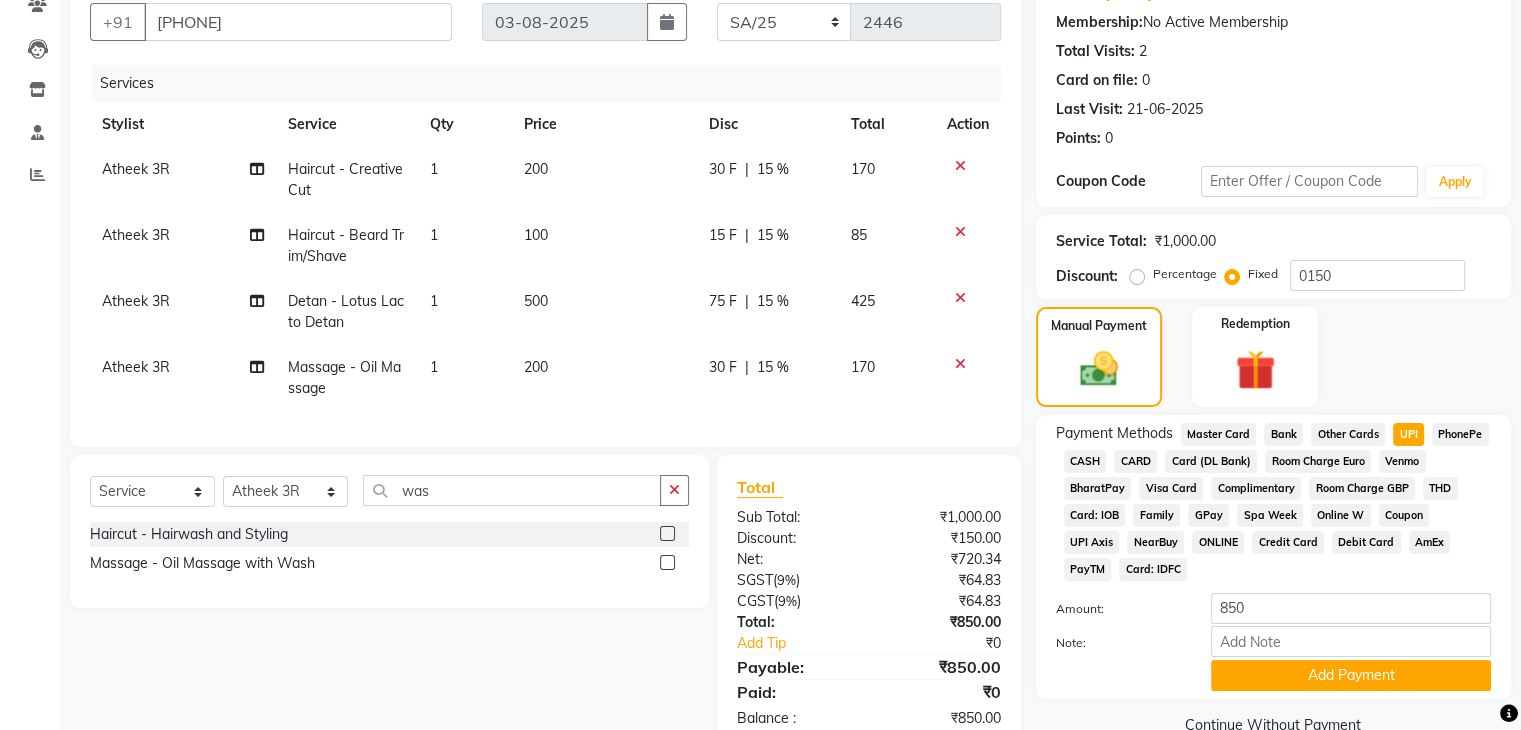 scroll, scrollTop: 248, scrollLeft: 0, axis: vertical 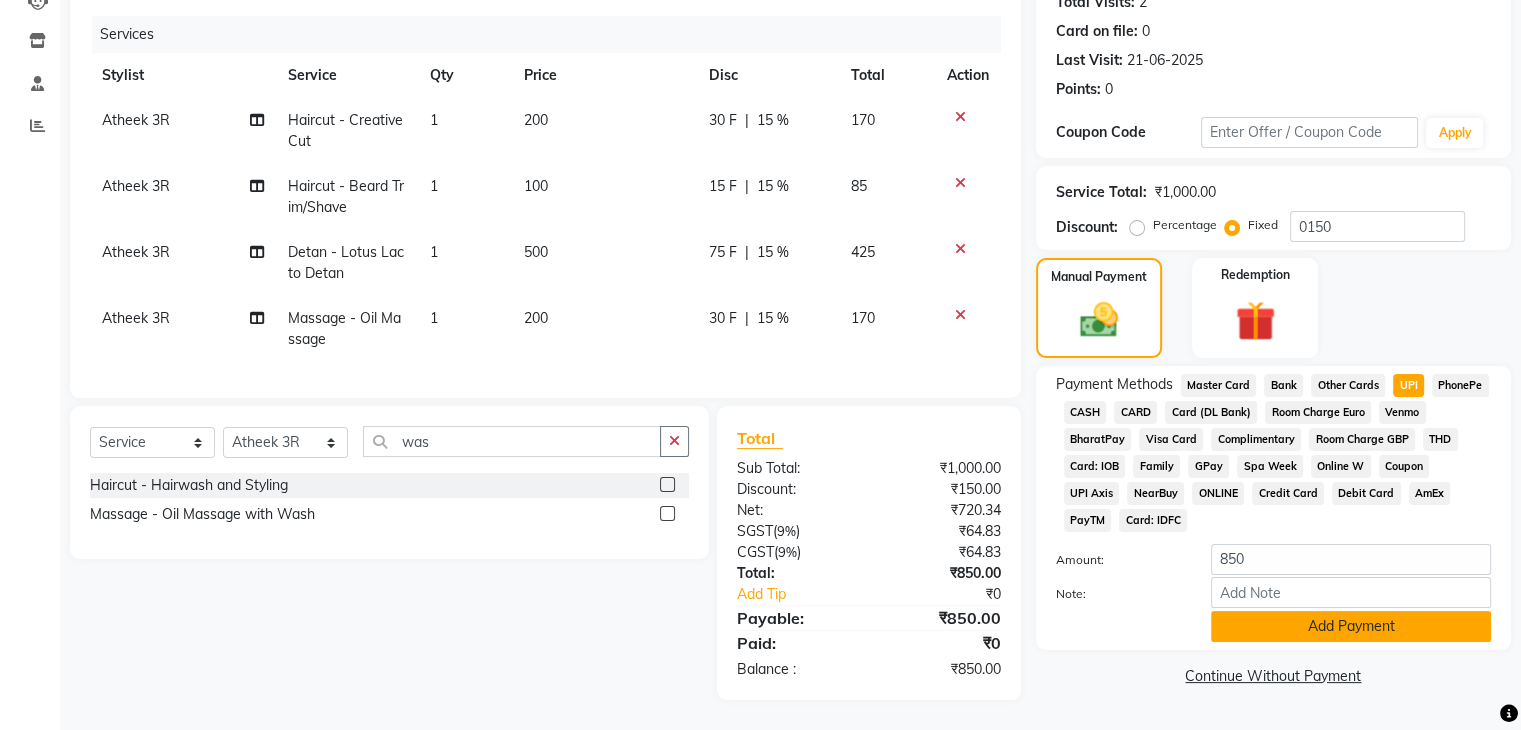 click on "Add Payment" 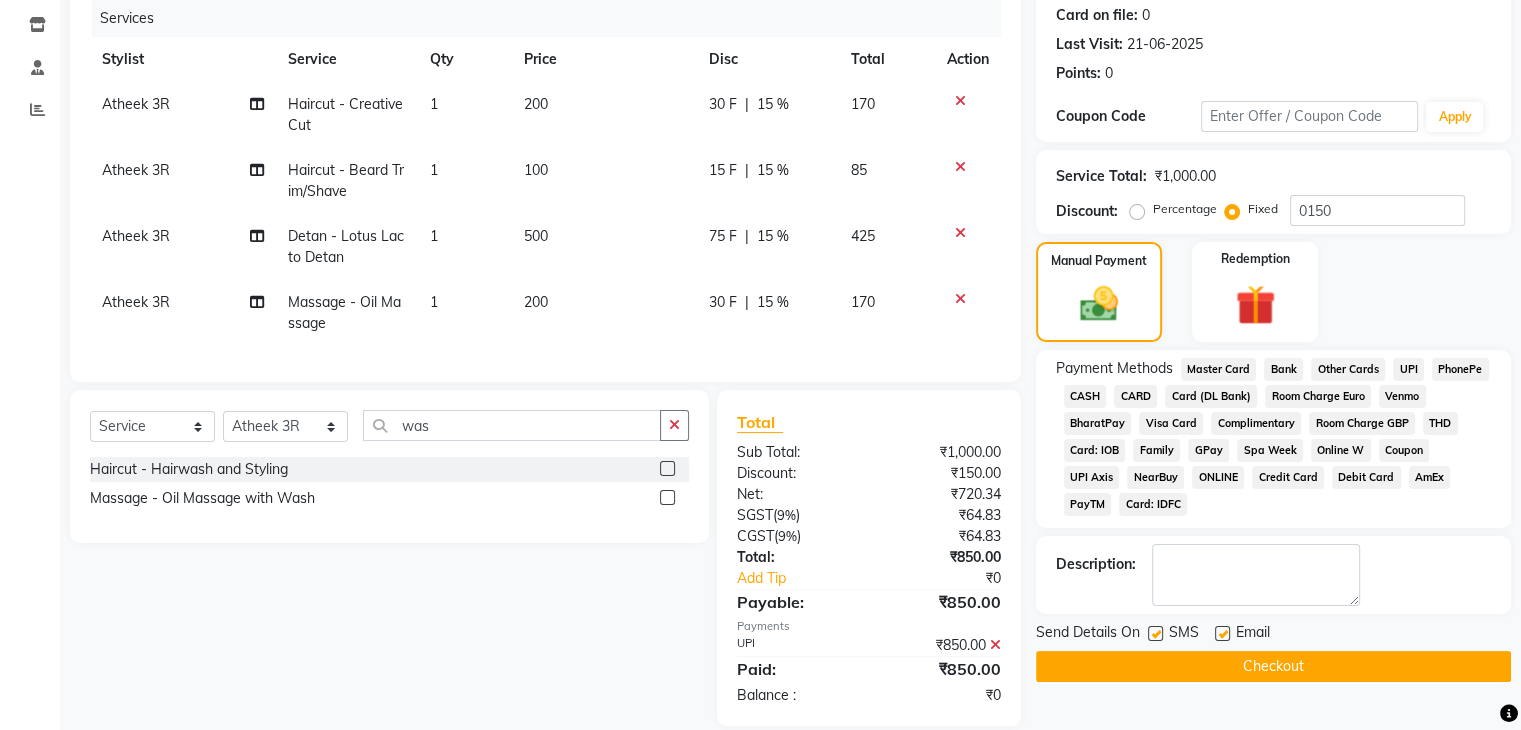 click on "Checkout" 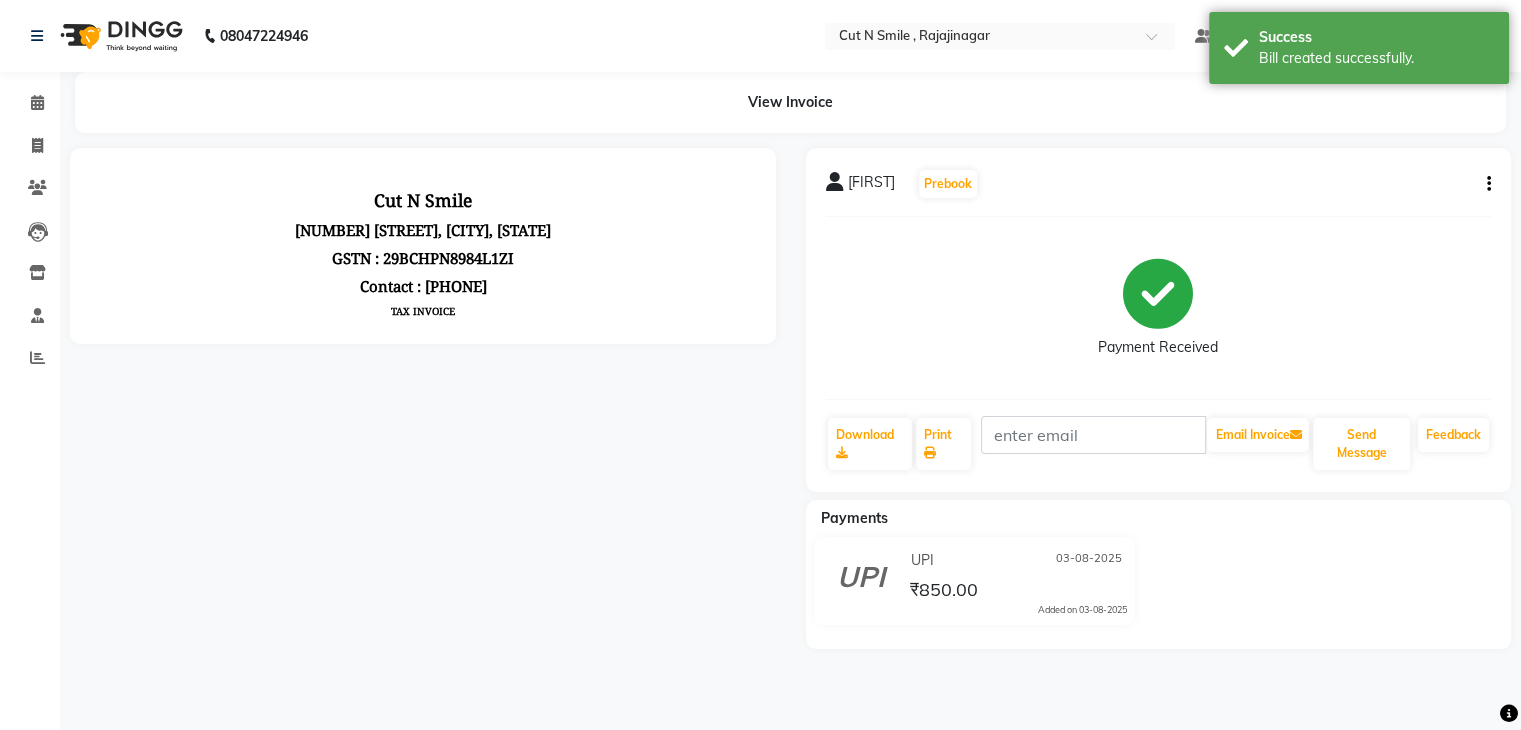 scroll, scrollTop: 0, scrollLeft: 0, axis: both 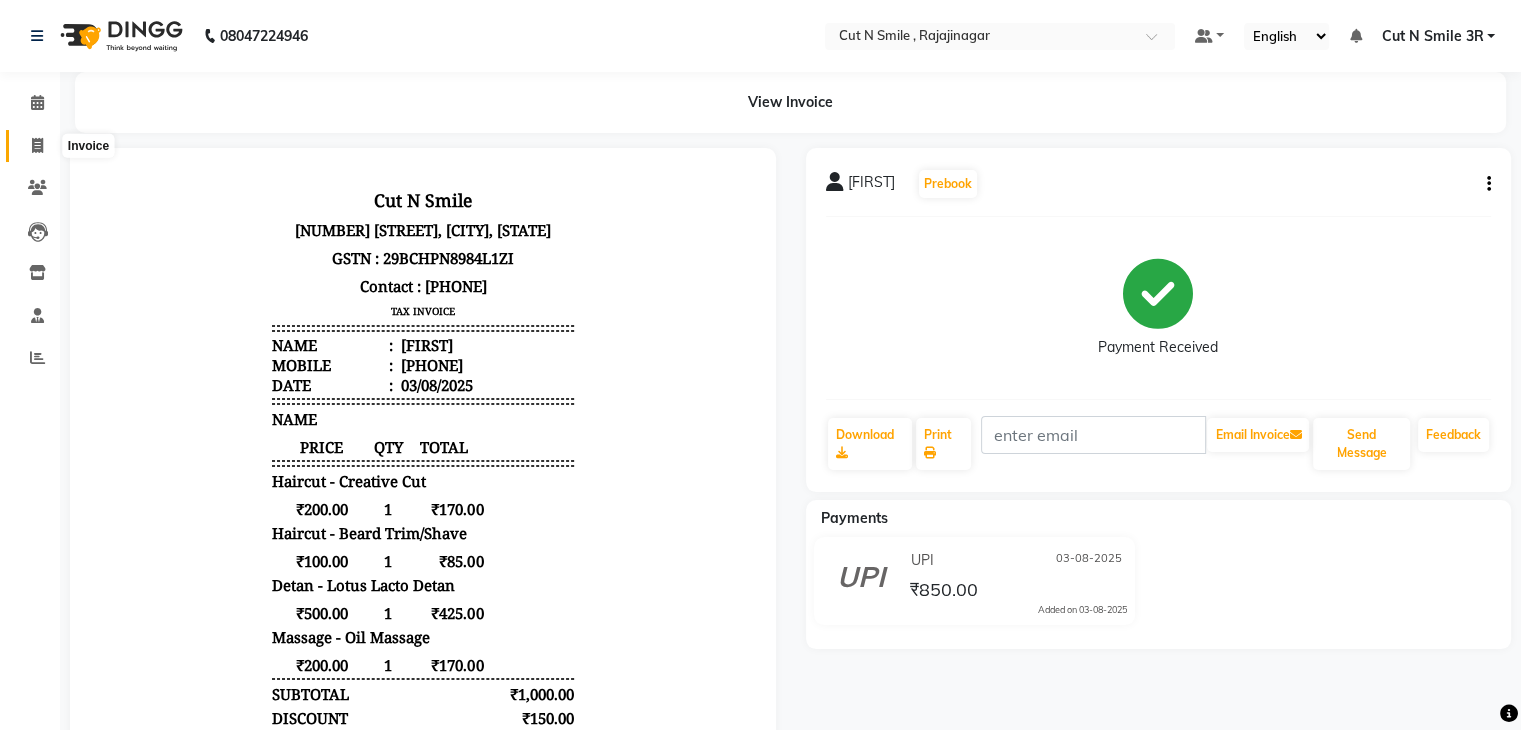 click 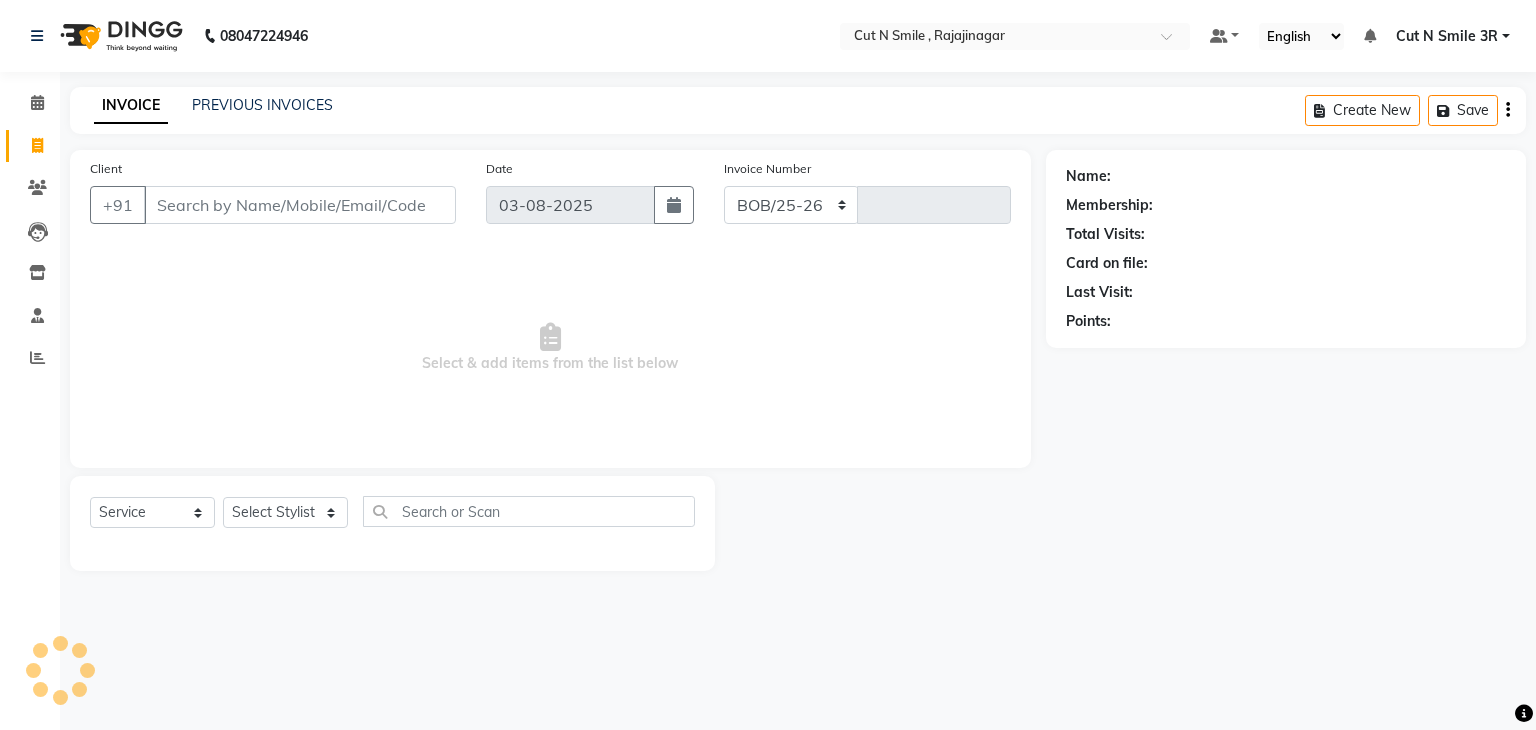 select on "7187" 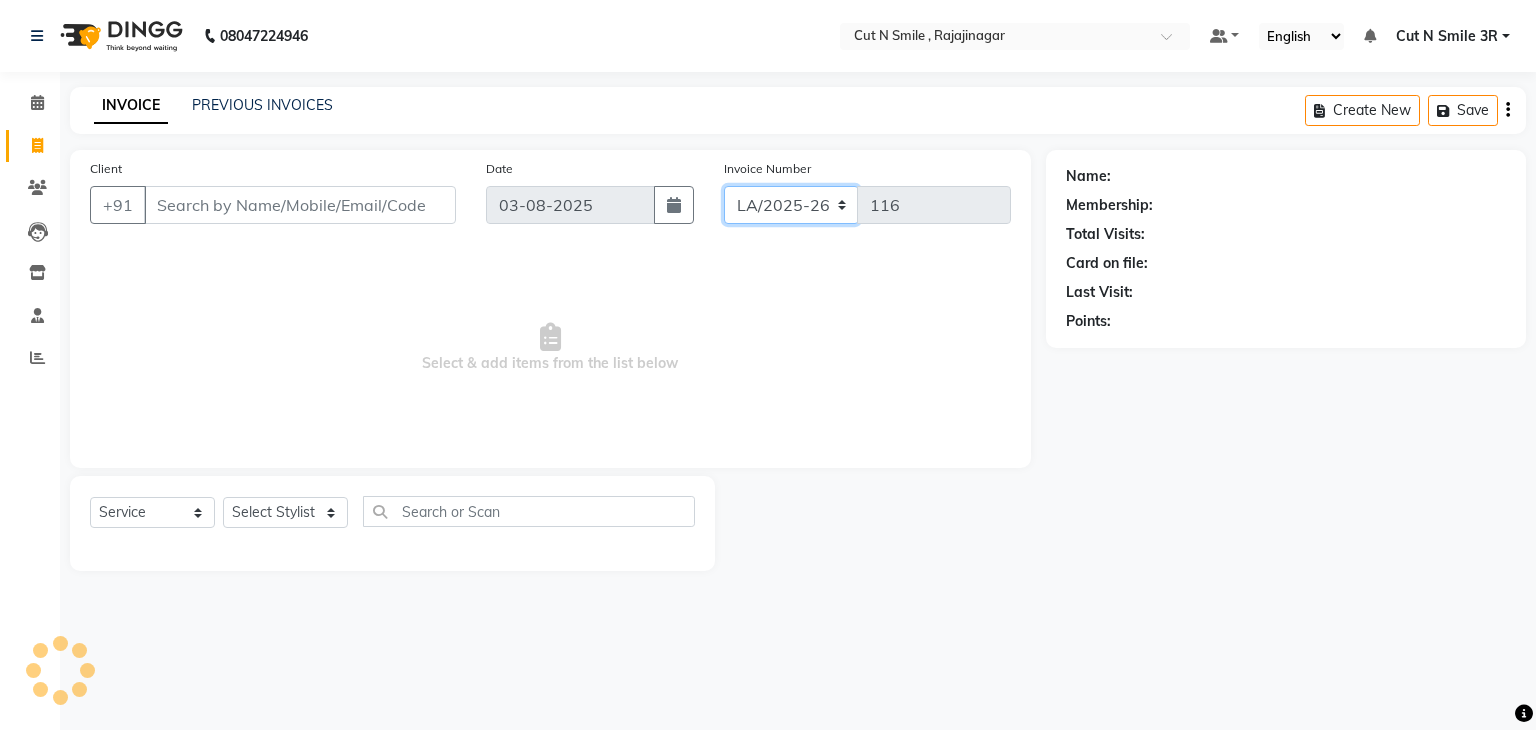 click on "BOB/25-26 LA/2025-26 SH/25 CH/25 SA/25" 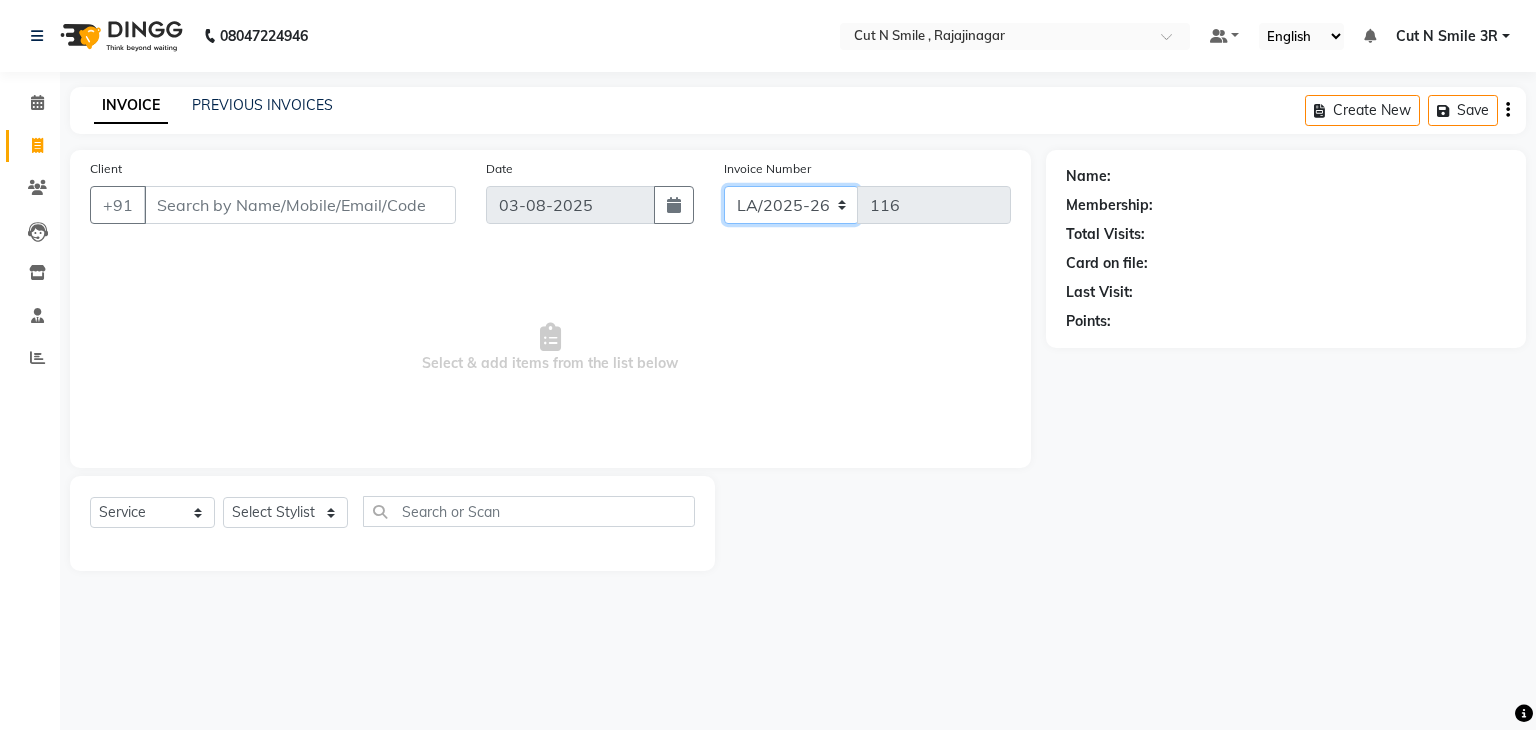 select on "7181" 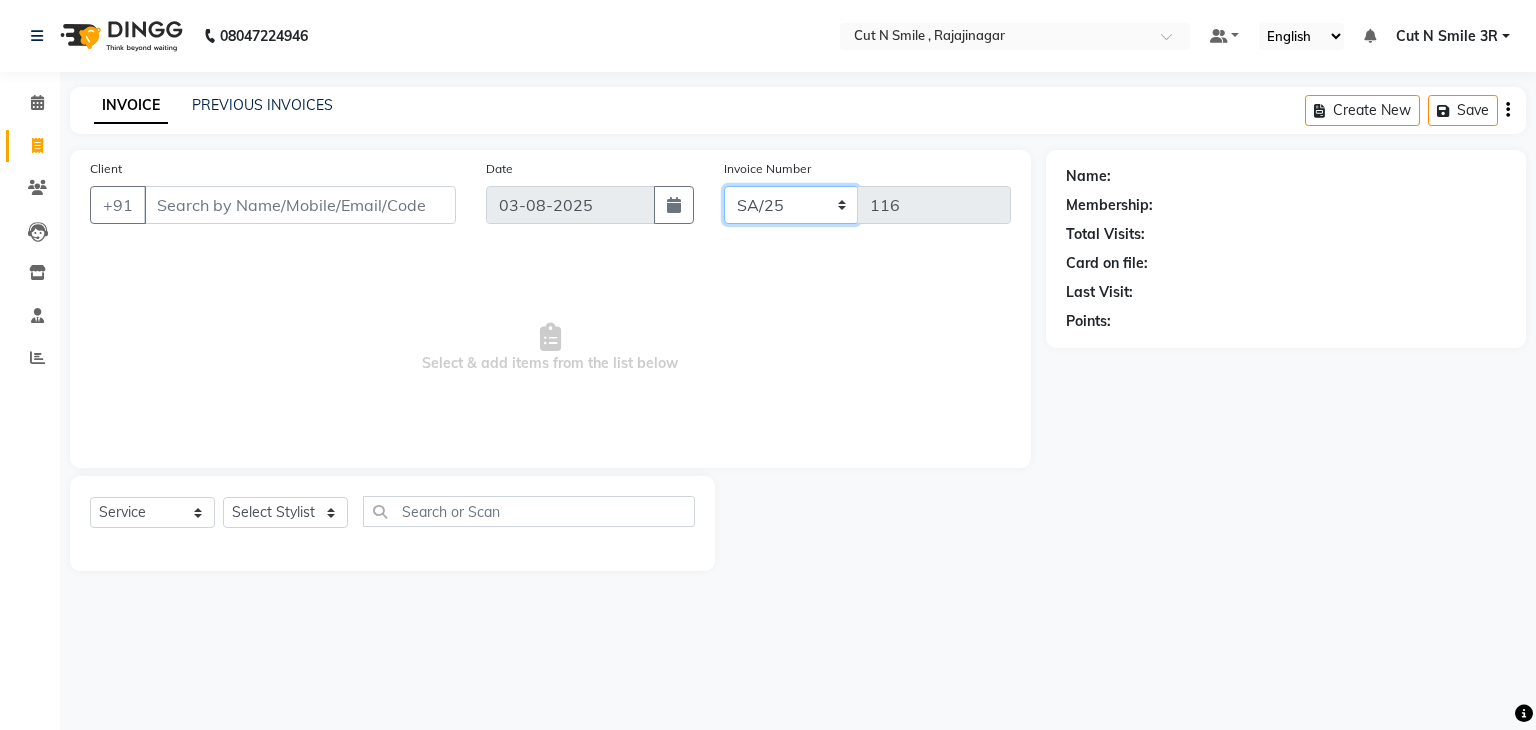 click on "BOB/25-26 LA/2025-26 SH/25 CH/25 SA/25" 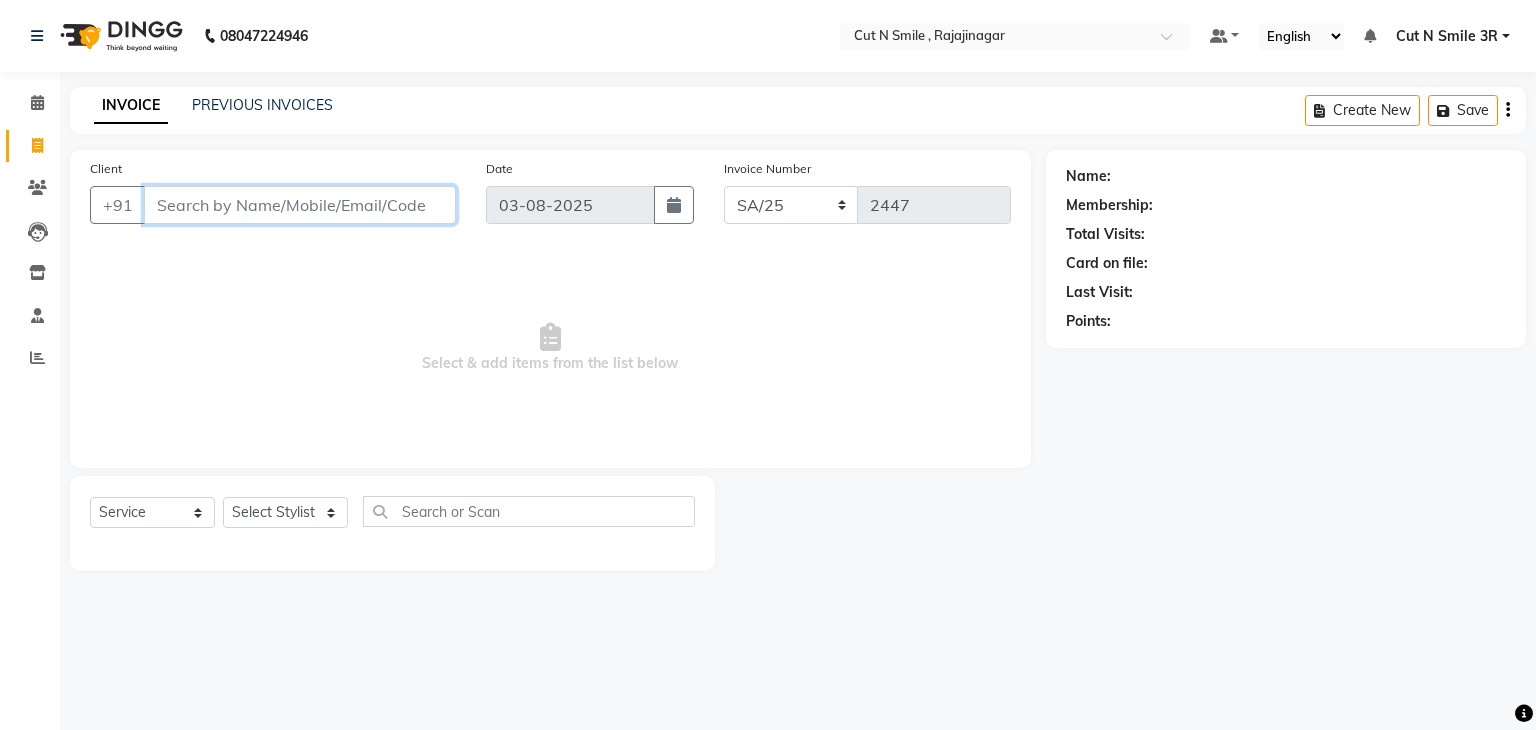 click on "Client" at bounding box center [300, 205] 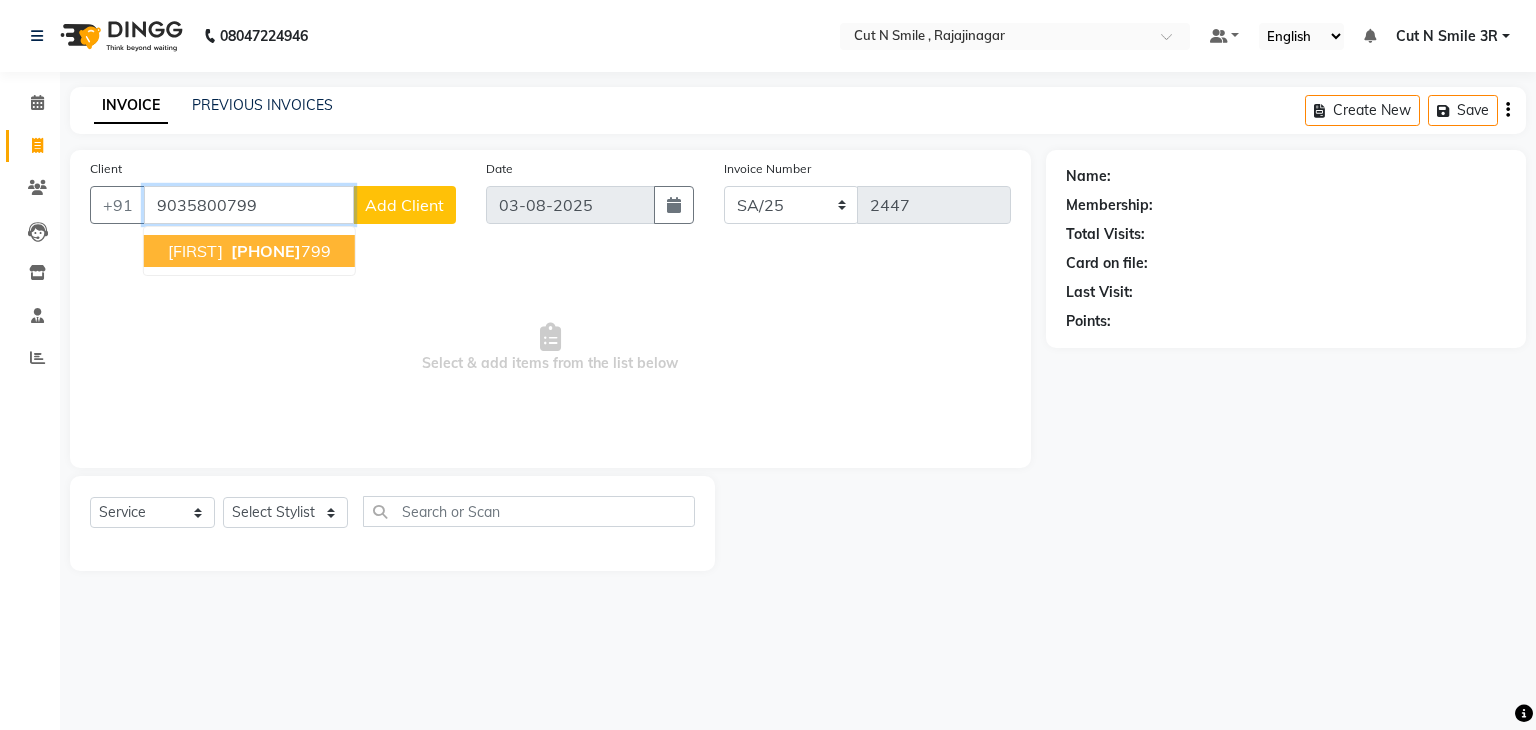 type on "9035800799" 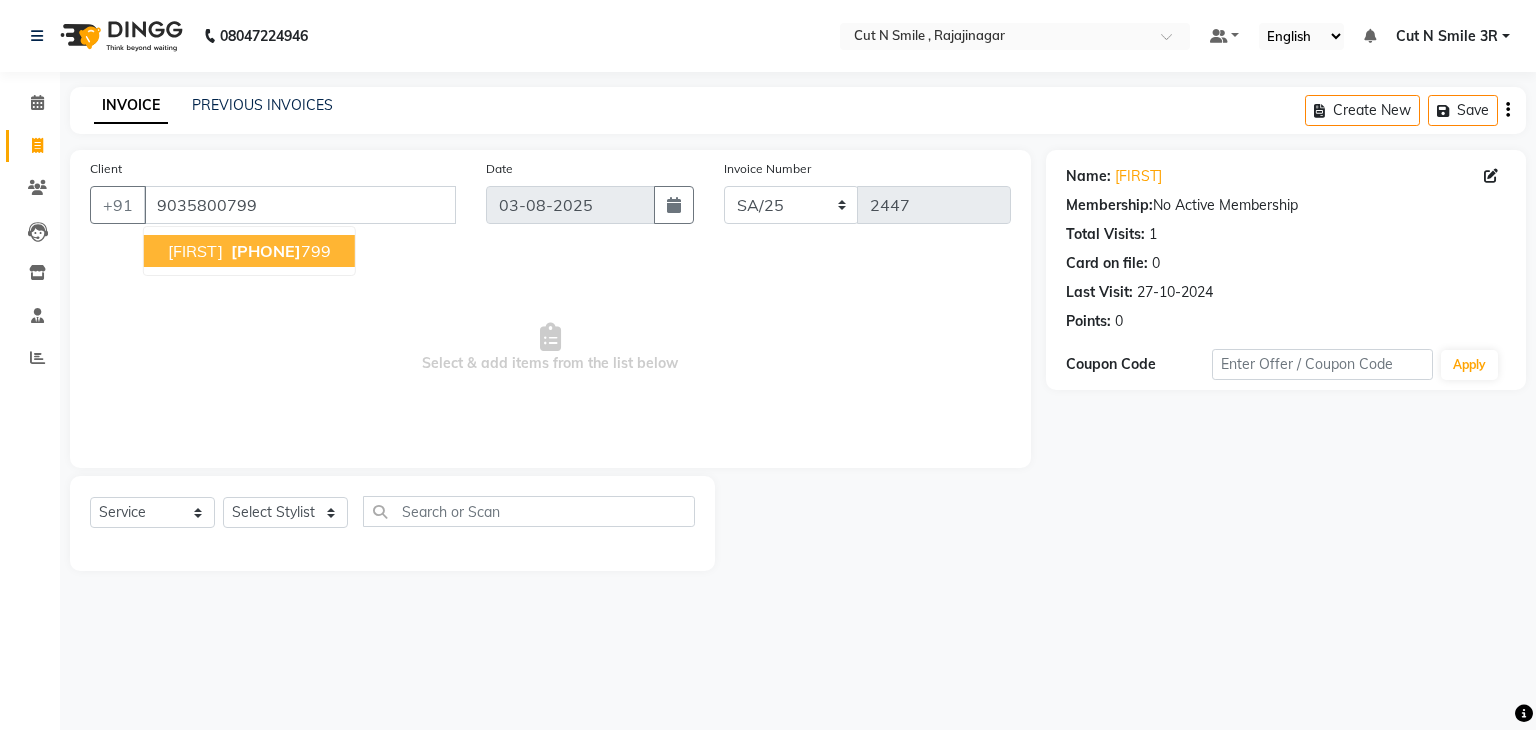 click on "[PHONE]" at bounding box center [279, 251] 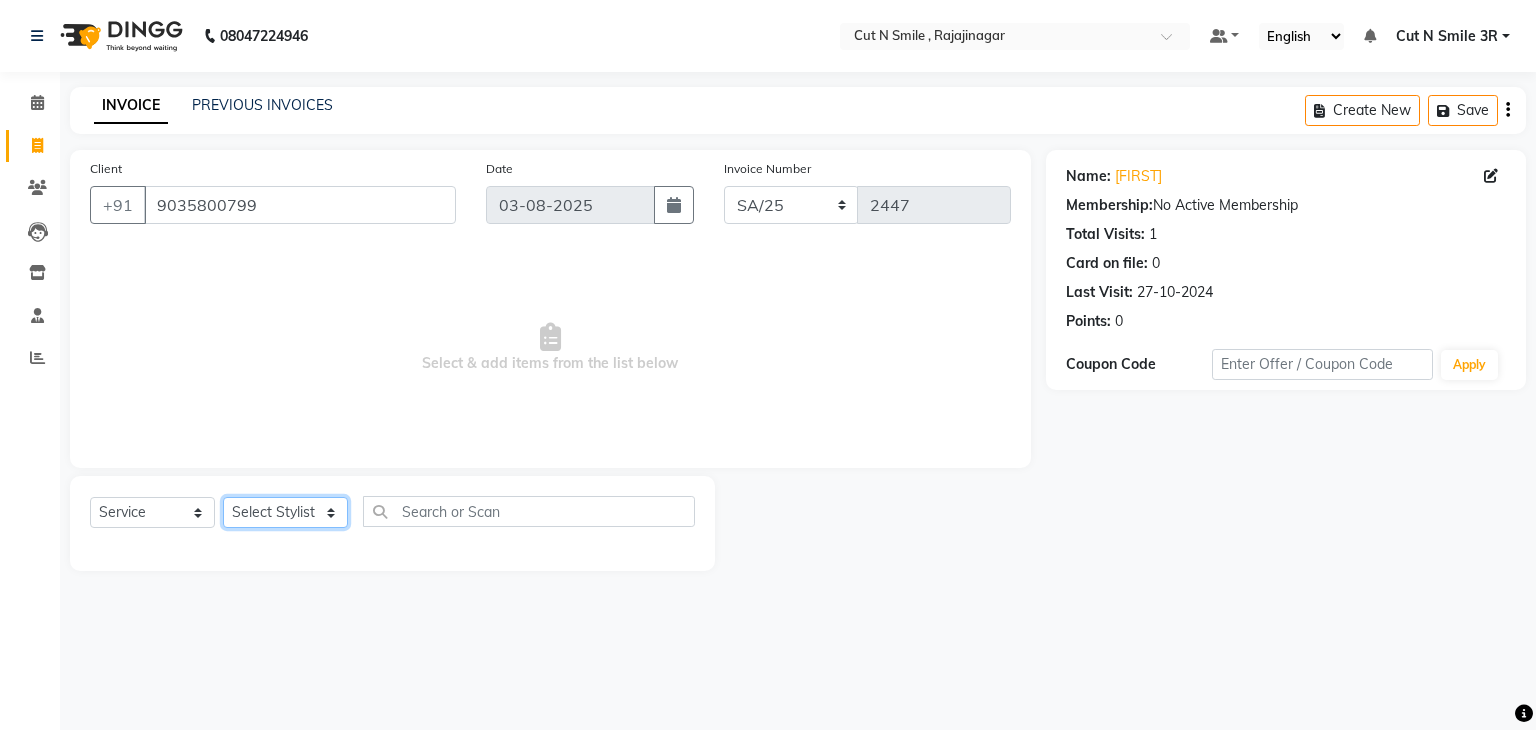 click on "Select Stylist Ali ML Ammu 3R Ankith VN Ash Mohammed 3R Atheek 3R Binitha 3R Bipana 4R CNS BOB  Cut N Smile 17M  Cut N Smile 3R Cut n Smile 4R Cut N Smile 9M Cut N Smile ML Cut N Smile V Fazil Ali 4R Govind VN Hema 4R Jayashree VN Karan VN Love 4R Mani Singh 3R Manu 4R  Muskaan VN Nadeem 4R N D M 4R NDM Alam 4R Noushad VN Pavan 4R Priya BOB Priyanka 3R Rahul 3R Ravi 3R Riya BOB Rohith 4R Roobina 3R Roopa 4R Rubina BOB Sahil Ahmed 3R Sahil Bhatti 4R Sameer 3R Sanajana BOB  Sanjana BOB Sarita VN Shaan 4R Shahid 4R Shakir VN Shanavaaz BOB Shiney 3R Shivu Raj 4R Srijana BOB Sunil Laddi 4R Sunny VN Supriya BOB Sushmitha 4R Vakeel 3R Varas 4R Varas BOB Vishwa VN" 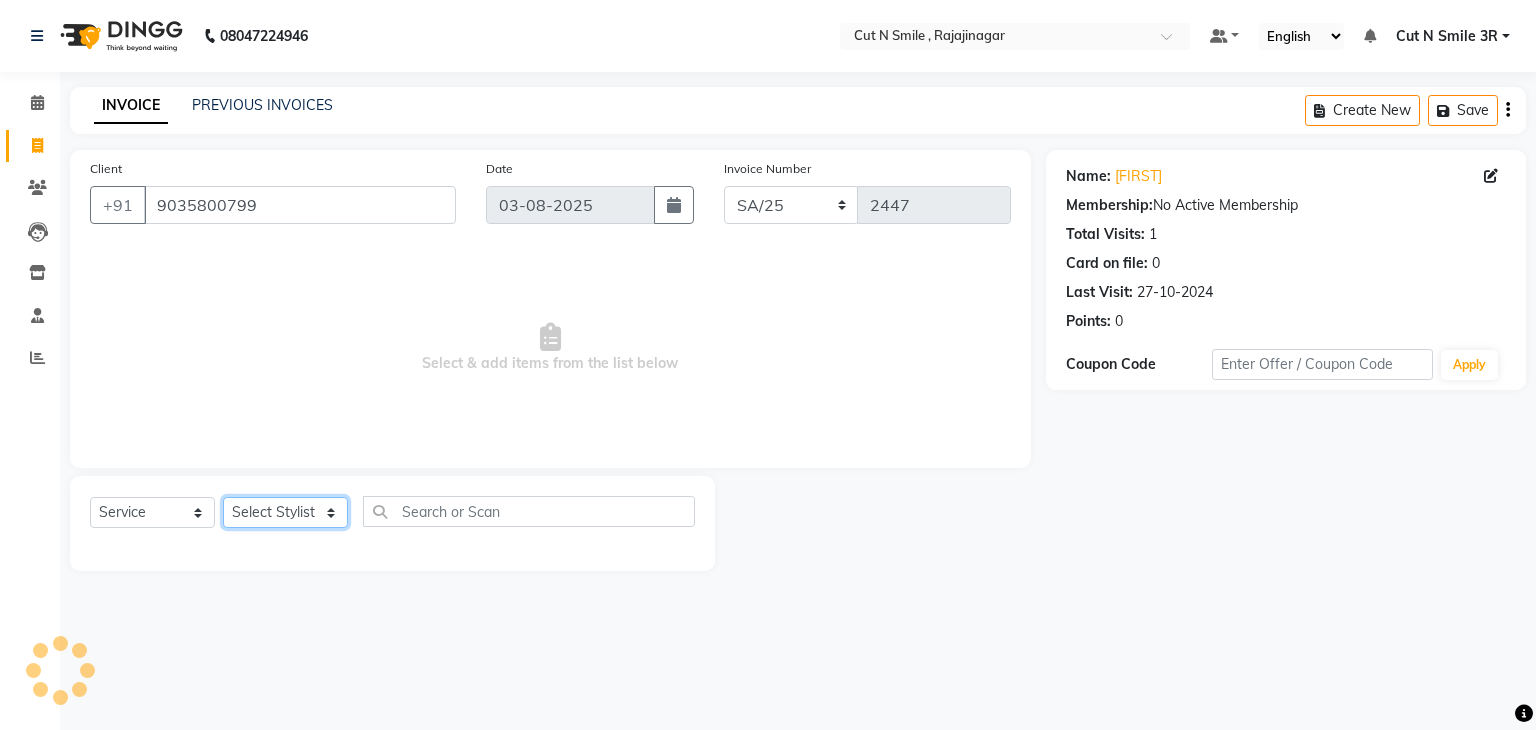 select on "79170" 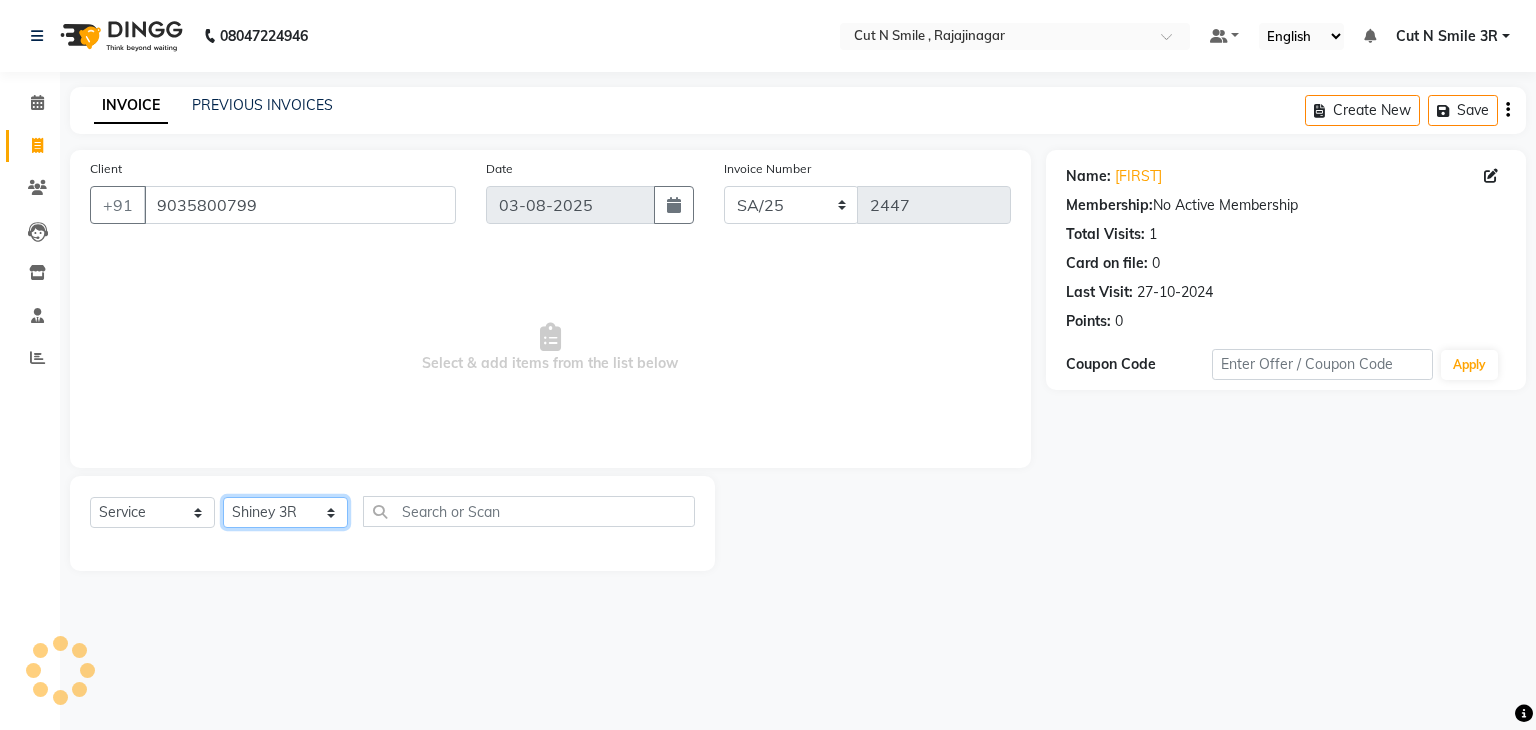 click on "Select Stylist Ali ML Ammu 3R Ankith VN Ash Mohammed 3R Atheek 3R Binitha 3R Bipana 4R CNS BOB  Cut N Smile 17M  Cut N Smile 3R Cut n Smile 4R Cut N Smile 9M Cut N Smile ML Cut N Smile V Fazil Ali 4R Govind VN Hema 4R Jayashree VN Karan VN Love 4R Mani Singh 3R Manu 4R  Muskaan VN Nadeem 4R N D M 4R NDM Alam 4R Noushad VN Pavan 4R Priya BOB Priyanka 3R Rahul 3R Ravi 3R Riya BOB Rohith 4R Roobina 3R Roopa 4R Rubina BOB Sahil Ahmed 3R Sahil Bhatti 4R Sameer 3R Sanajana BOB  Sanjana BOB Sarita VN Shaan 4R Shahid 4R Shakir VN Shanavaaz BOB Shiney 3R Shivu Raj 4R Srijana BOB Sunil Laddi 4R Sunny VN Supriya BOB Sushmitha 4R Vakeel 3R Varas 4R Varas BOB Vishwa VN" 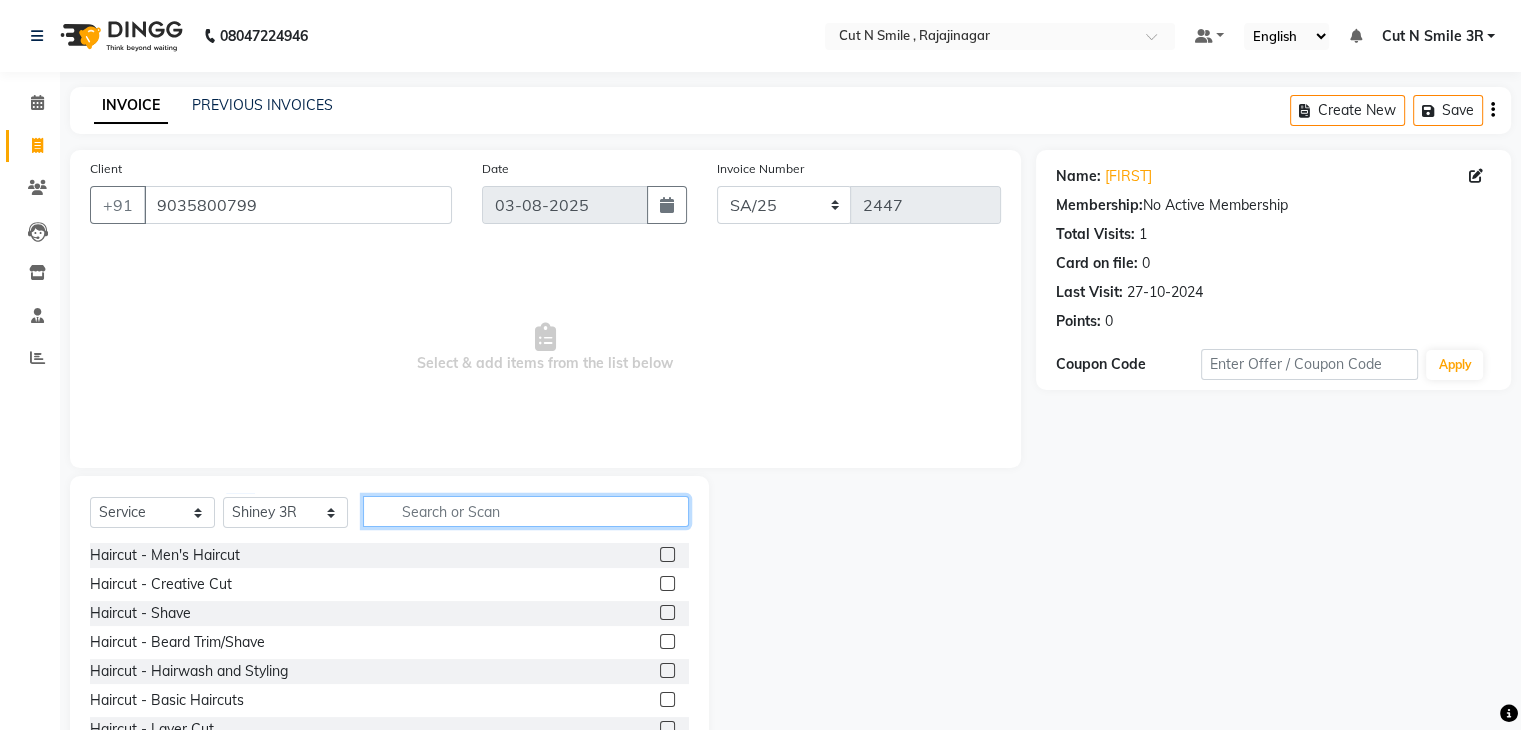 click 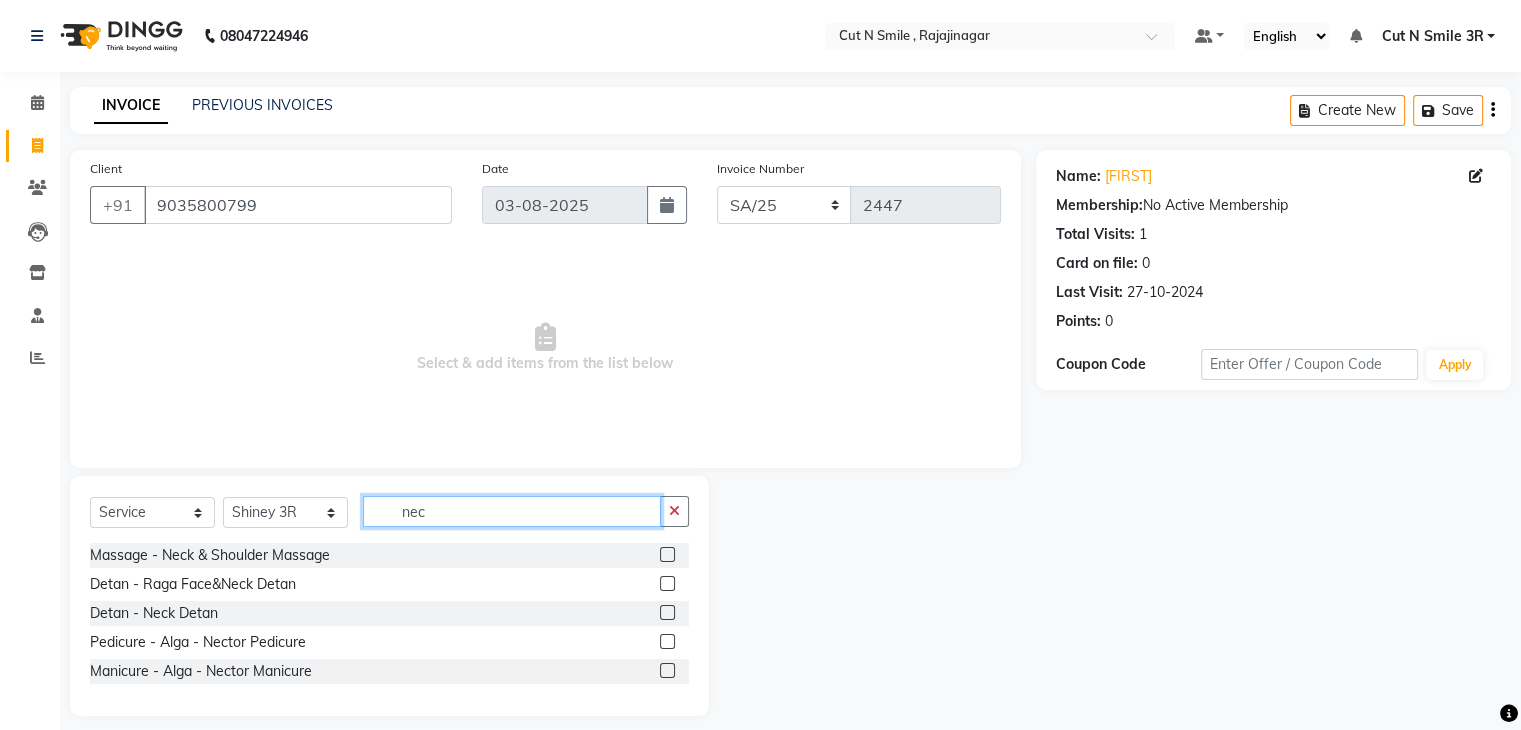 type on "nec" 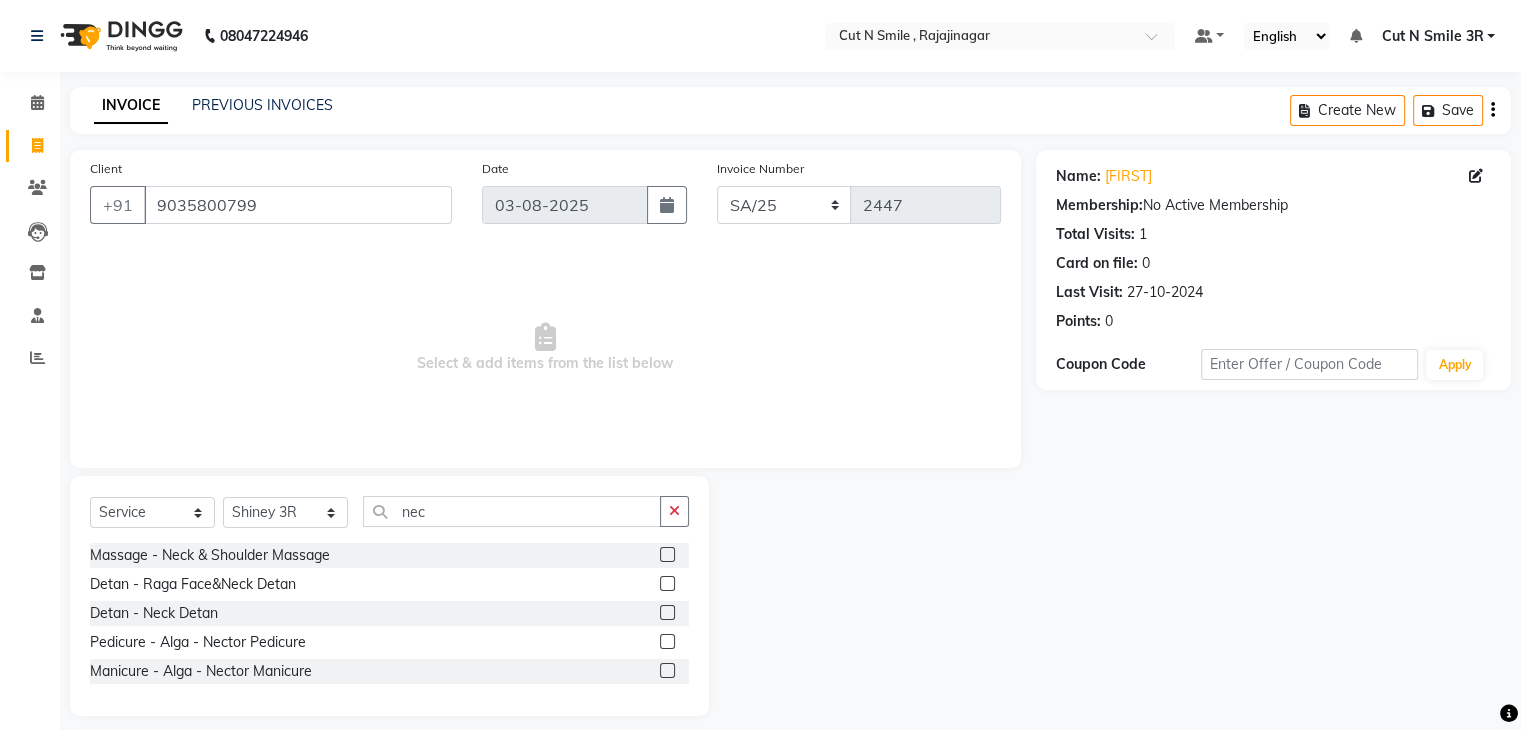 click 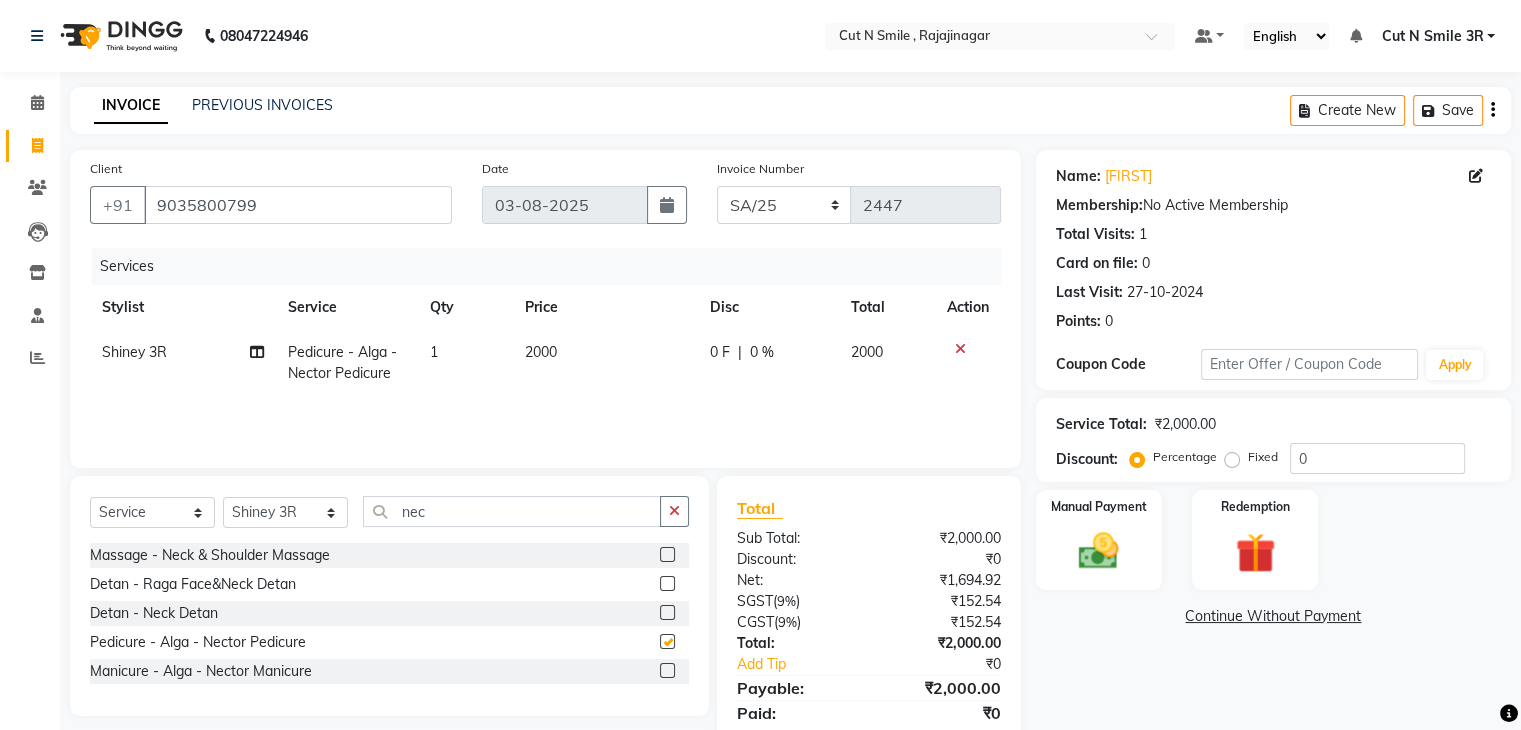 checkbox on "false" 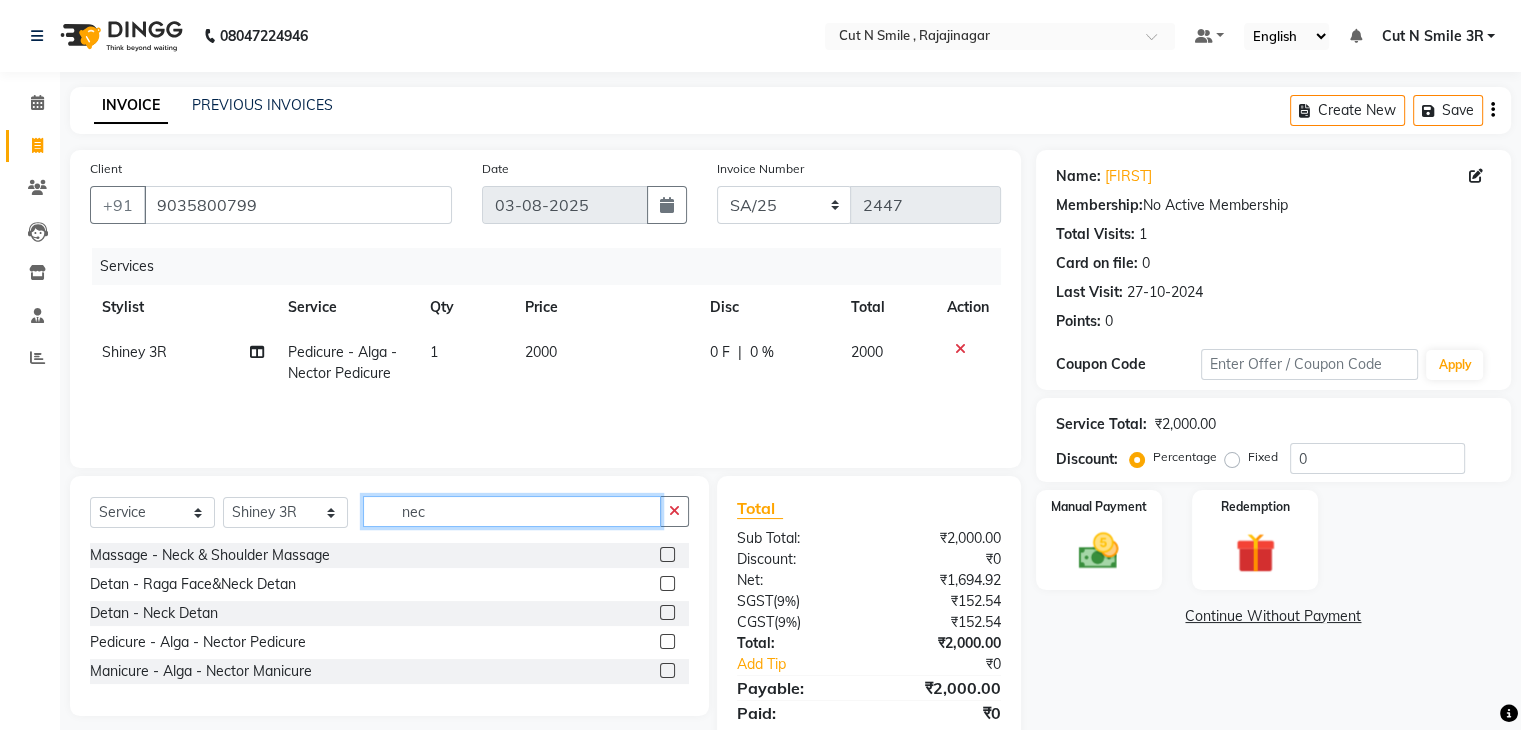 click on "nec" 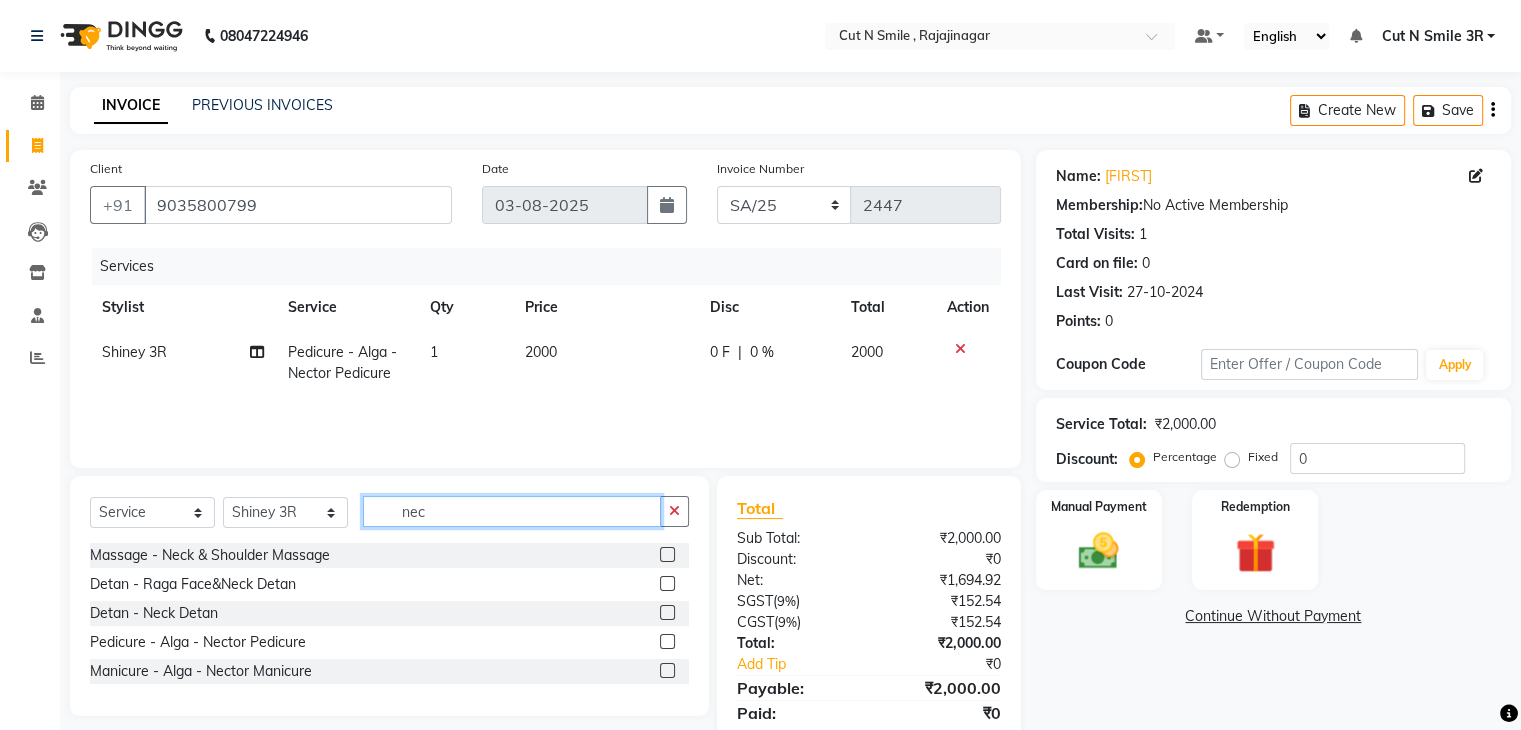 click on "nec" 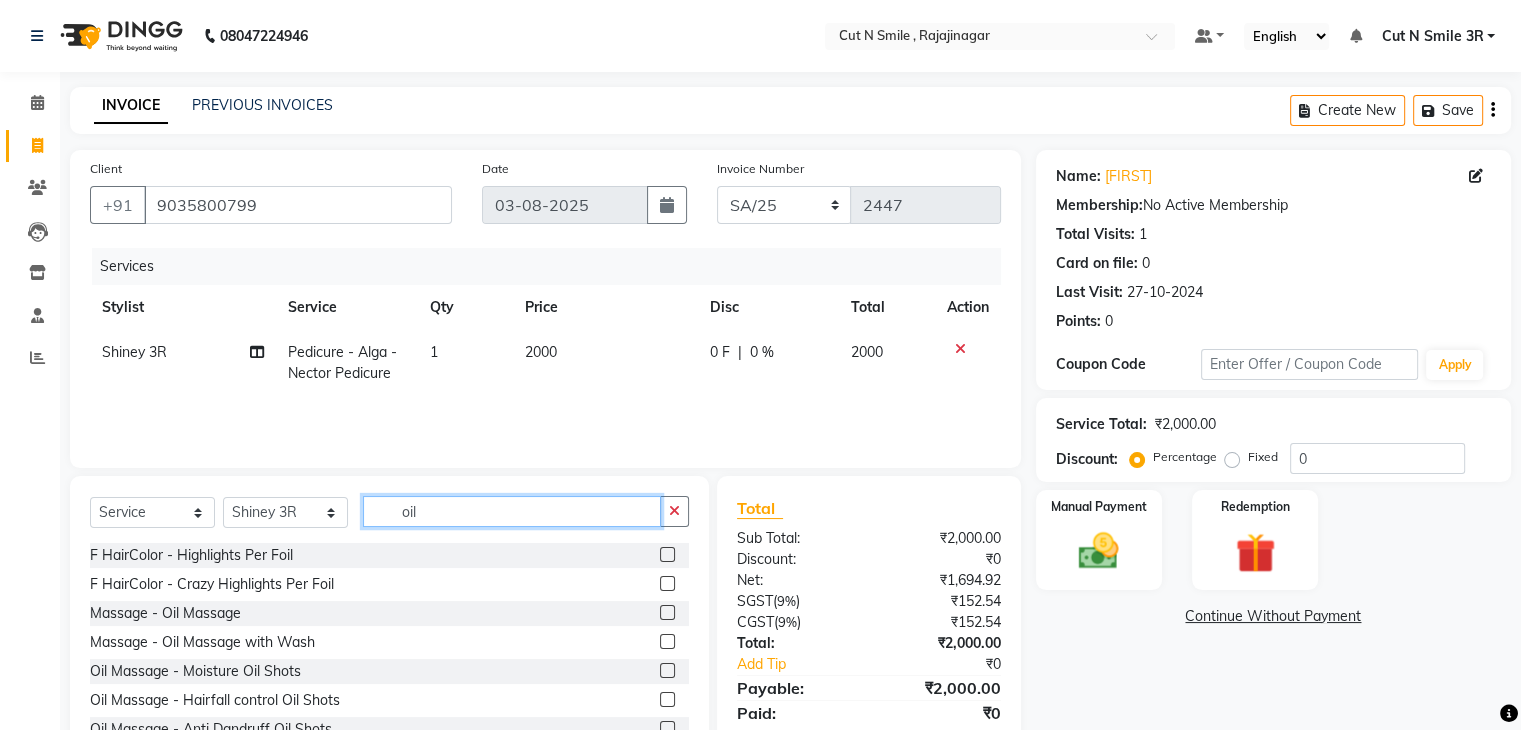 type on "oil" 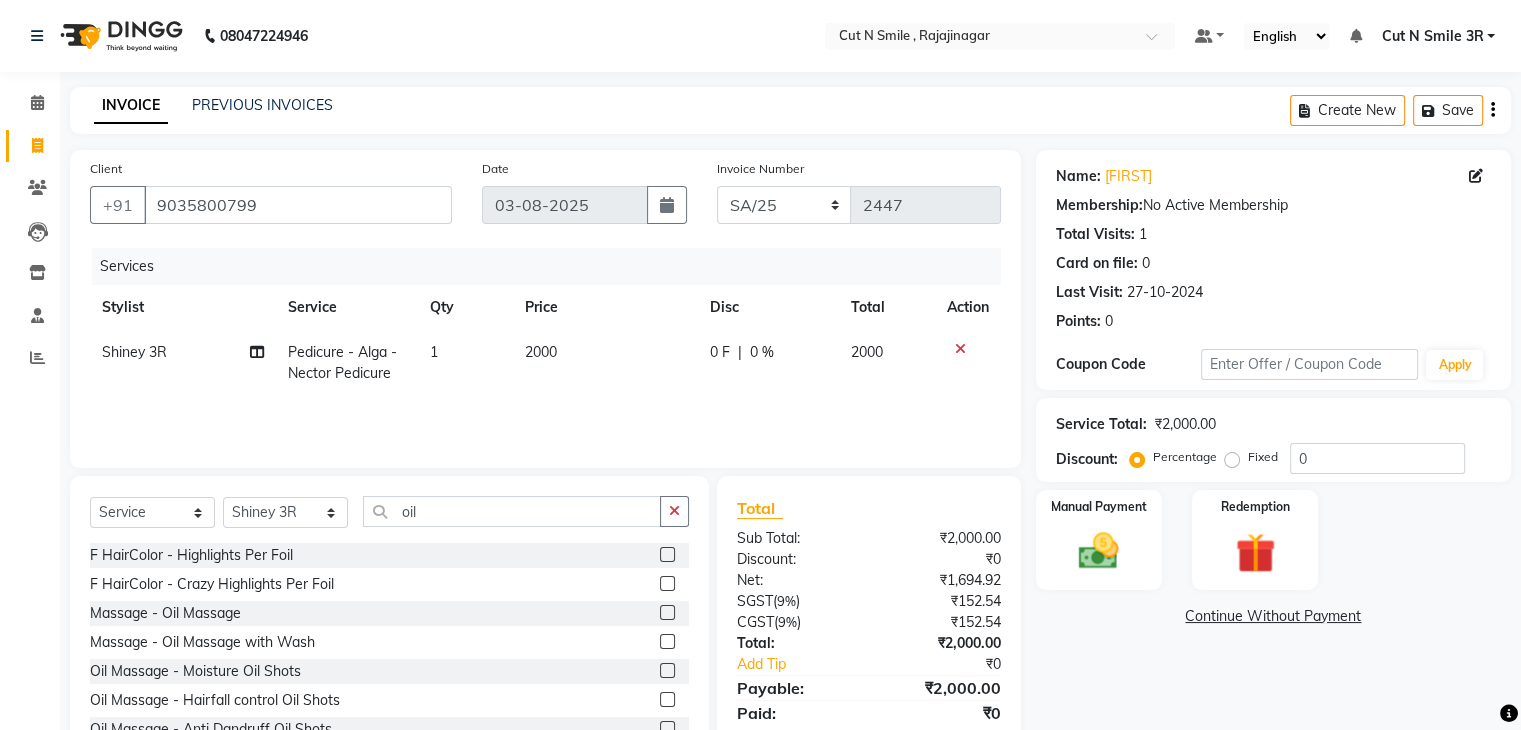 click 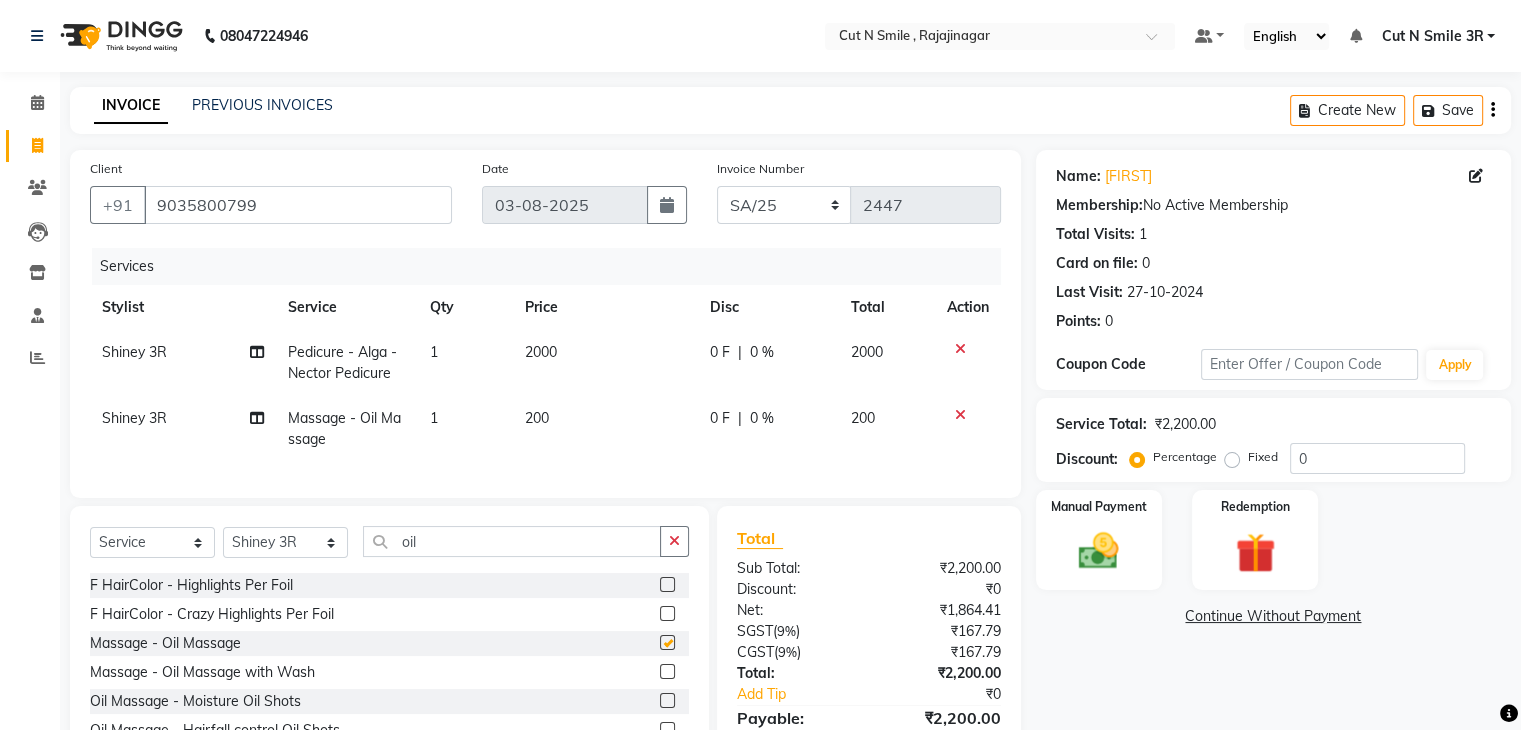 checkbox on "false" 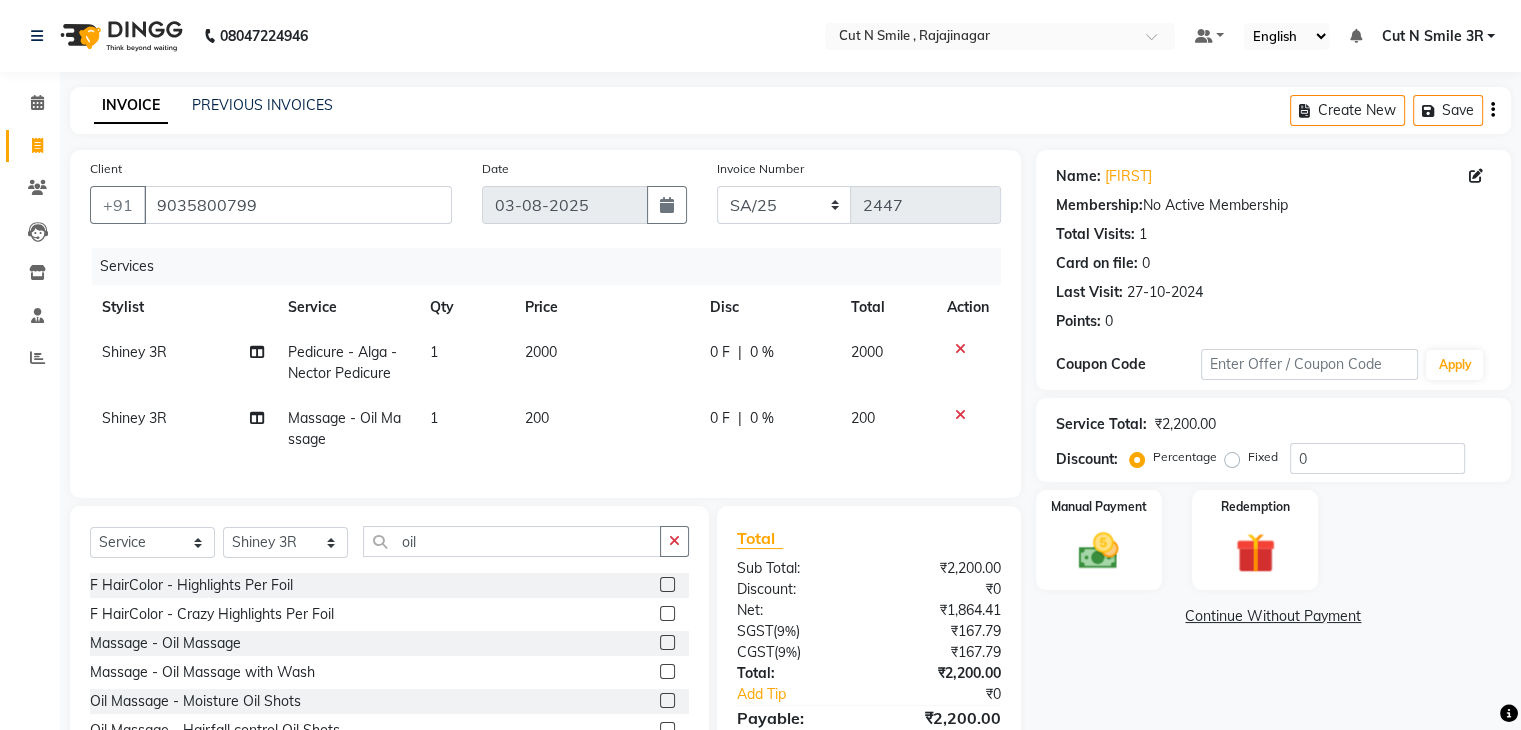 click on "200" 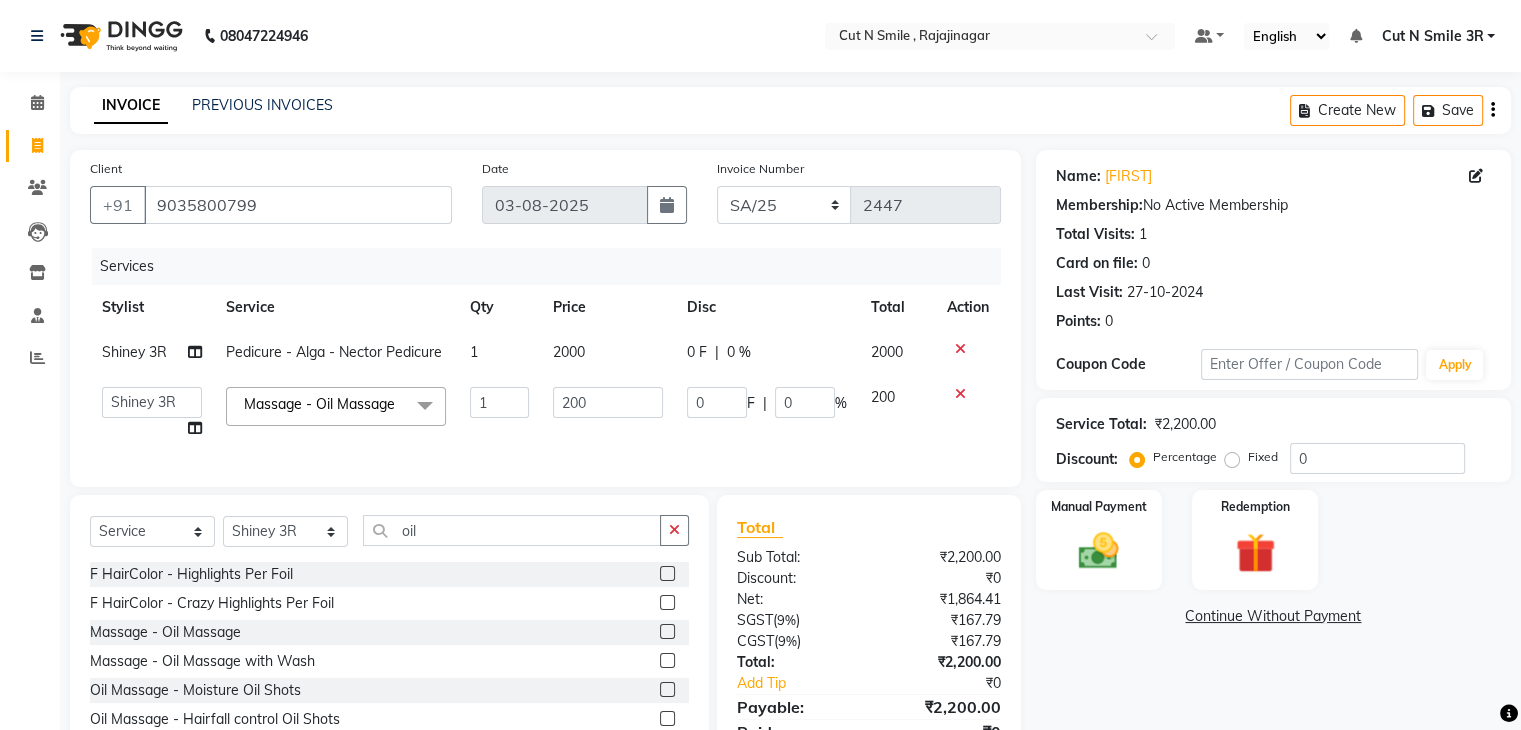 click on "200" 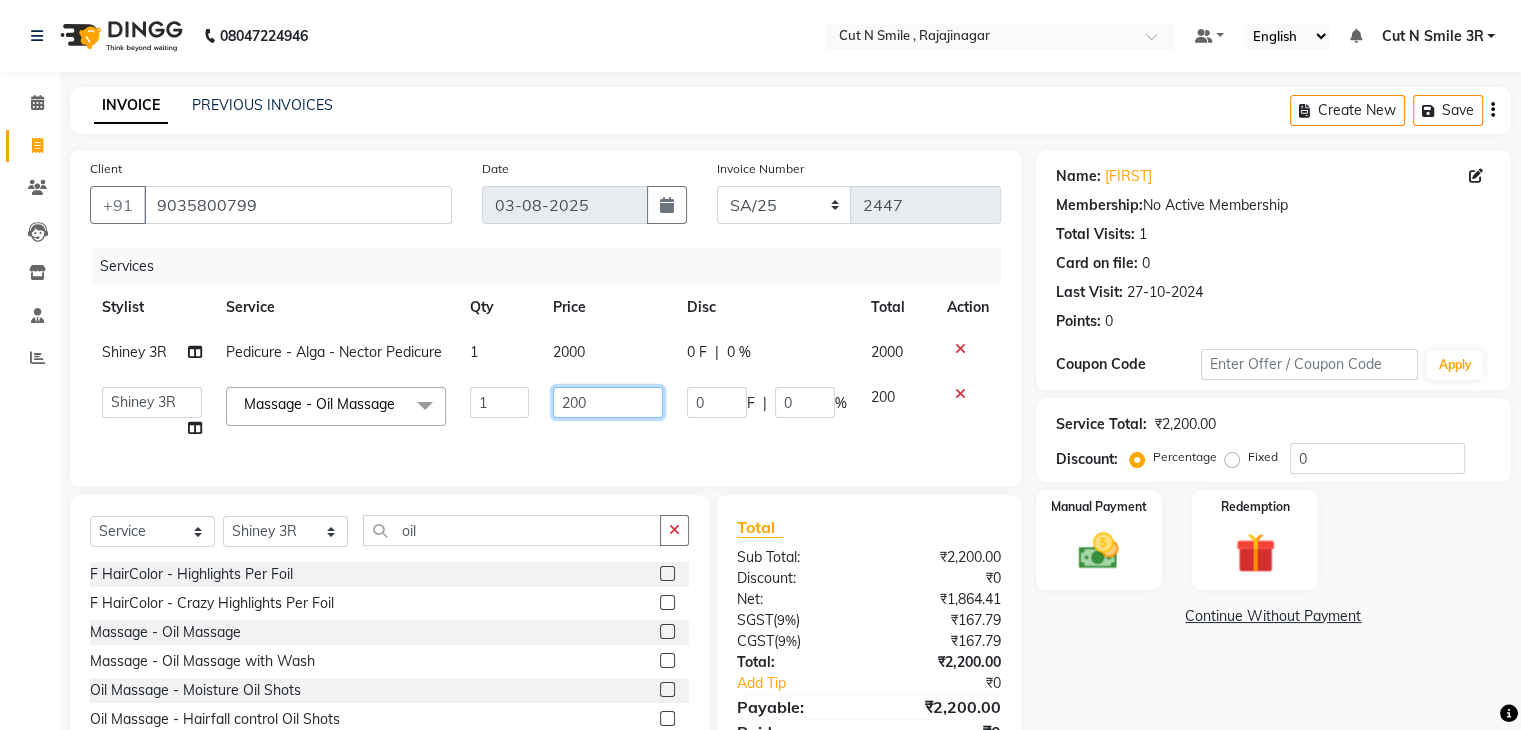 click on "200" 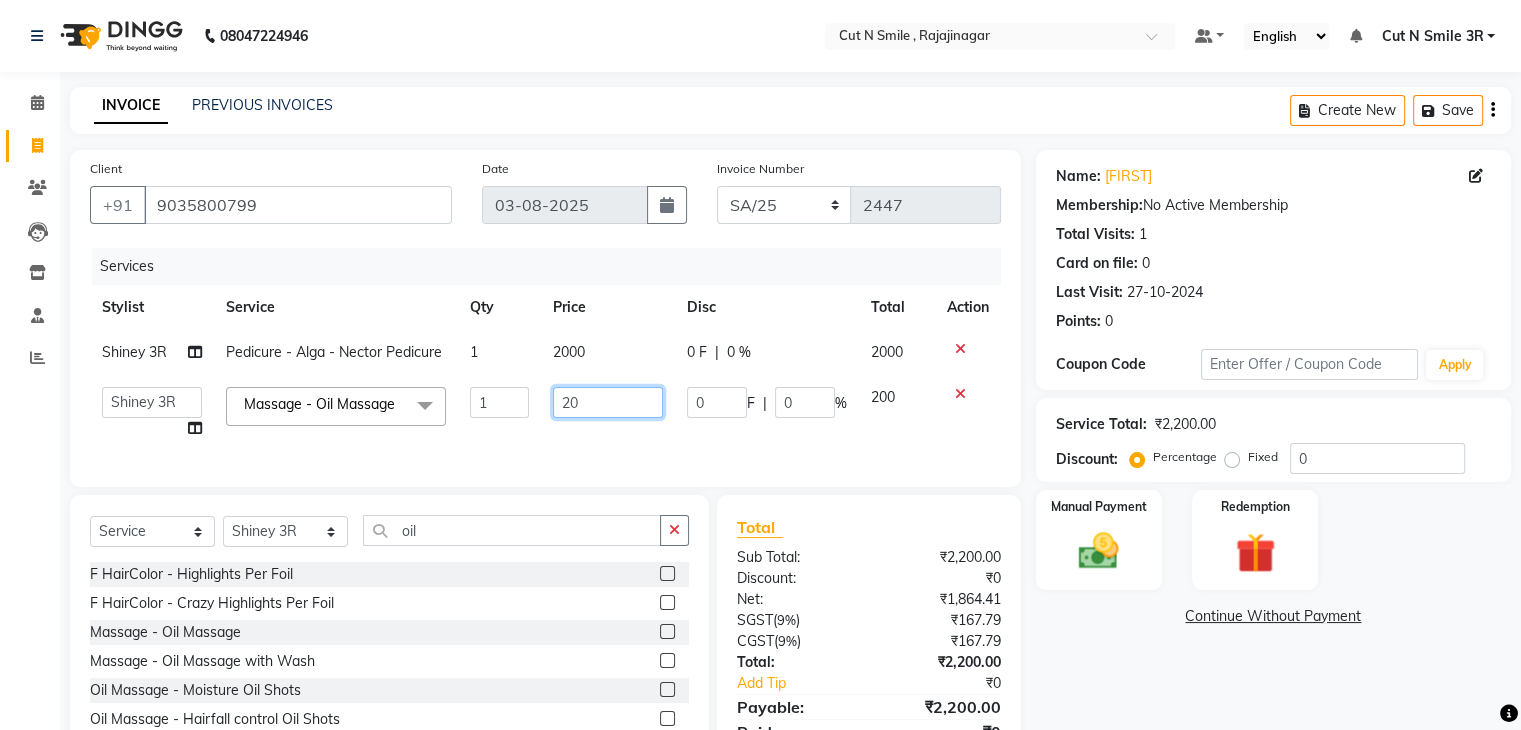 type on "2" 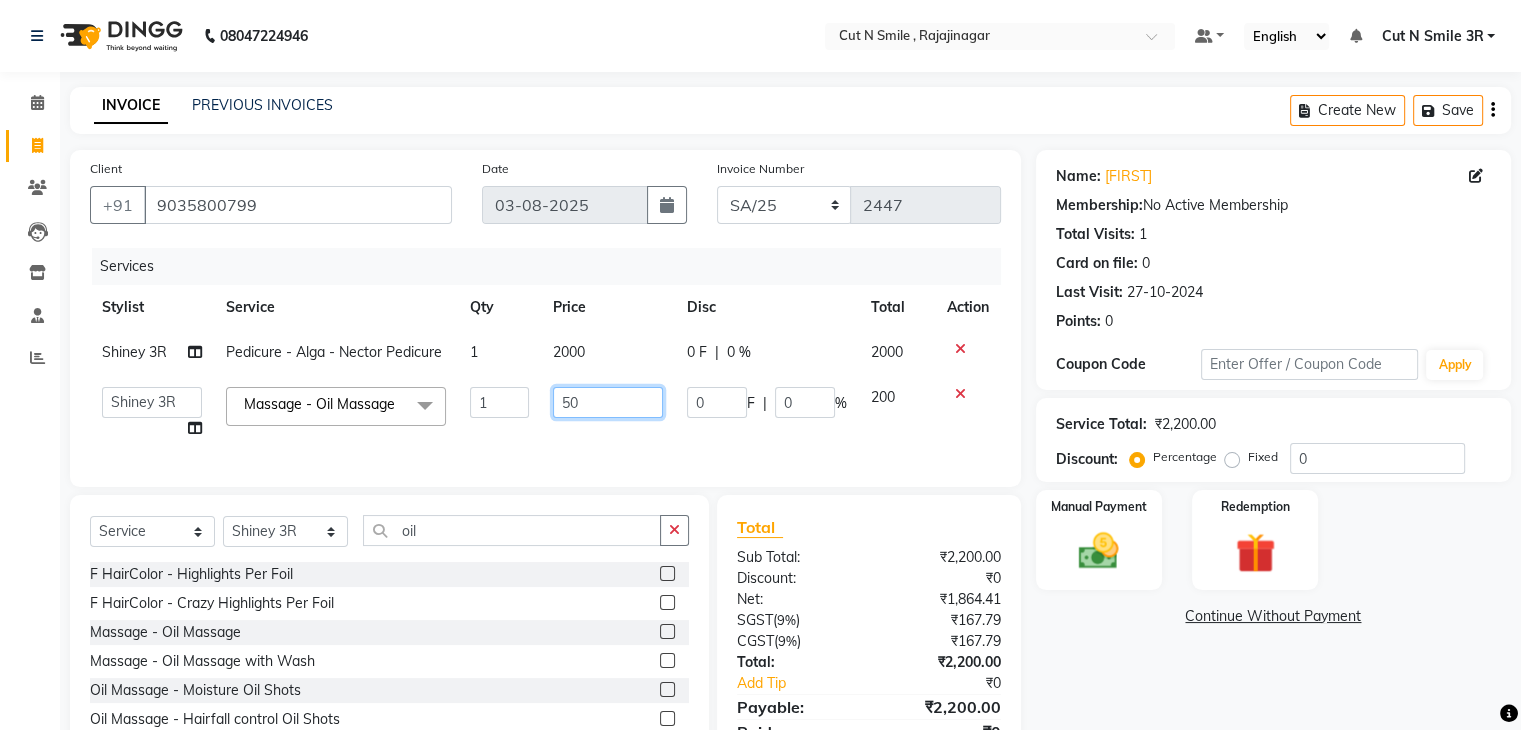 type on "500" 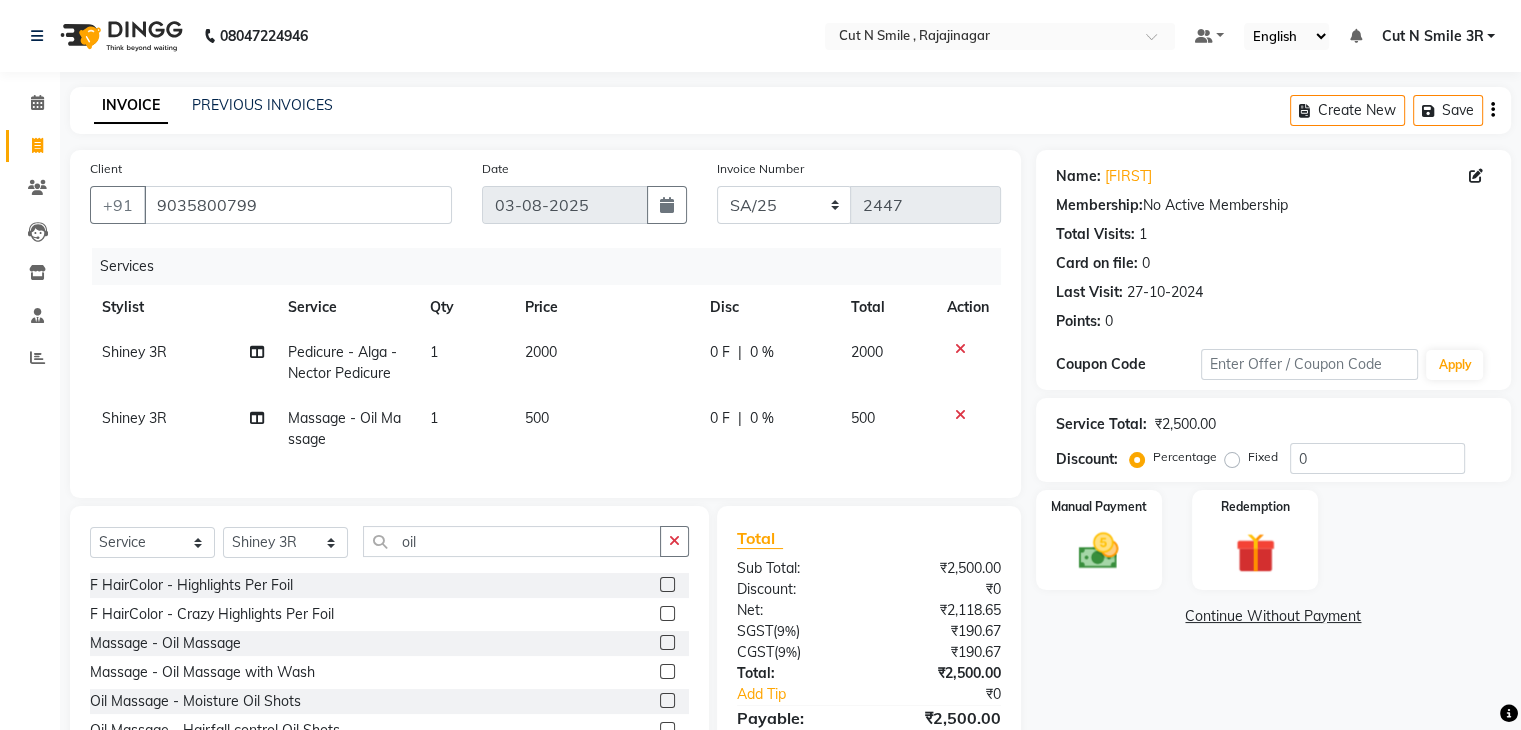 click on "Name: [FIRST]  Membership:  No Active Membership  Total Visits:  1 Card on file:  0 Last Visit:   [DATE] Points:   0  Coupon Code Apply Service Total:  ₹2,500.00  Discount:  Percentage   Fixed  0 Manual Payment Redemption  Continue Without Payment" 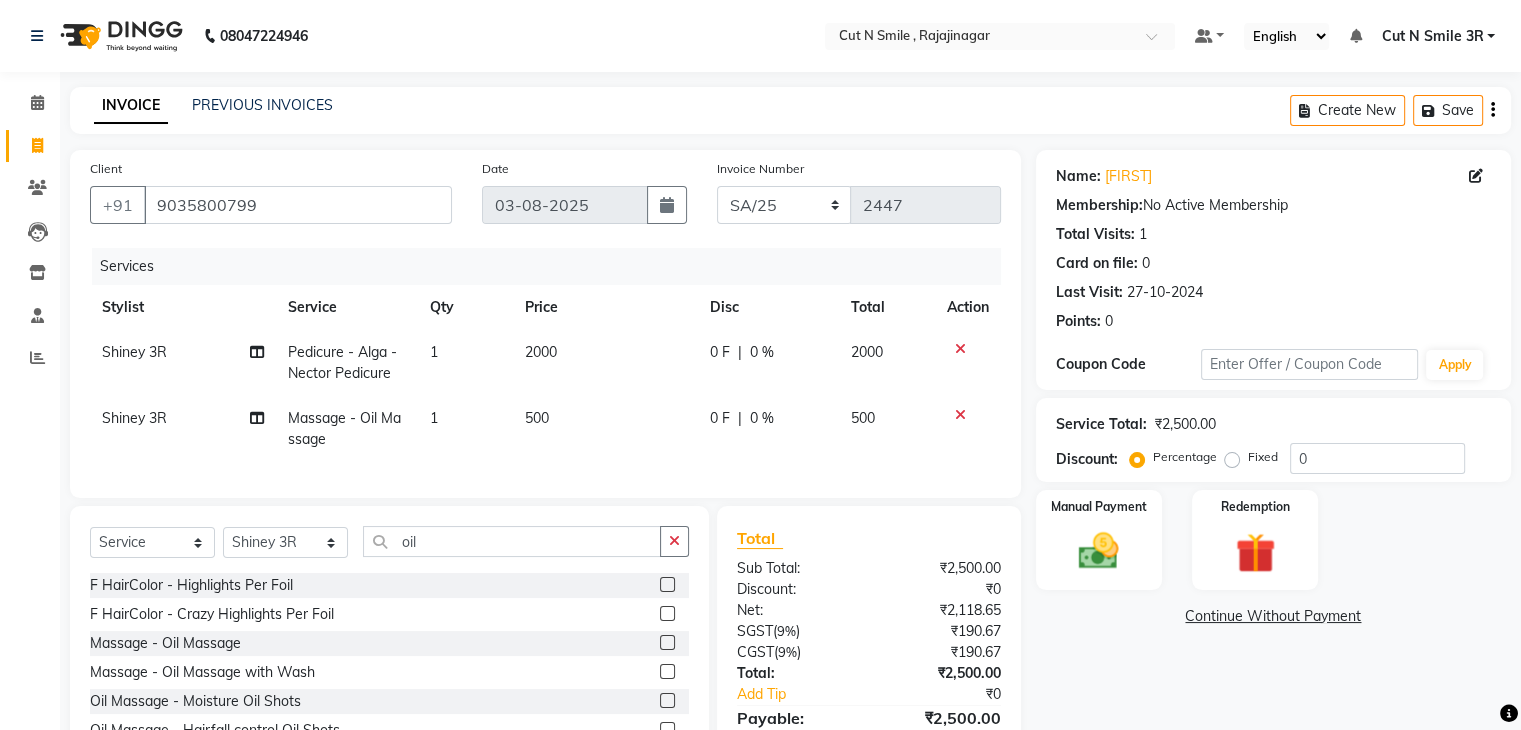 click on "Fixed" 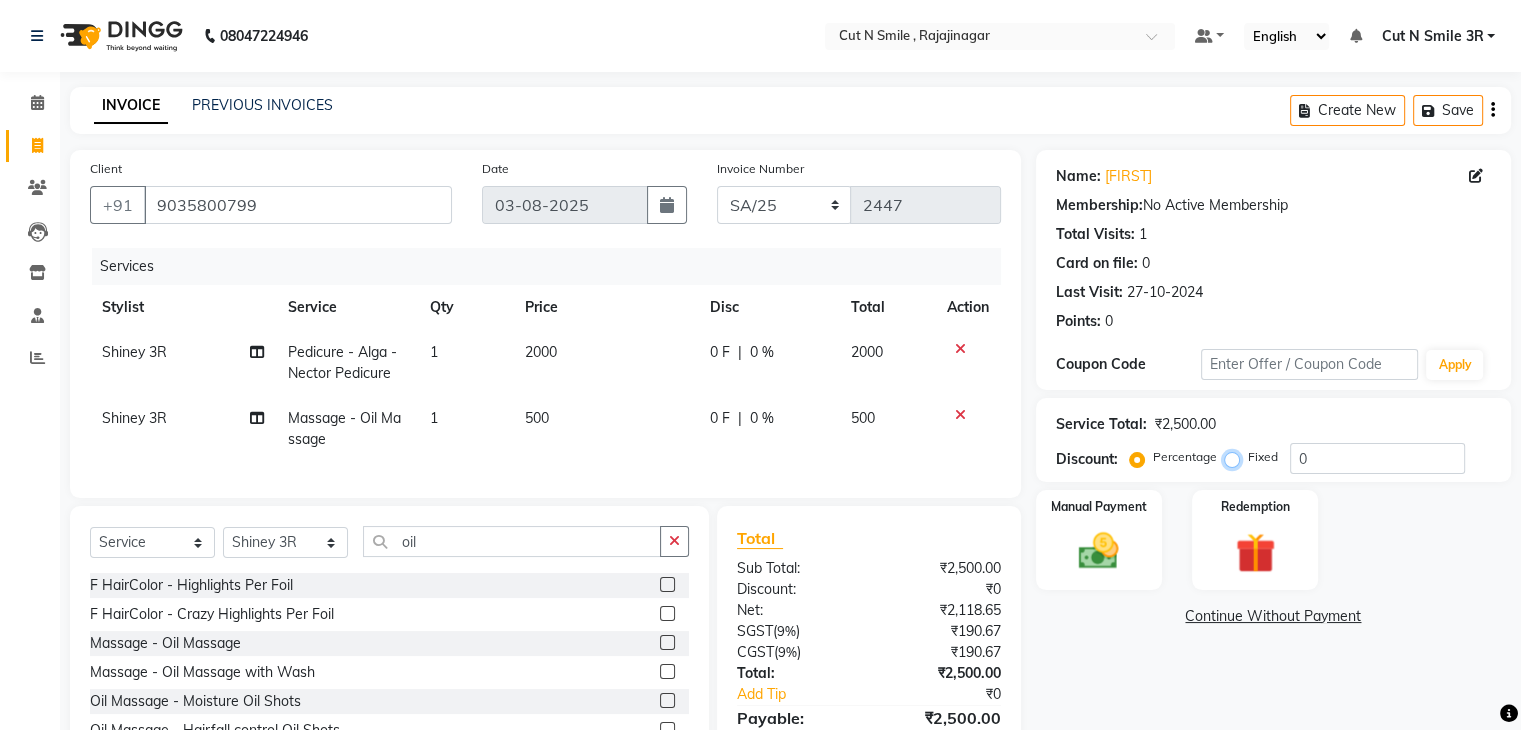 click on "Fixed" at bounding box center [1236, 457] 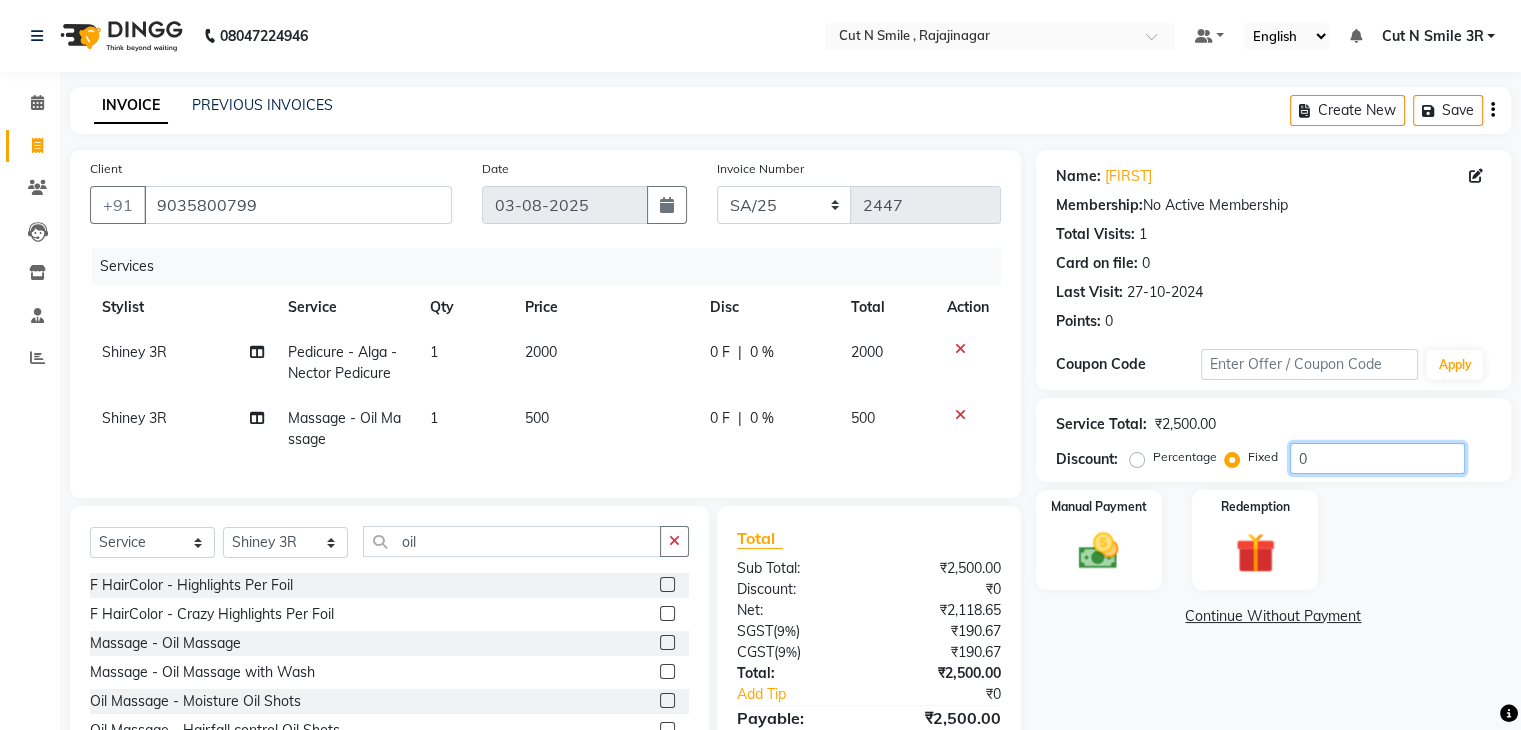 click on "0" 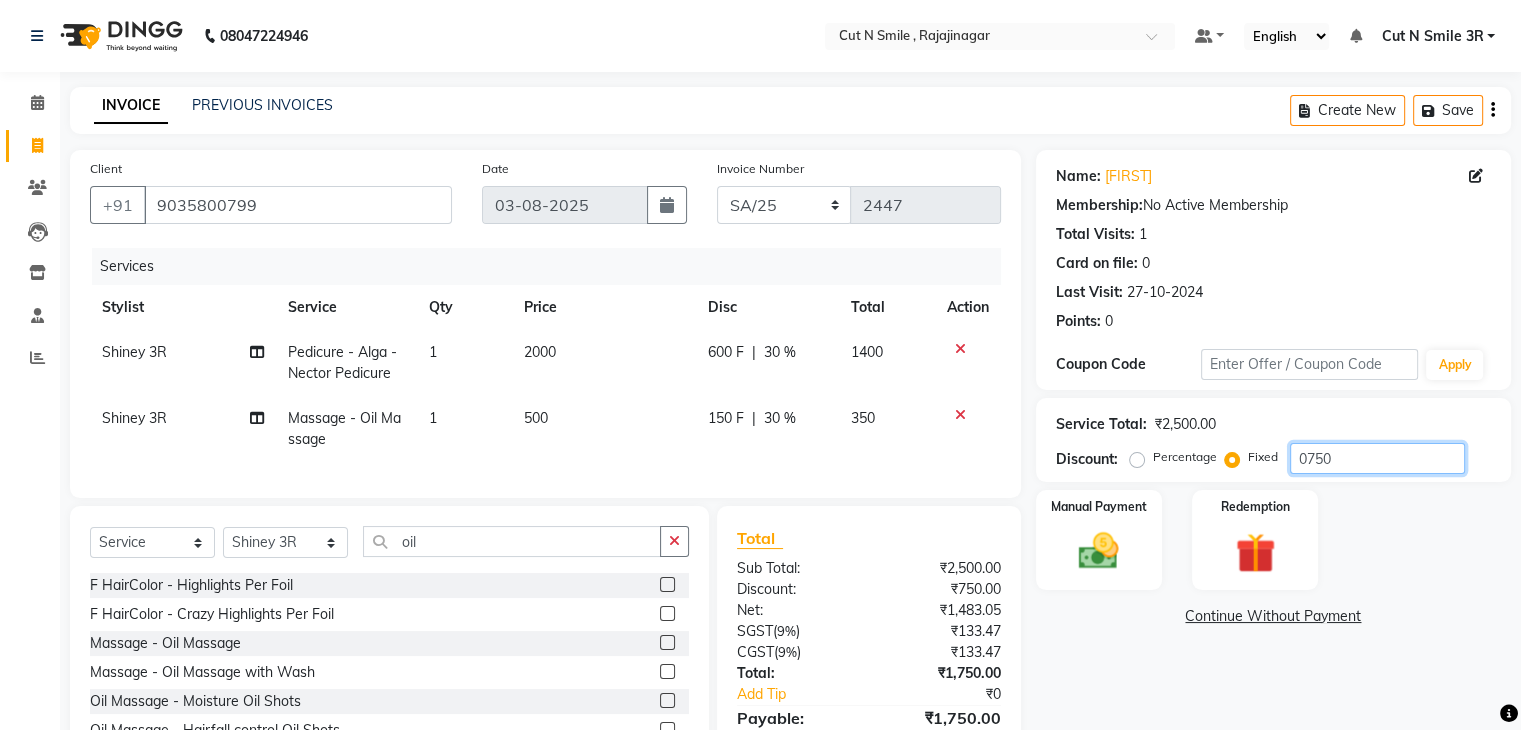 type on "0750" 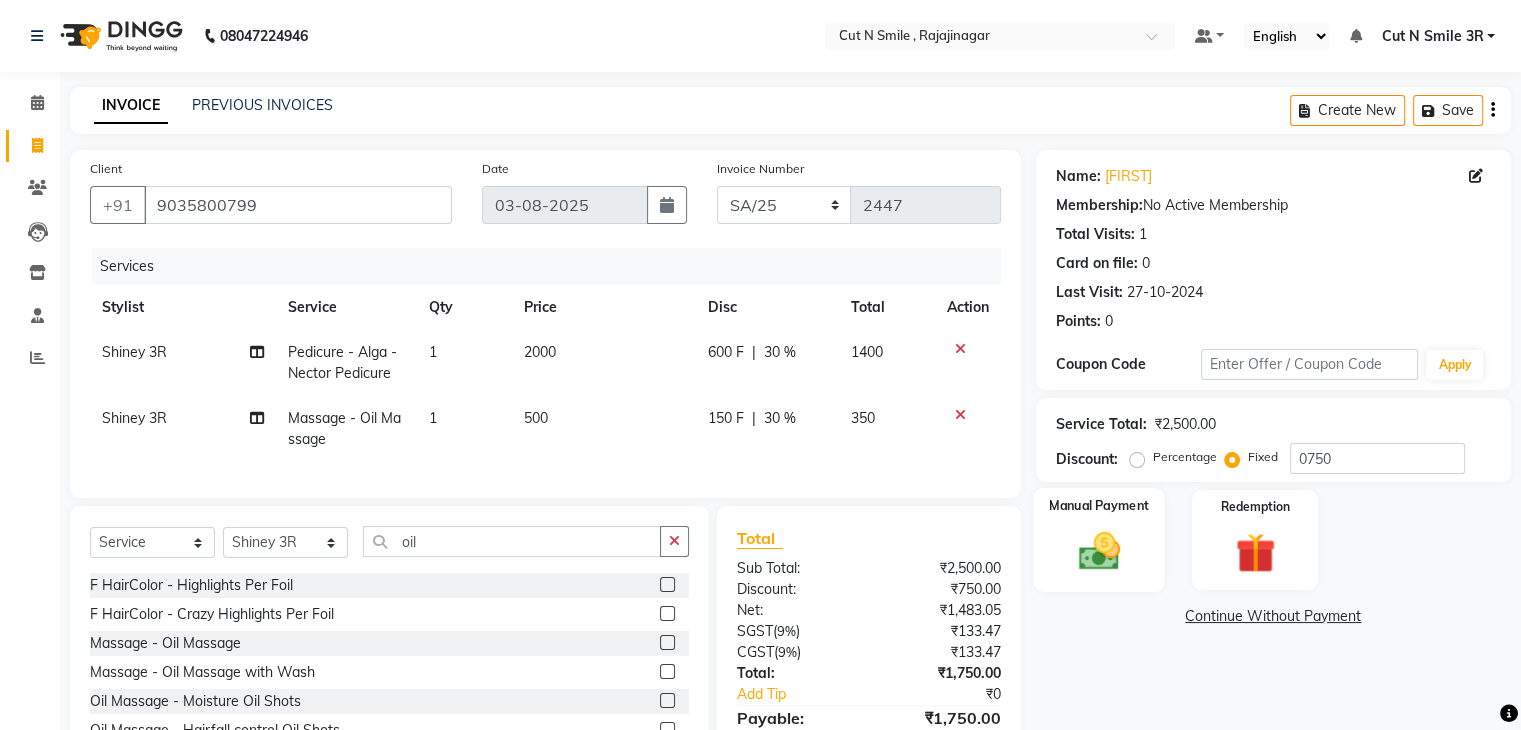 drag, startPoint x: 1109, startPoint y: 674, endPoint x: 1096, endPoint y: 554, distance: 120.70211 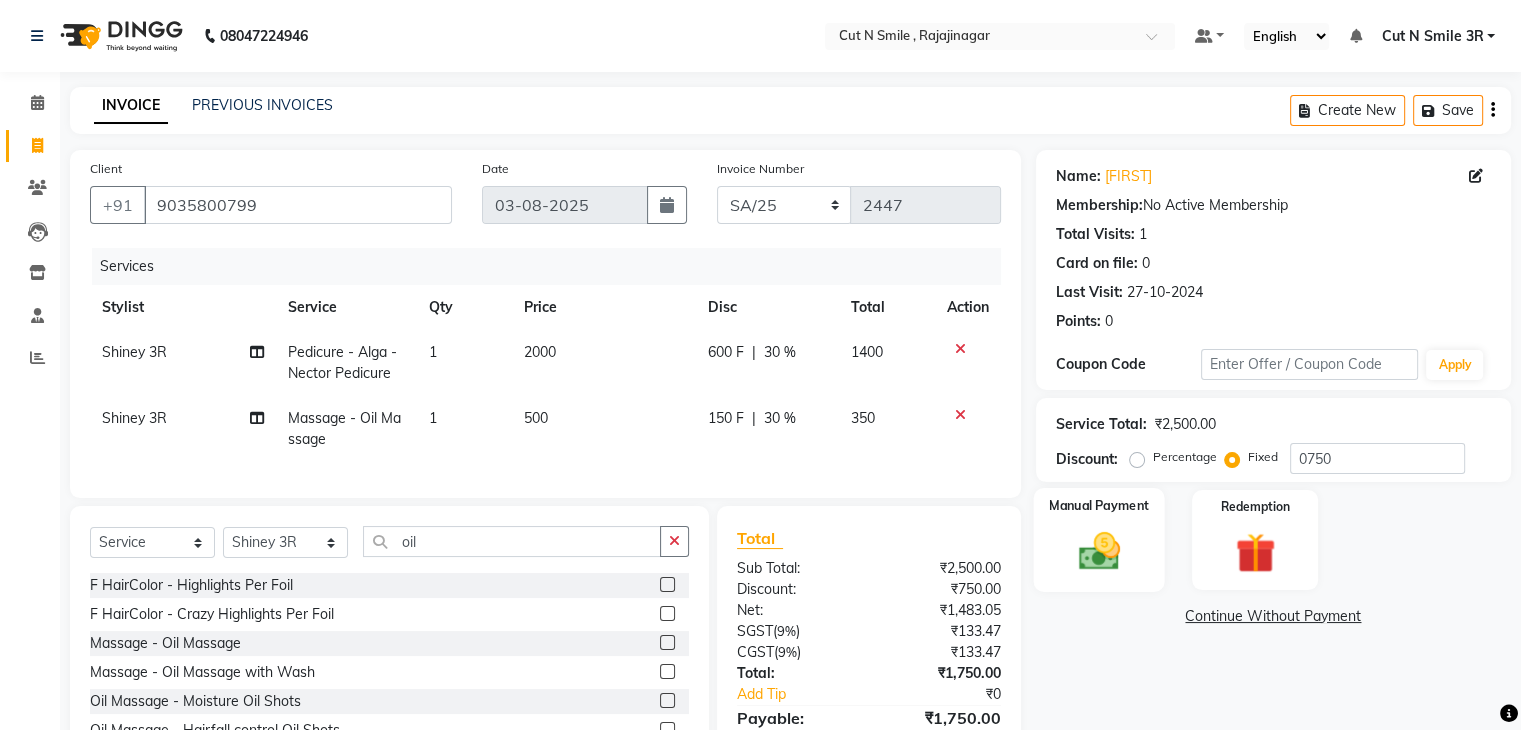 click on "Name: [FIRST]  Membership:  No Active Membership  Total Visits:  1 Card on file:  0 Last Visit:   [DATE] Points:   0  Coupon Code Apply Service Total:  ₹2,500.00  Discount:  Percentage   Fixed  0750 Manual Payment Redemption  Continue Without Payment" 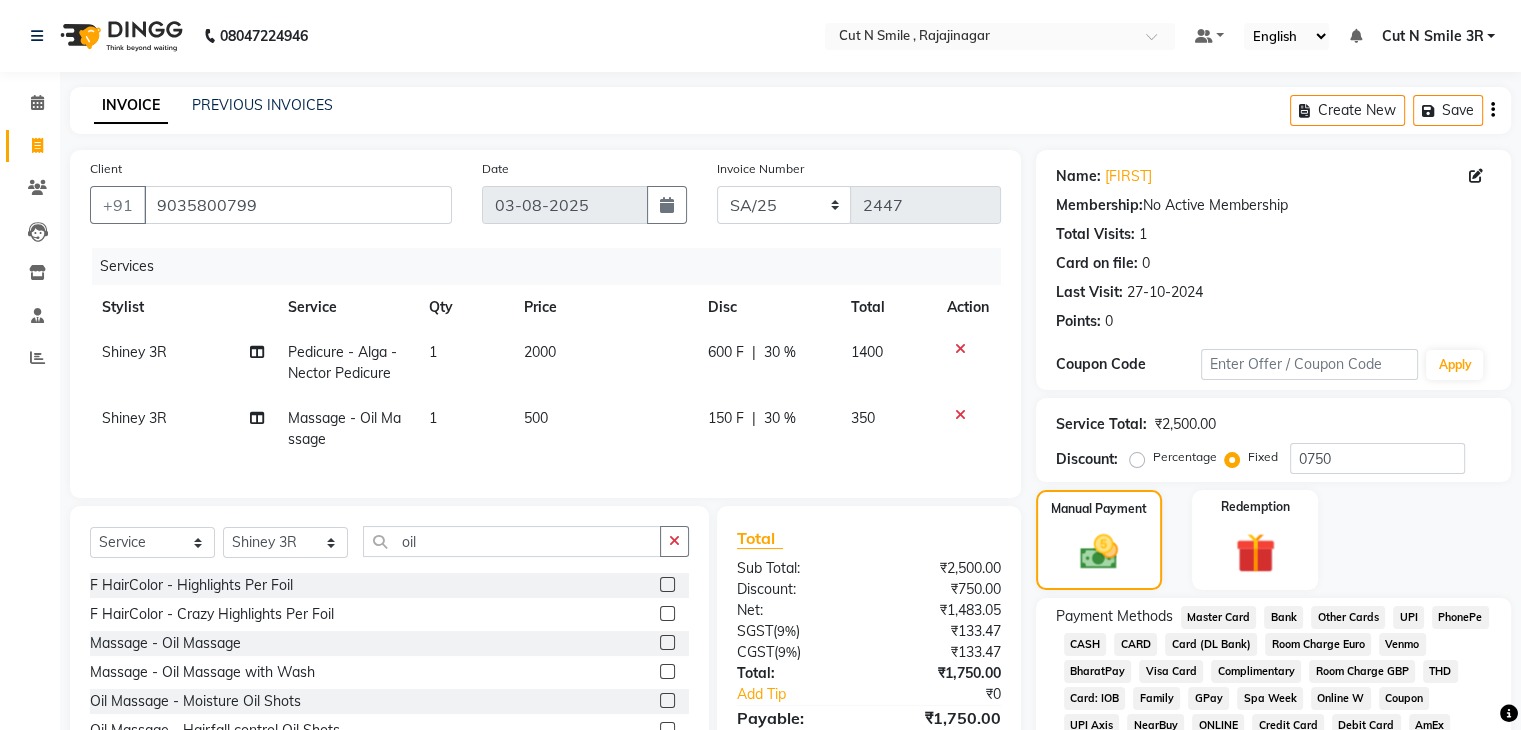 click on "CARD" 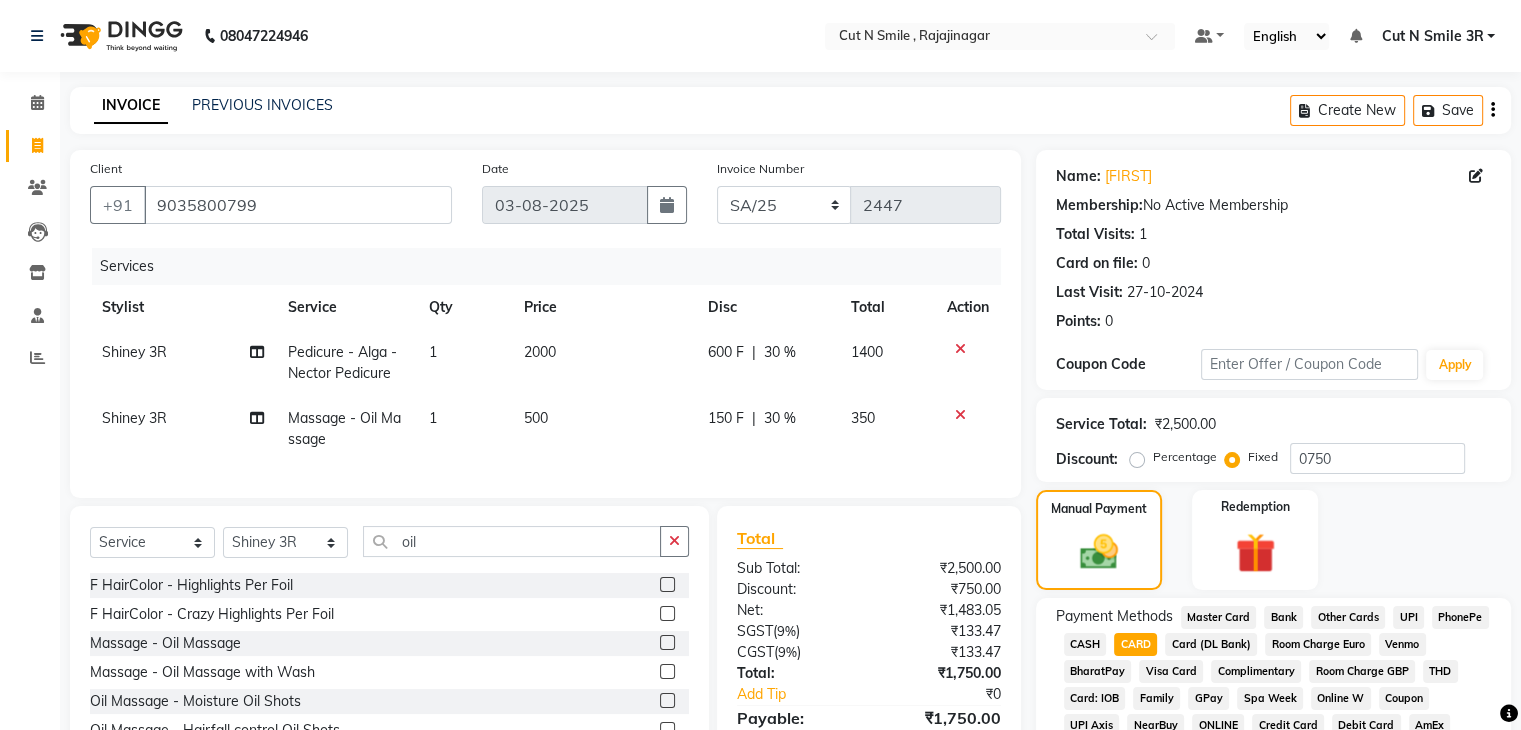 scroll, scrollTop: 228, scrollLeft: 0, axis: vertical 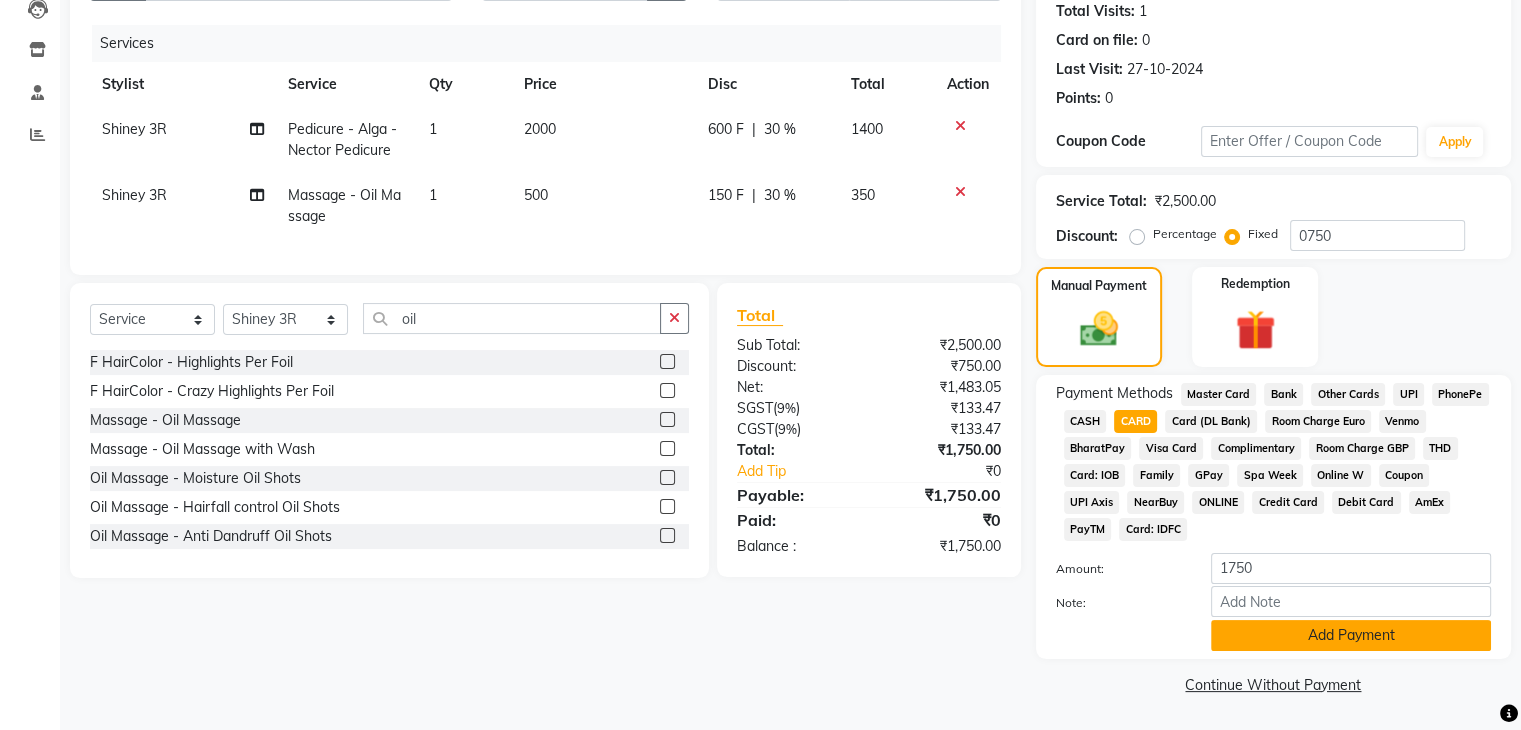 click on "Add Payment" 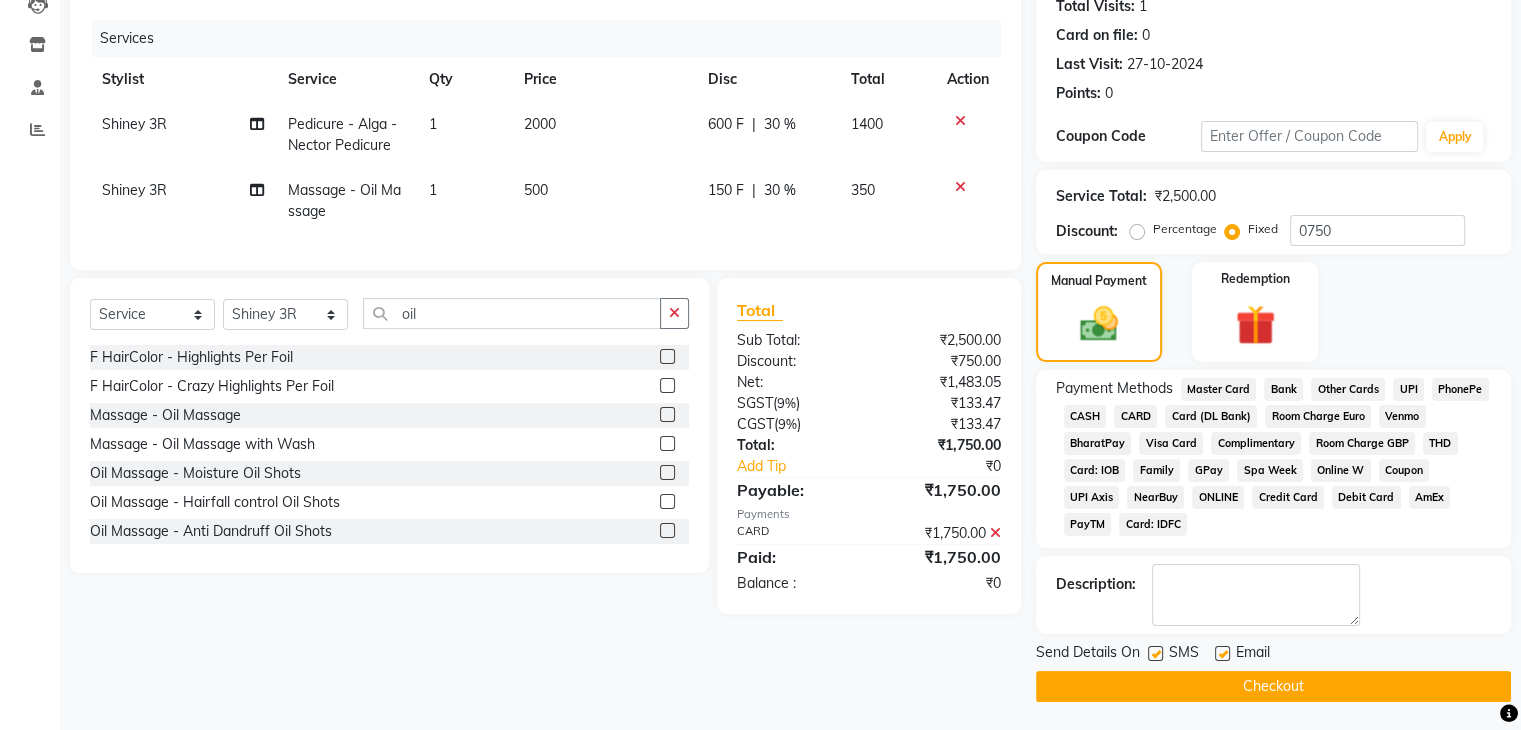 click on "Checkout" 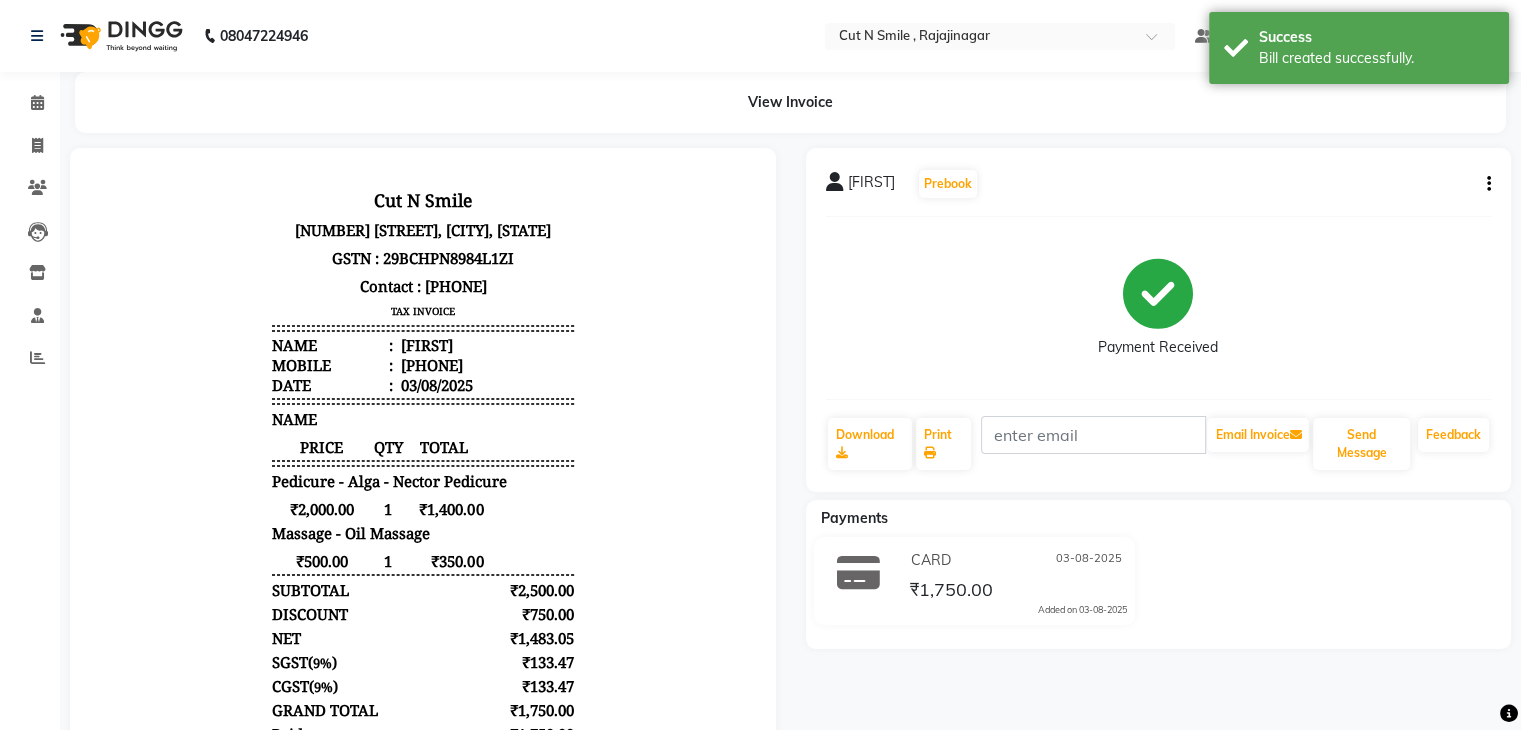 scroll, scrollTop: 0, scrollLeft: 0, axis: both 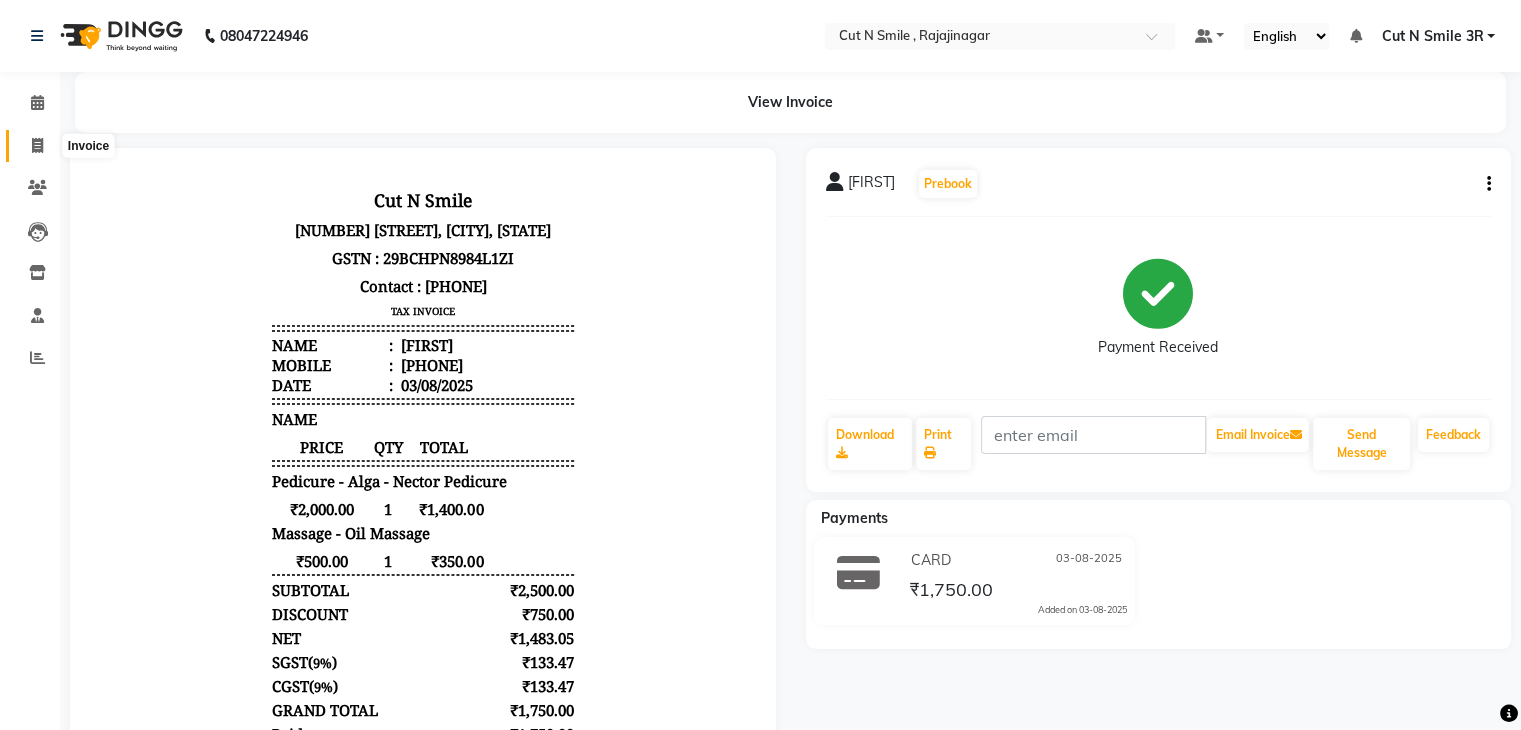 click 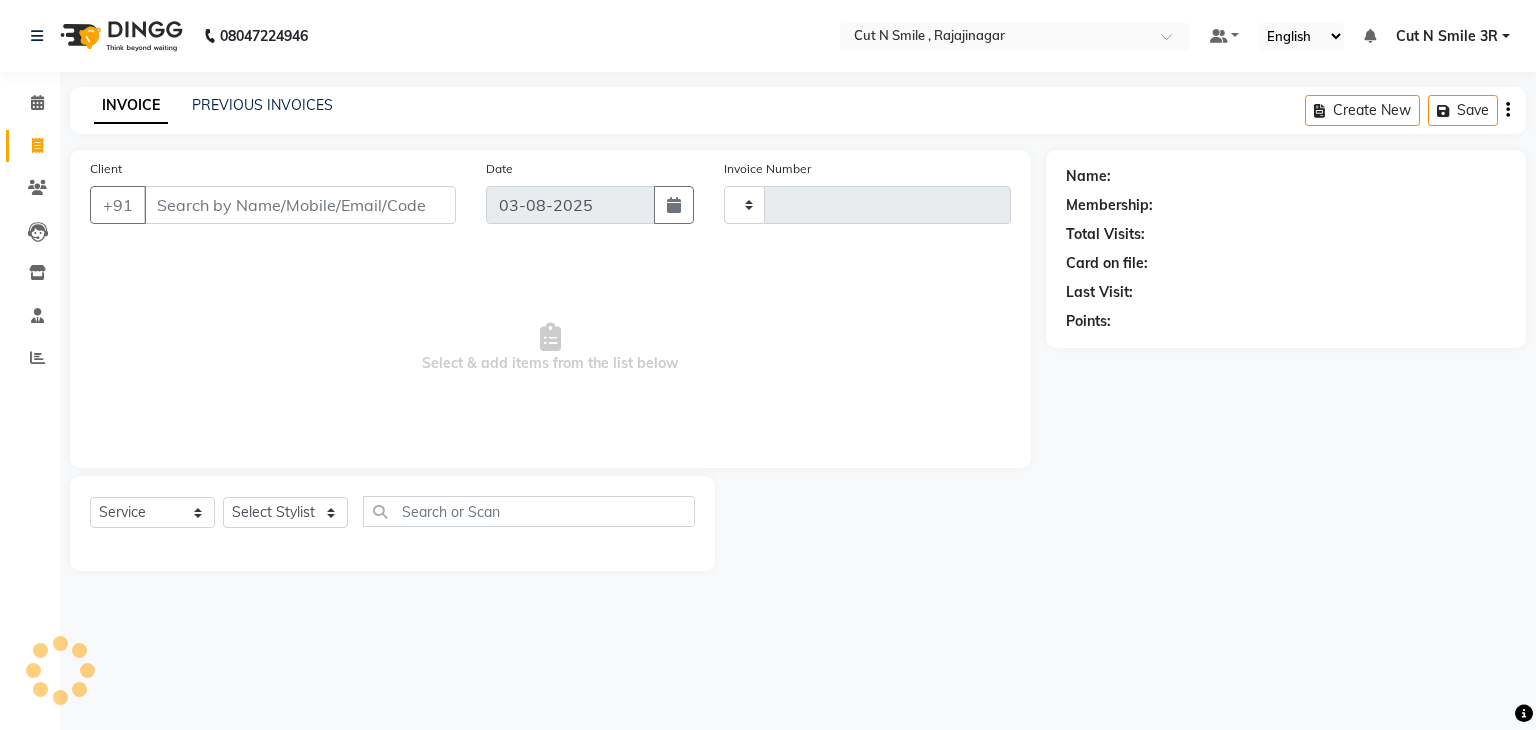 type on "116" 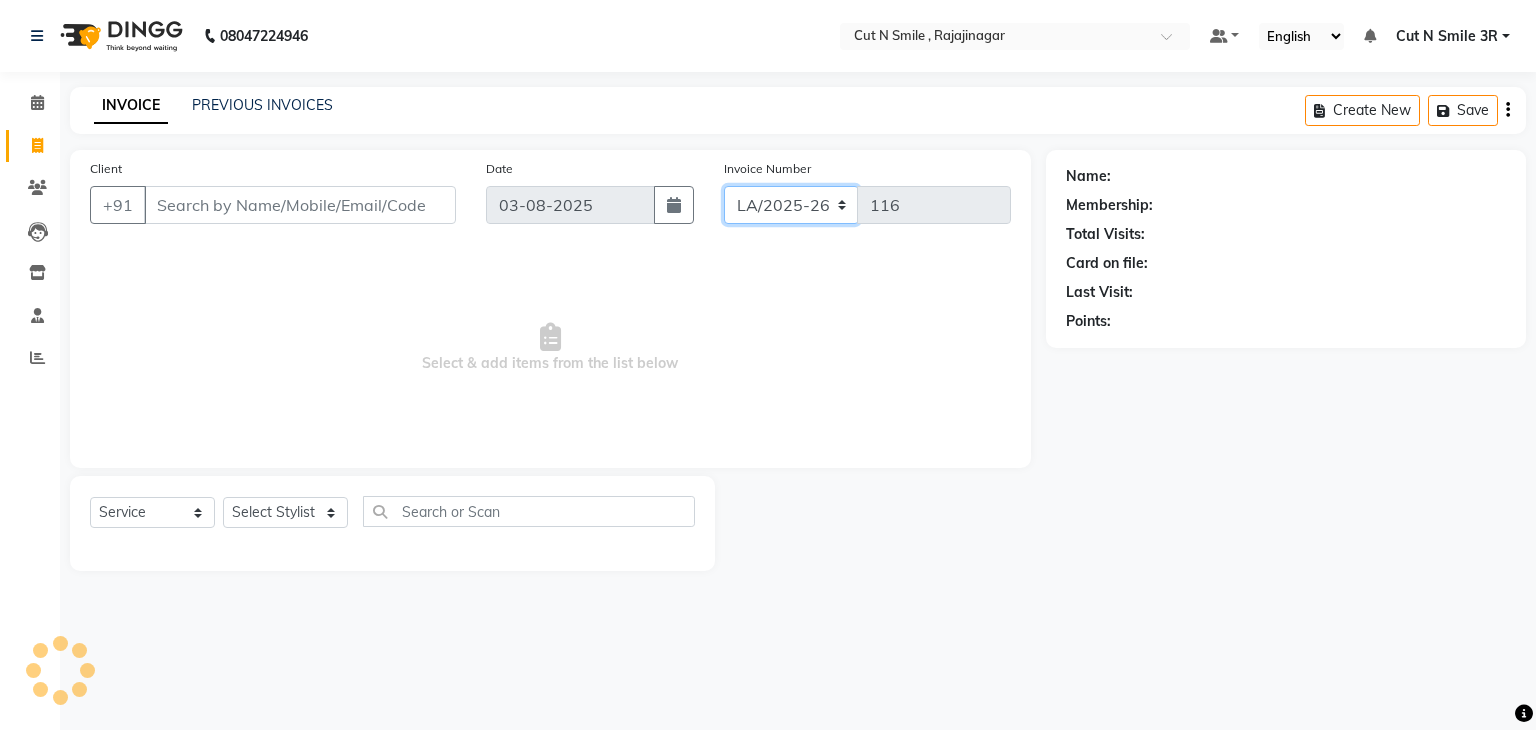 click on "BOB/25-26 LA/2025-26 SH/25 CH/25 SA/25" 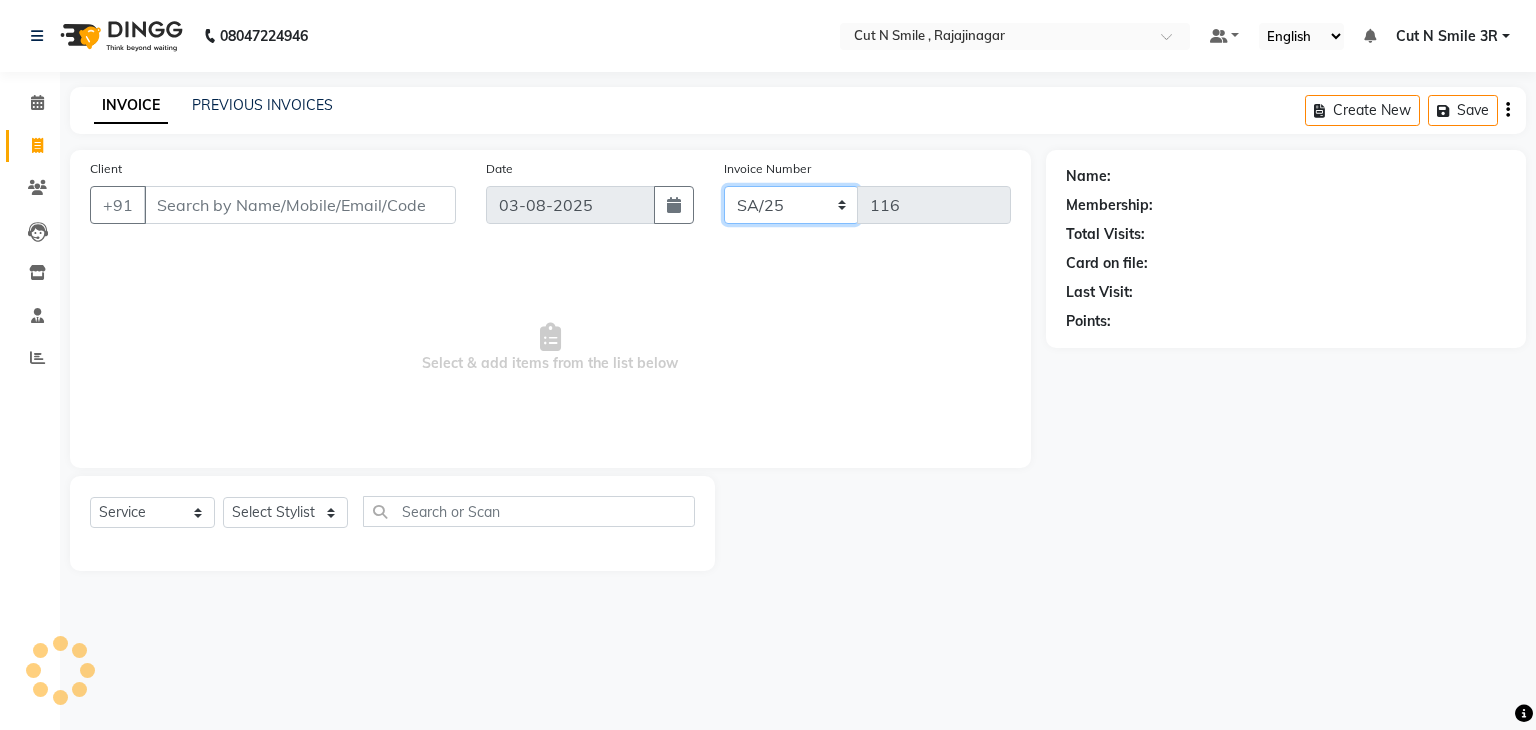 click on "BOB/25-26 LA/2025-26 SH/25 CH/25 SA/25" 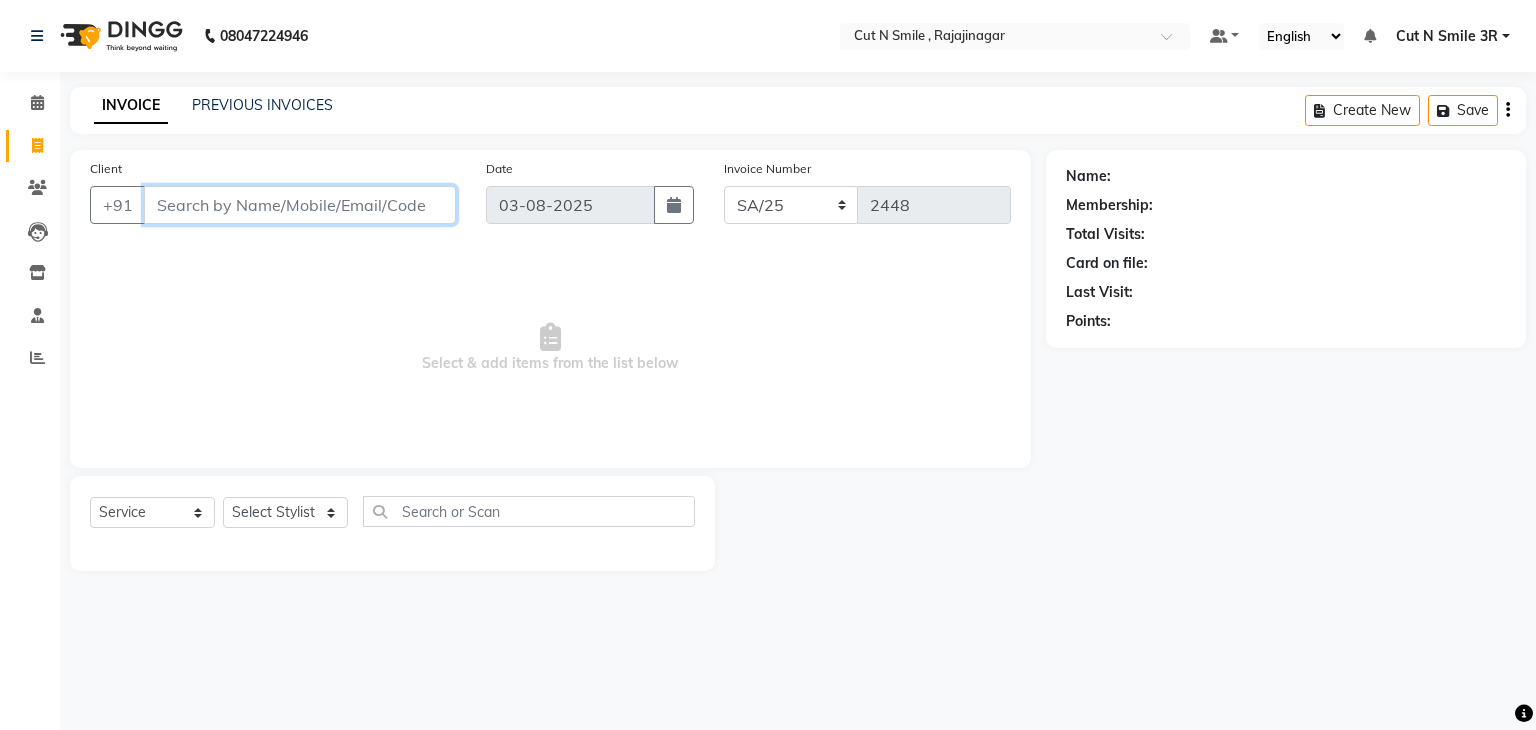 click on "Client" at bounding box center (300, 205) 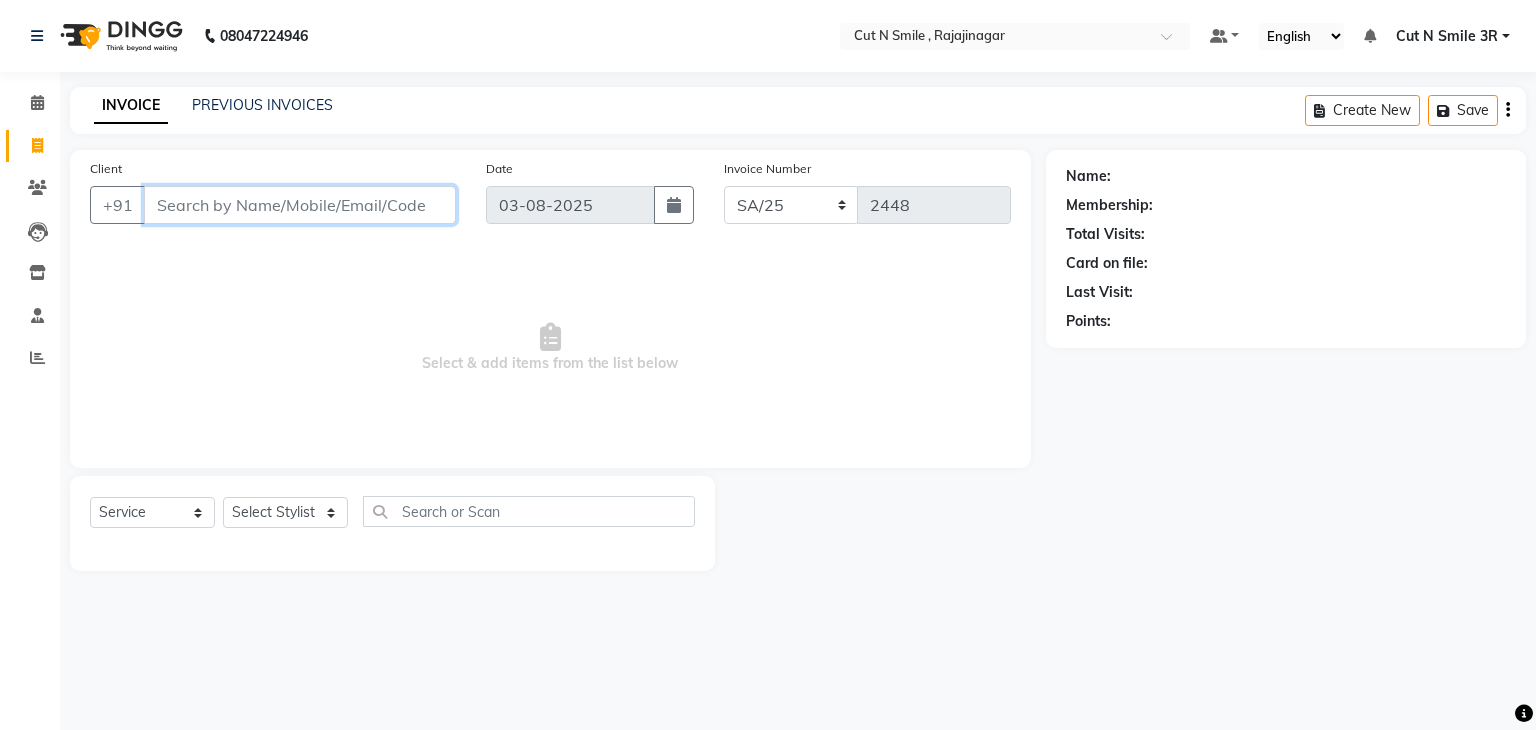 click on "Client" at bounding box center (300, 205) 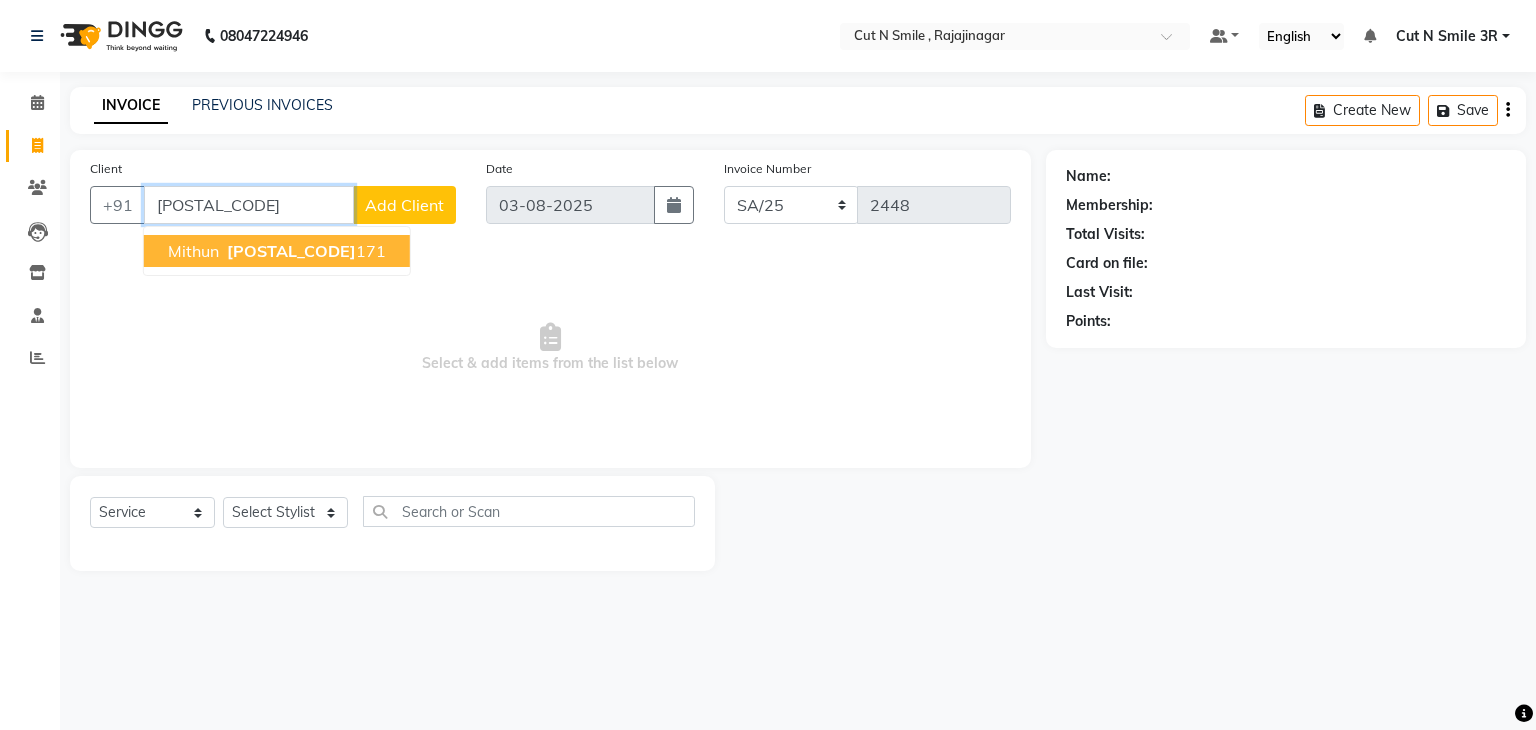 click on "[POSTAL_CODE]" at bounding box center [291, 251] 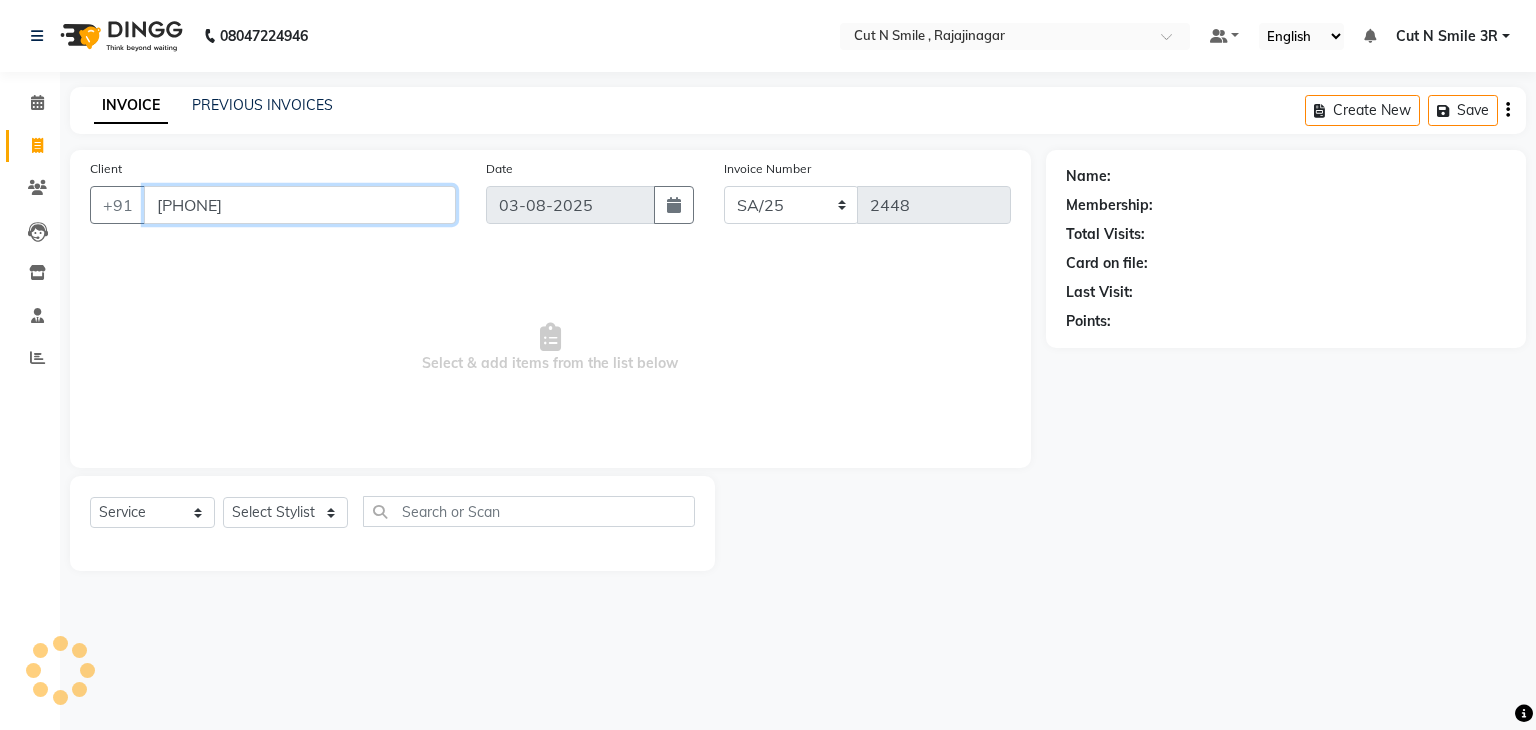 type on "[PHONE]" 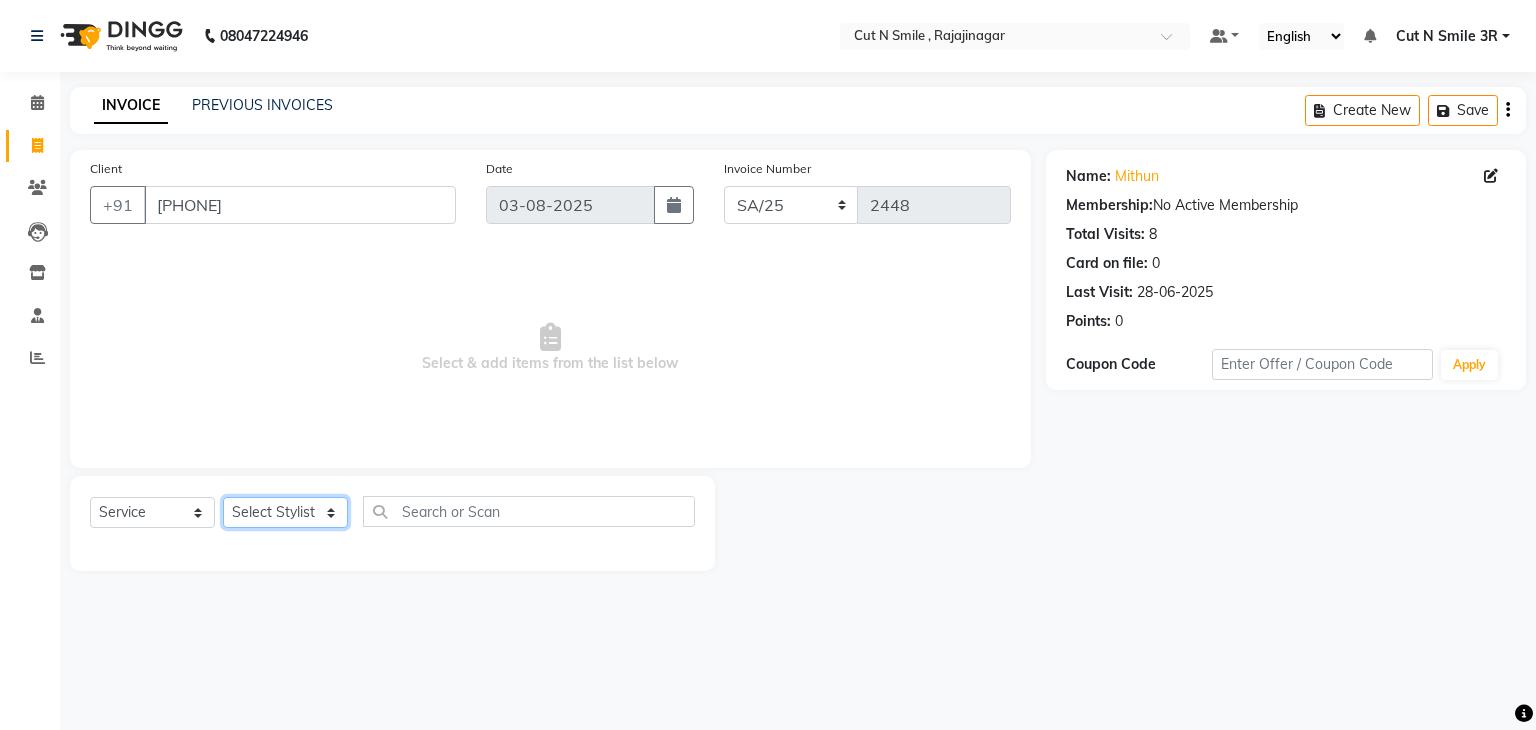 click on "Select Stylist Ali ML Ammu 3R Ankith VN Ash Mohammed 3R Atheek 3R Binitha 3R Bipana 4R CNS BOB  Cut N Smile 17M  Cut N Smile 3R Cut n Smile 4R Cut N Smile 9M Cut N Smile ML Cut N Smile V Fazil Ali 4R Govind VN Hema 4R Jayashree VN Karan VN Love 4R Mani Singh 3R Manu 4R  Muskaan VN Nadeem 4R N D M 4R NDM Alam 4R Noushad VN Pavan 4R Priya BOB Priyanka 3R Rahul 3R Ravi 3R Riya BOB Rohith 4R Roobina 3R Roopa 4R Rubina BOB Sahil Ahmed 3R Sahil Bhatti 4R Sameer 3R Sanajana BOB  Sanjana BOB Sarita VN Shaan 4R Shahid 4R Shakir VN Shanavaaz BOB Shiney 3R Shivu Raj 4R Srijana BOB Sunil Laddi 4R Sunny VN Supriya BOB Sushmitha 4R Vakeel 3R Varas 4R Varas BOB Vishwa VN" 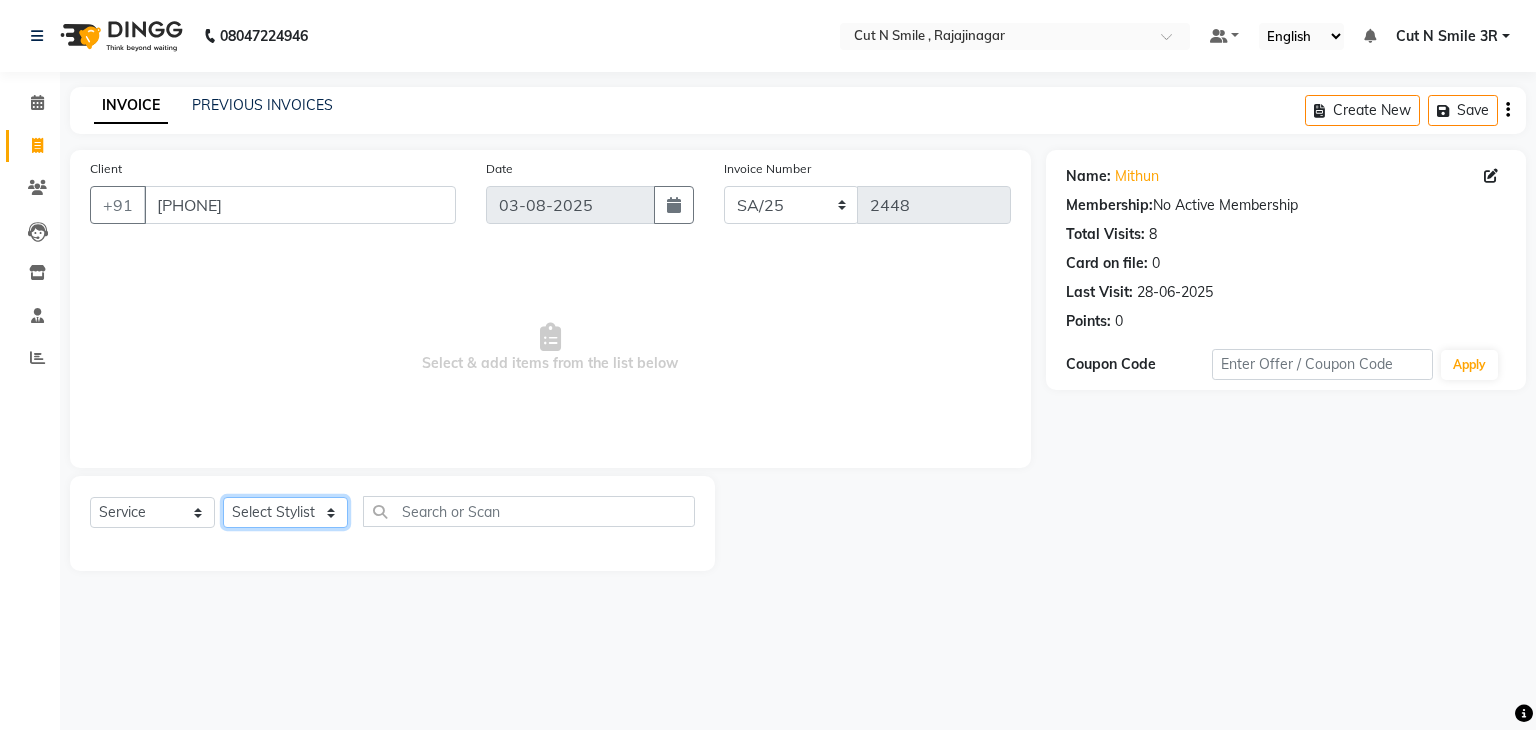 select on "58696" 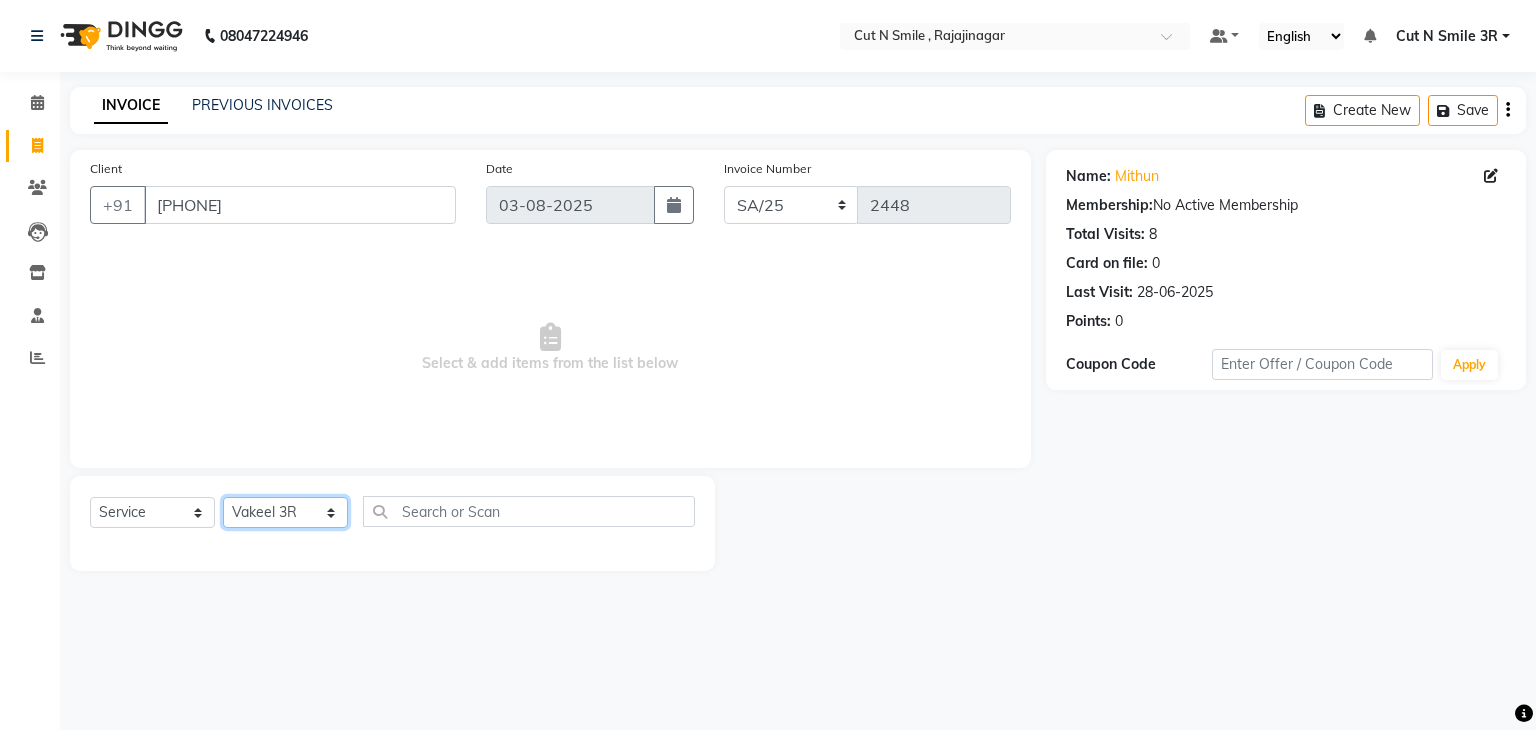 click on "Select Stylist Ali ML Ammu 3R Ankith VN Ash Mohammed 3R Atheek 3R Binitha 3R Bipana 4R CNS BOB  Cut N Smile 17M  Cut N Smile 3R Cut n Smile 4R Cut N Smile 9M Cut N Smile ML Cut N Smile V Fazil Ali 4R Govind VN Hema 4R Jayashree VN Karan VN Love 4R Mani Singh 3R Manu 4R  Muskaan VN Nadeem 4R N D M 4R NDM Alam 4R Noushad VN Pavan 4R Priya BOB Priyanka 3R Rahul 3R Ravi 3R Riya BOB Rohith 4R Roobina 3R Roopa 4R Rubina BOB Sahil Ahmed 3R Sahil Bhatti 4R Sameer 3R Sanajana BOB  Sanjana BOB Sarita VN Shaan 4R Shahid 4R Shakir VN Shanavaaz BOB Shiney 3R Shivu Raj 4R Srijana BOB Sunil Laddi 4R Sunny VN Supriya BOB Sushmitha 4R Vakeel 3R Varas 4R Varas BOB Vishwa VN" 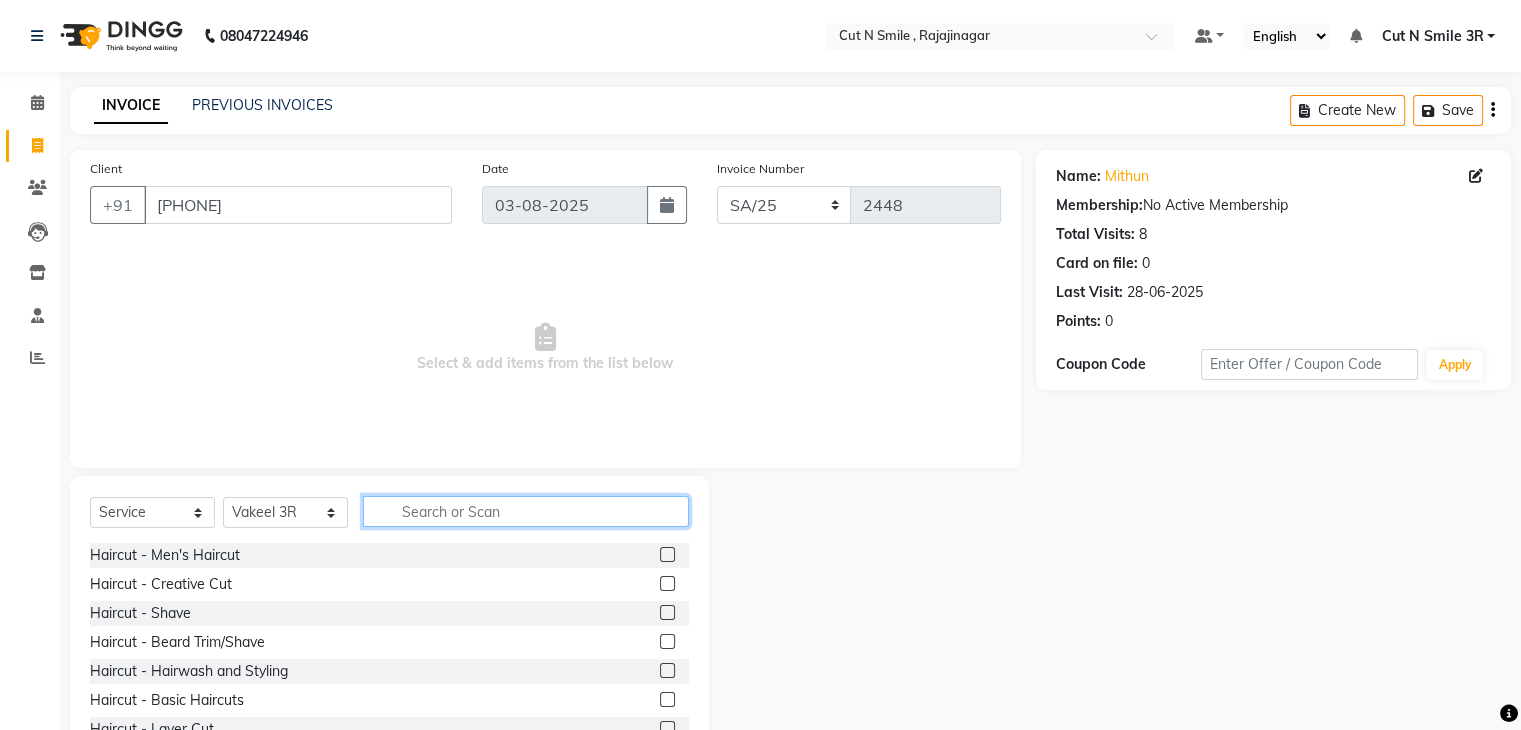click 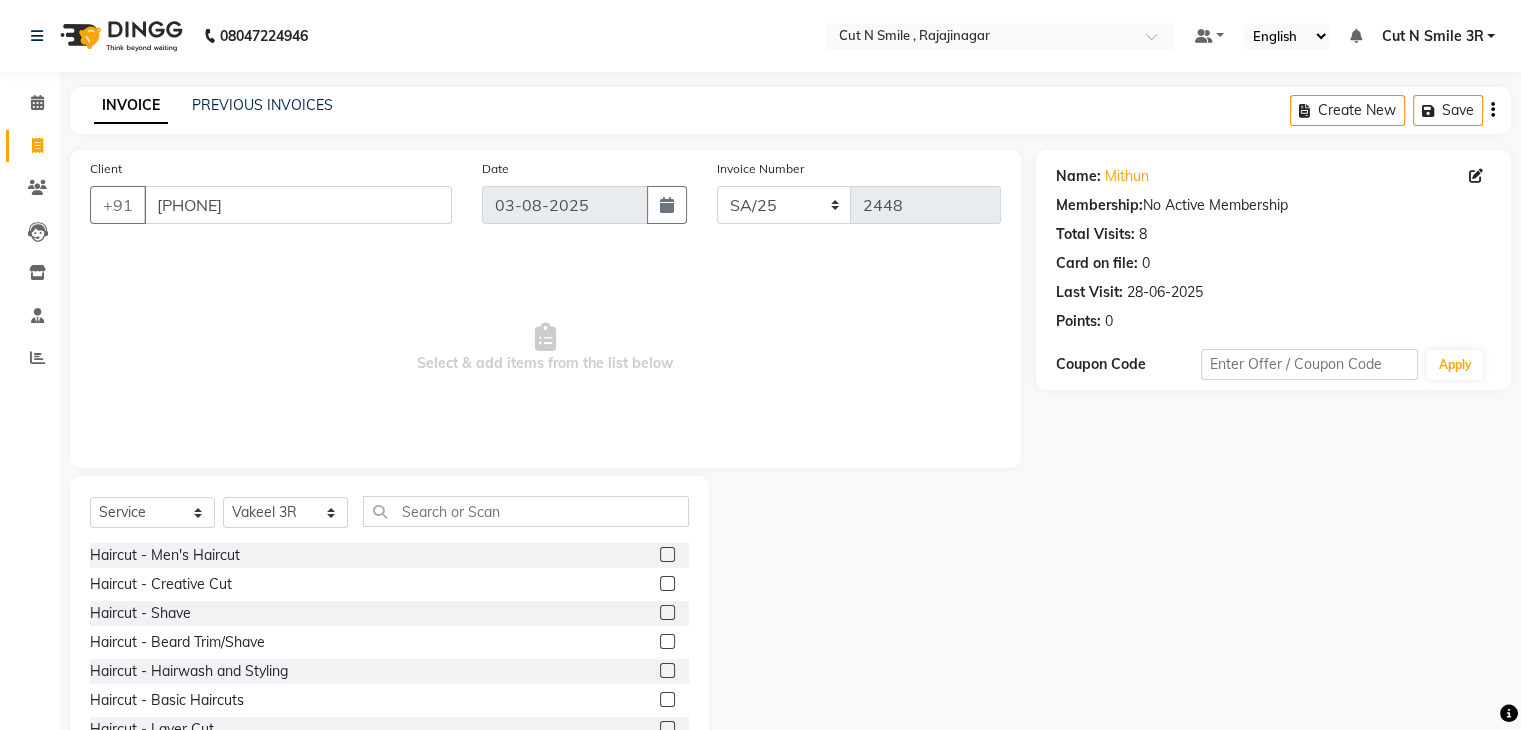 click 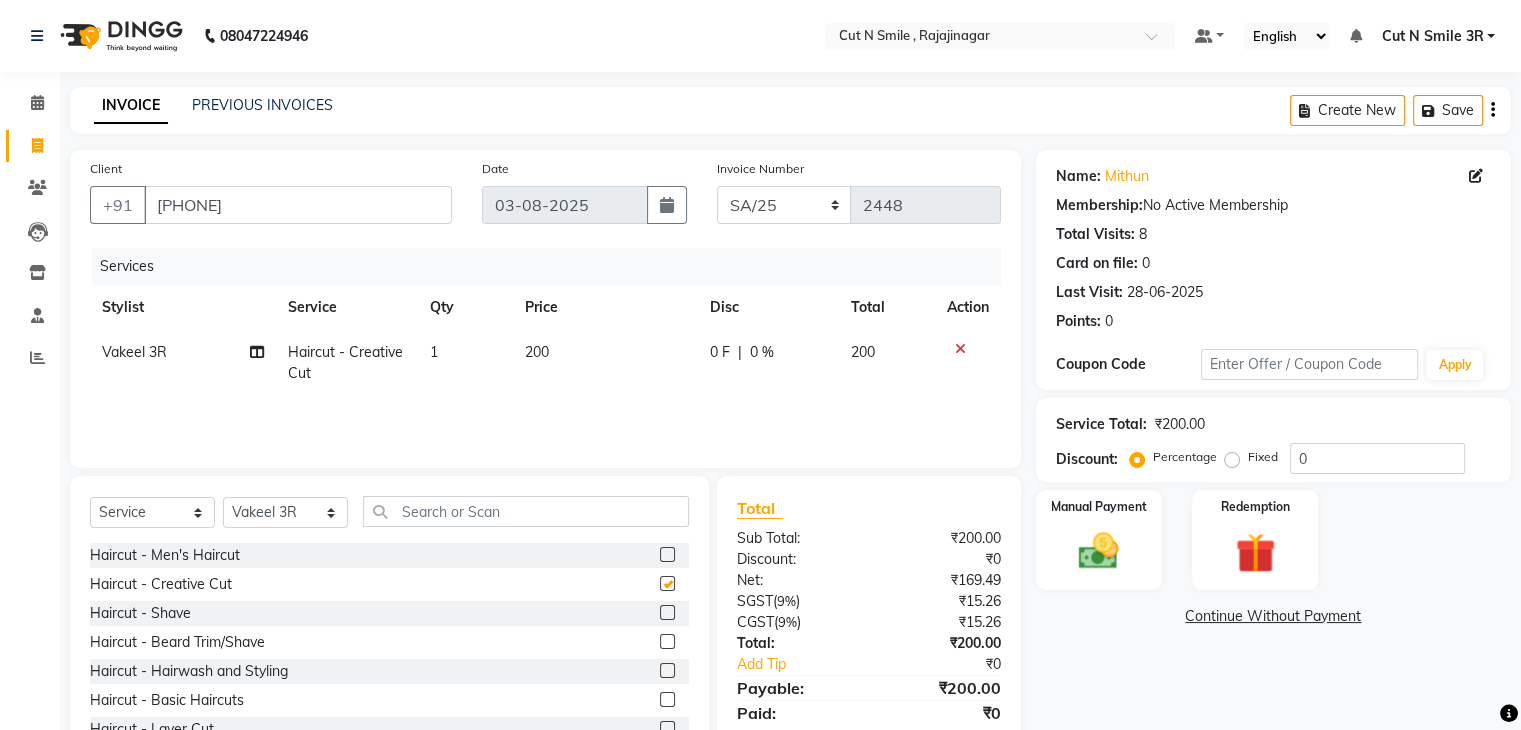 checkbox on "false" 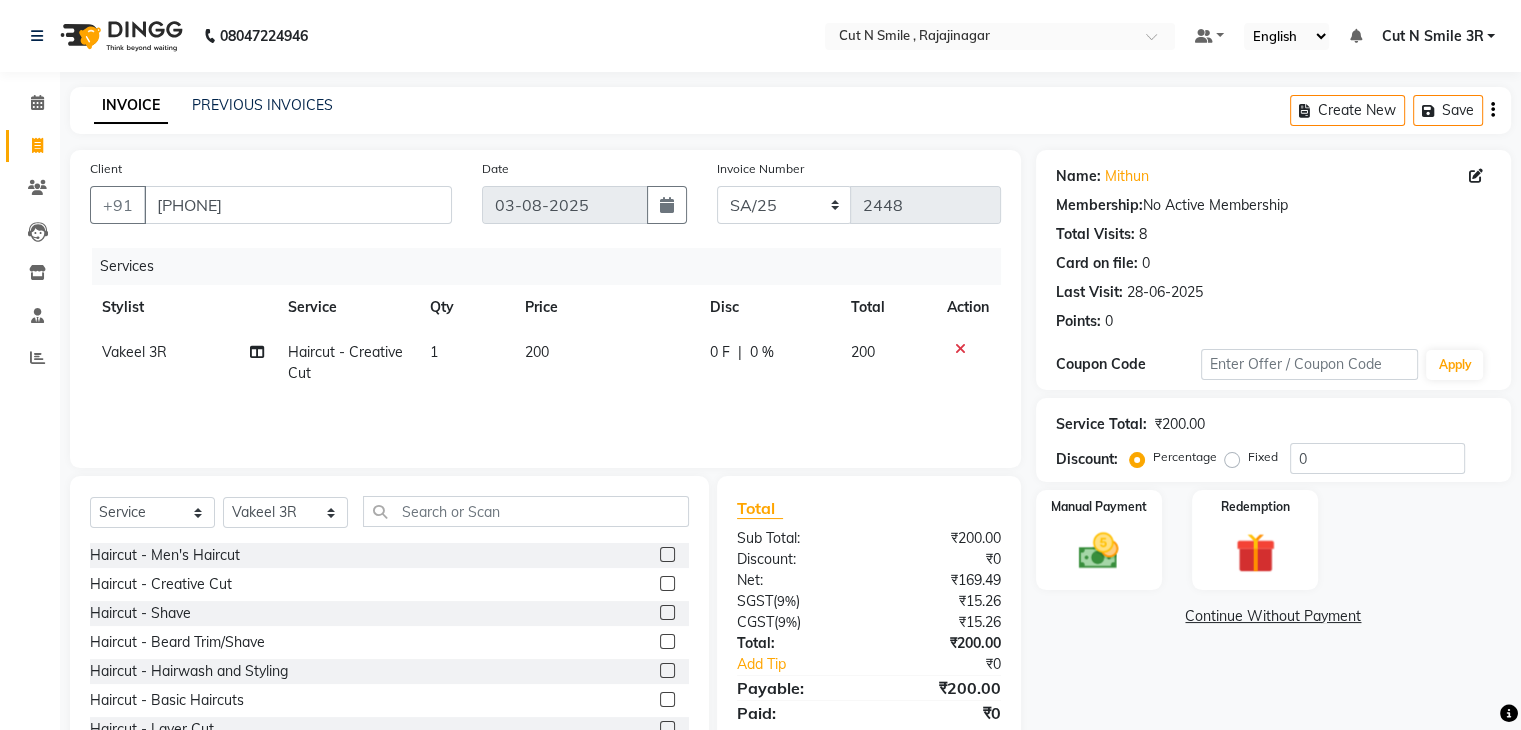 click 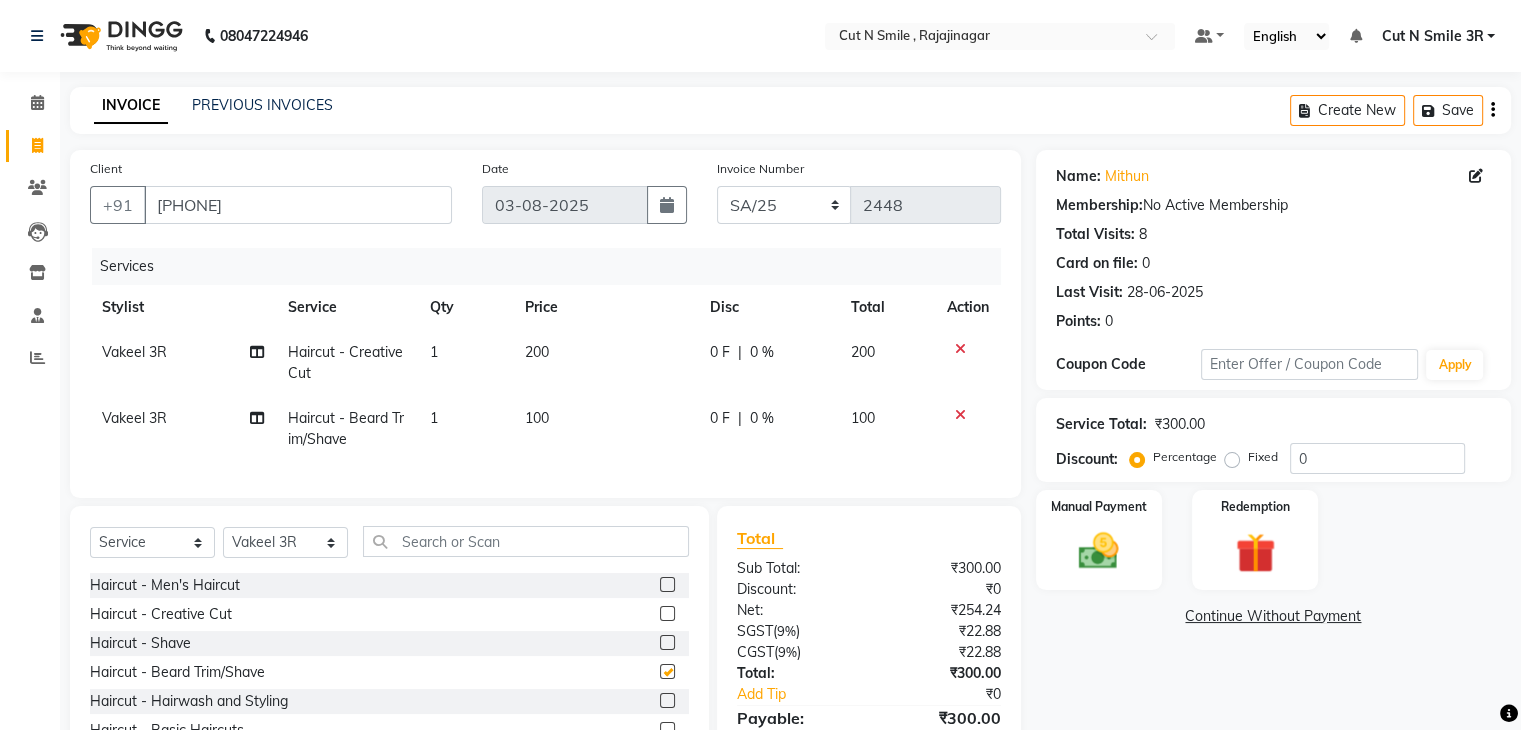 checkbox on "false" 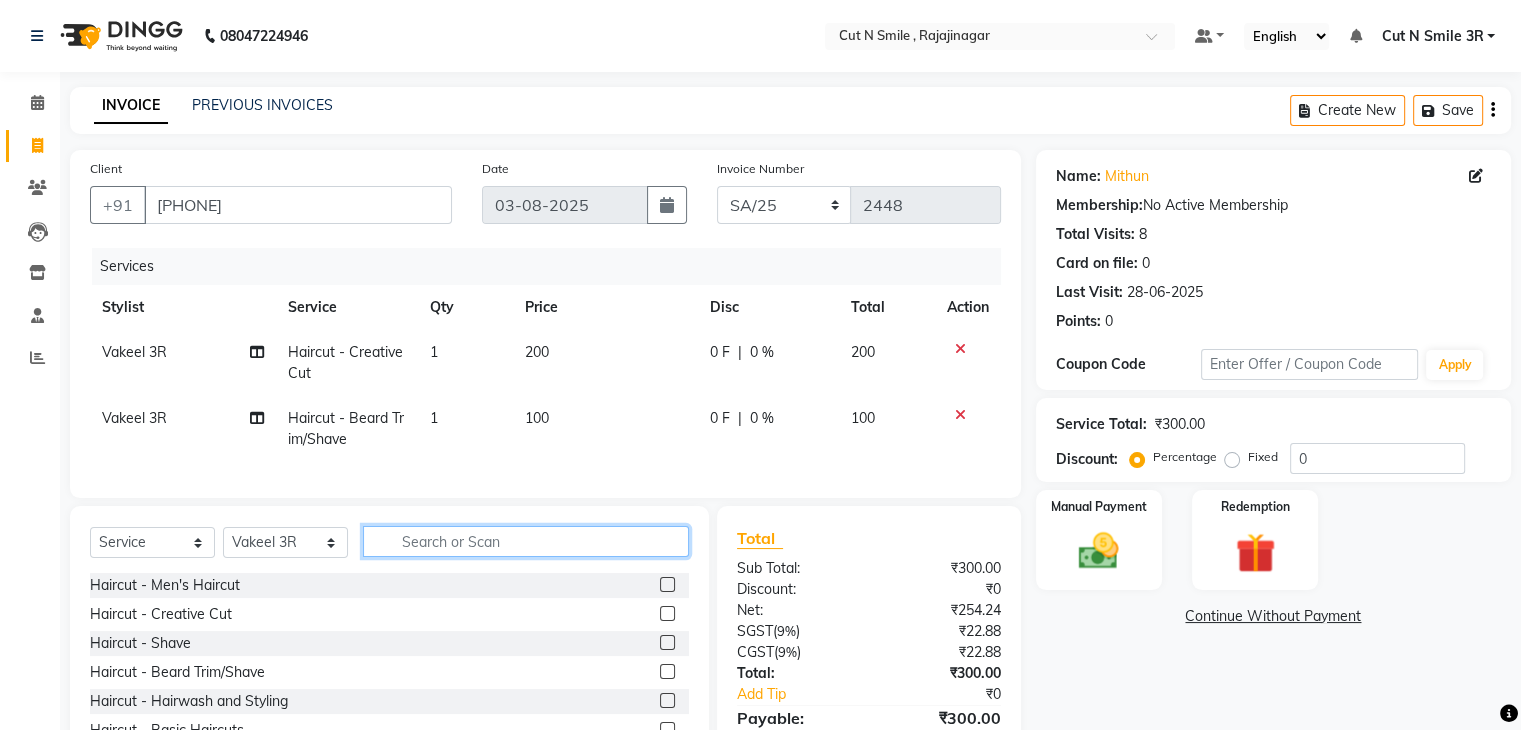 click 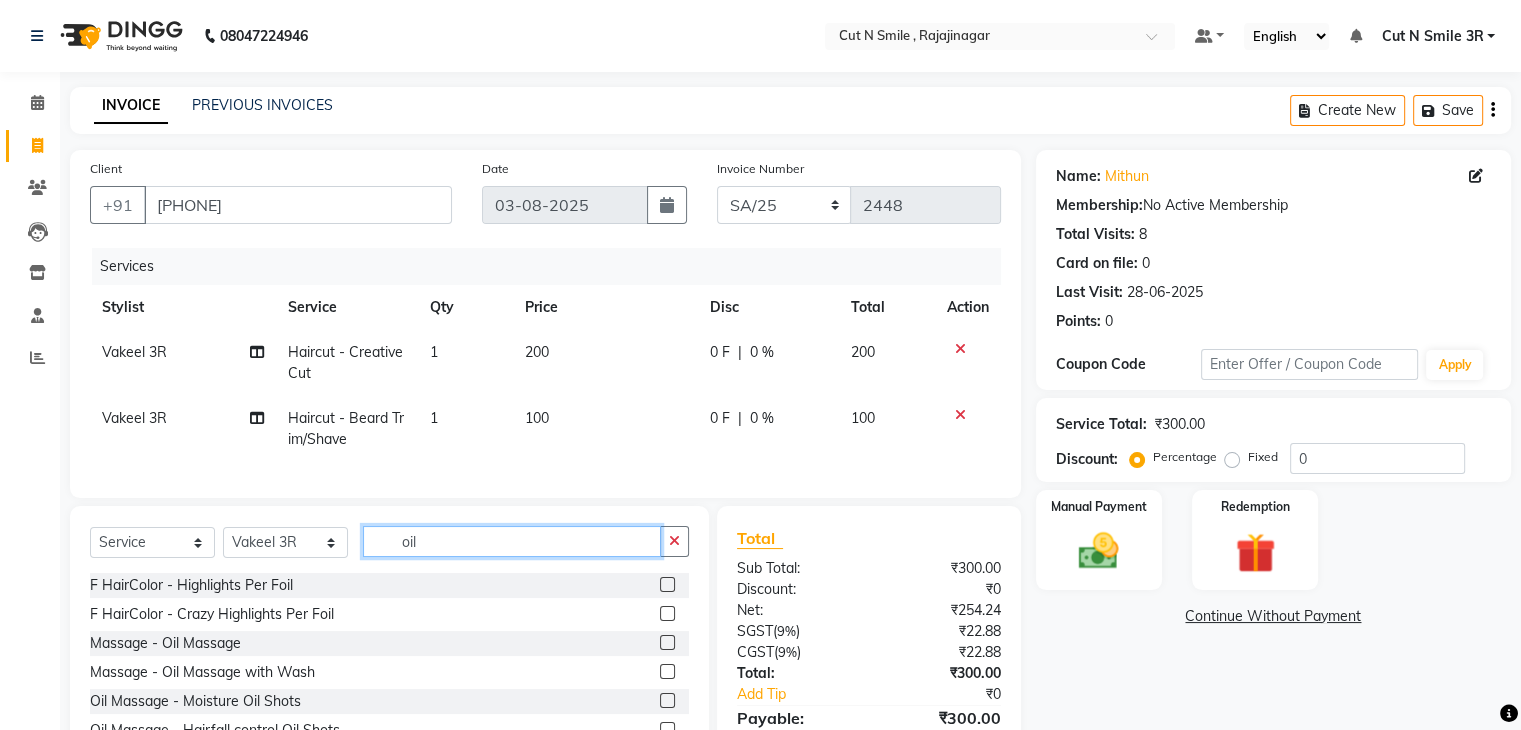 type on "oil" 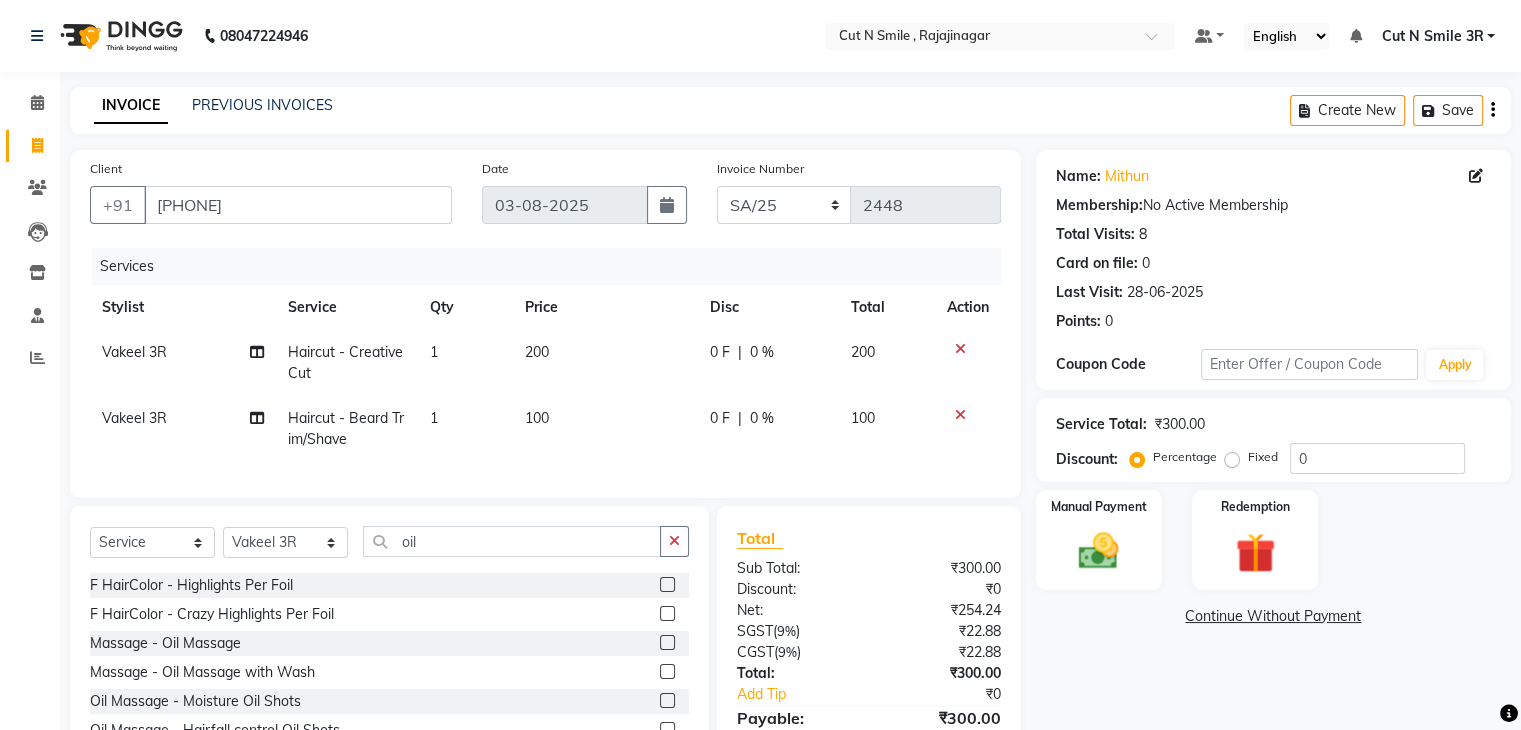 click 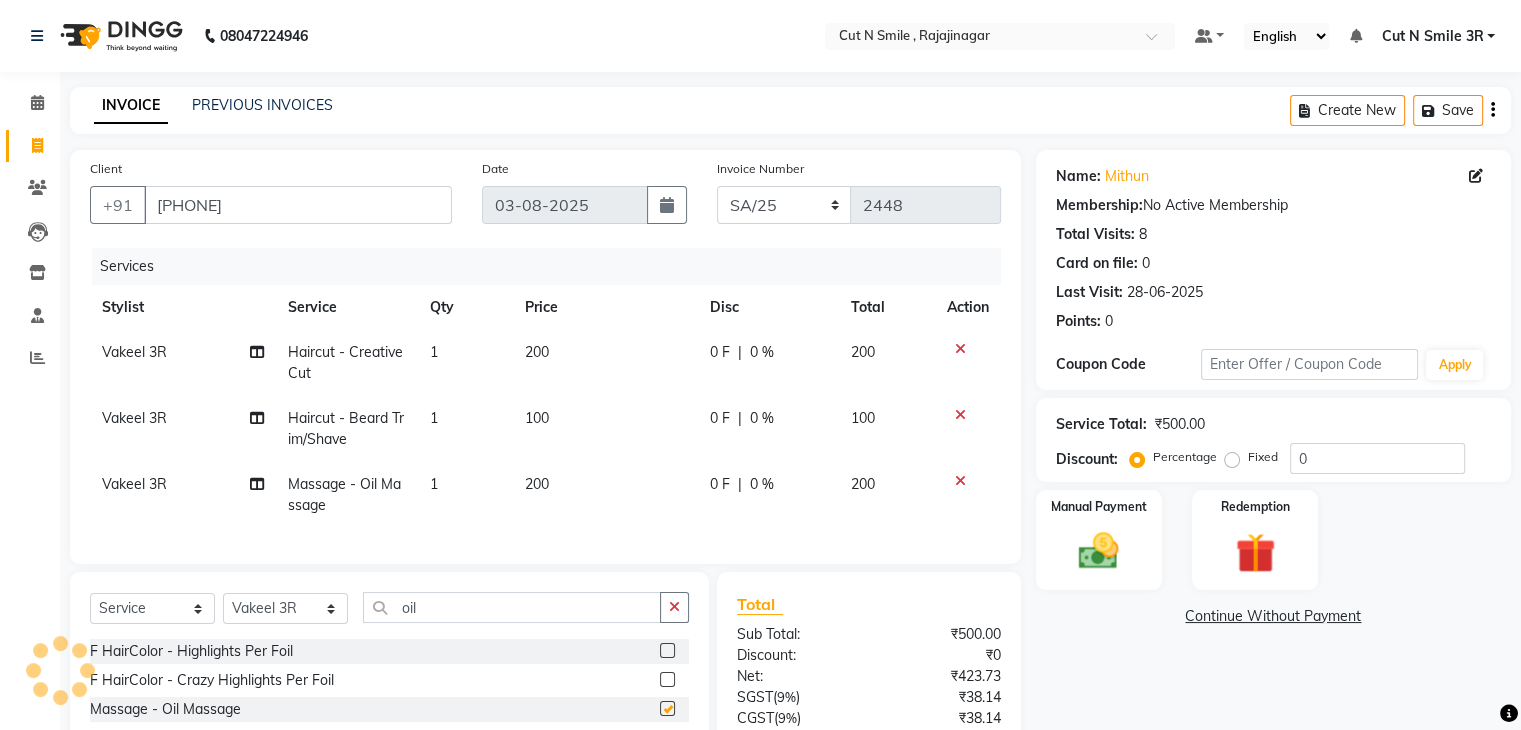 checkbox on "false" 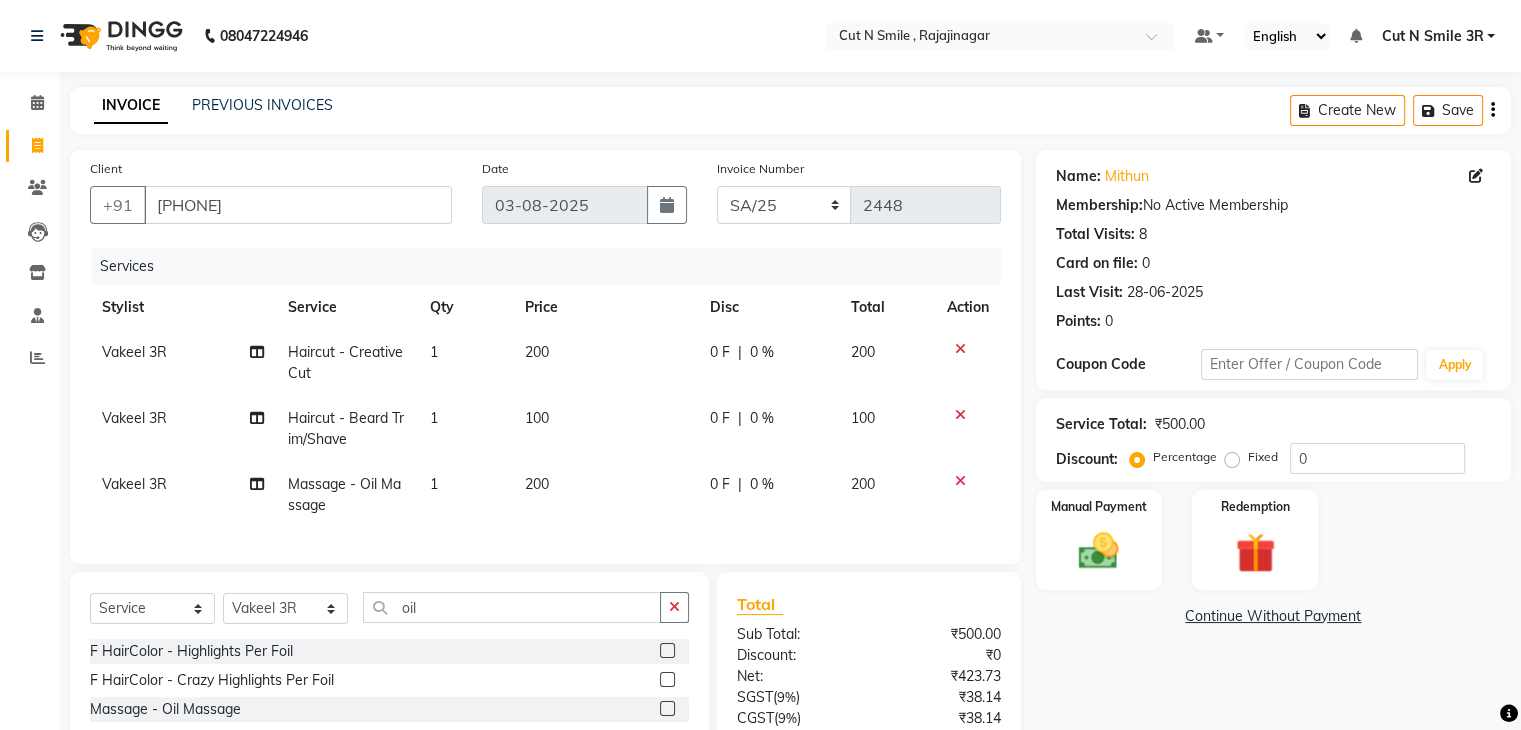 click on "200" 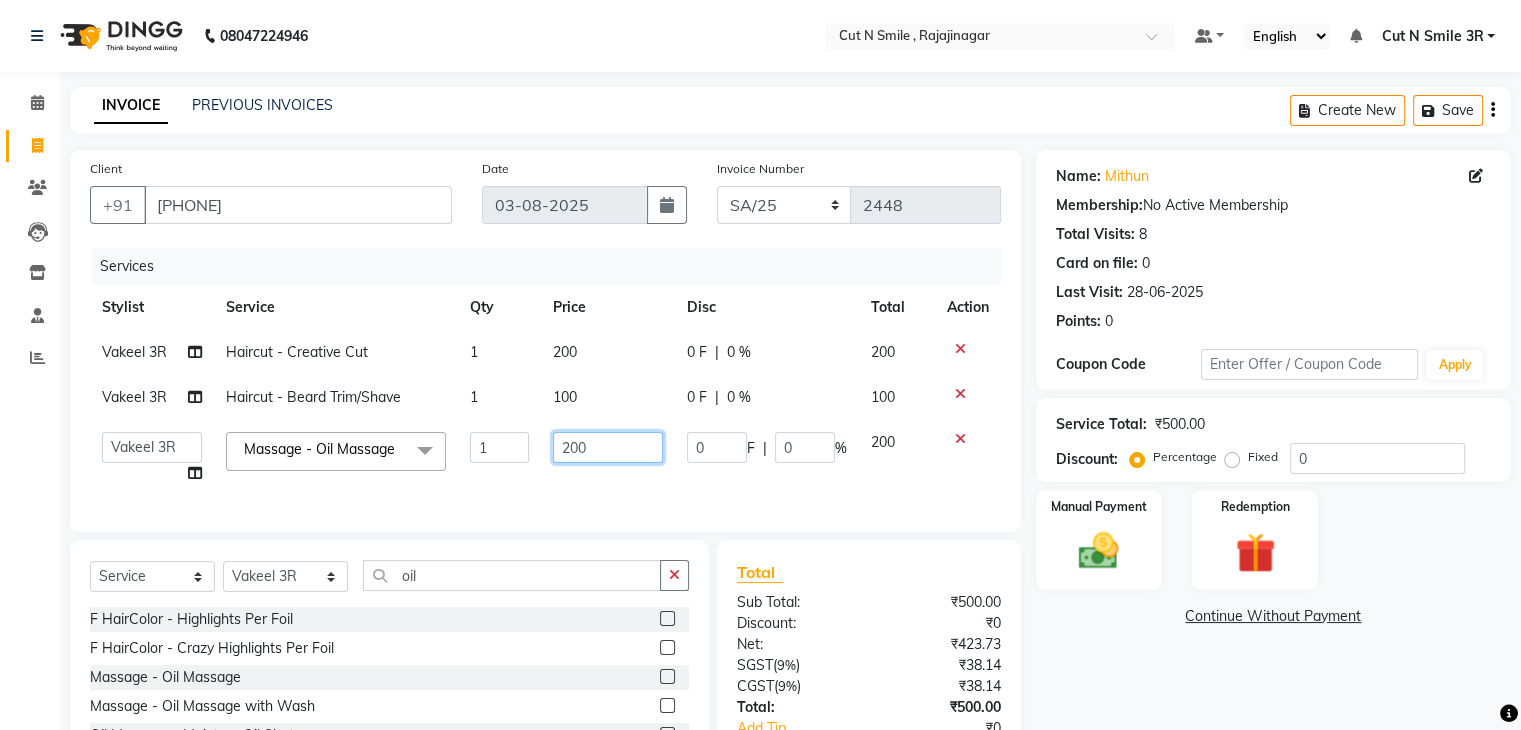 click on "200" 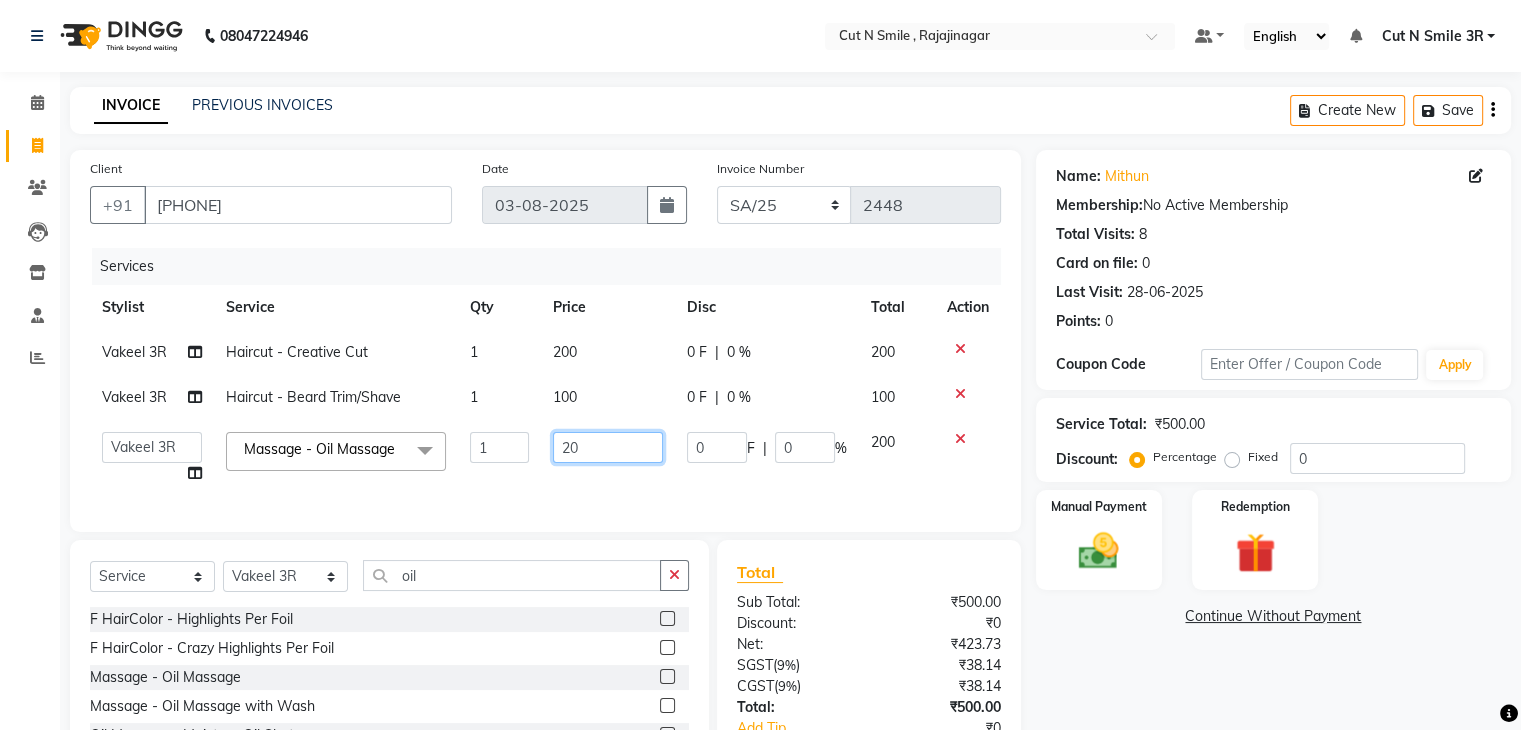 type on "2" 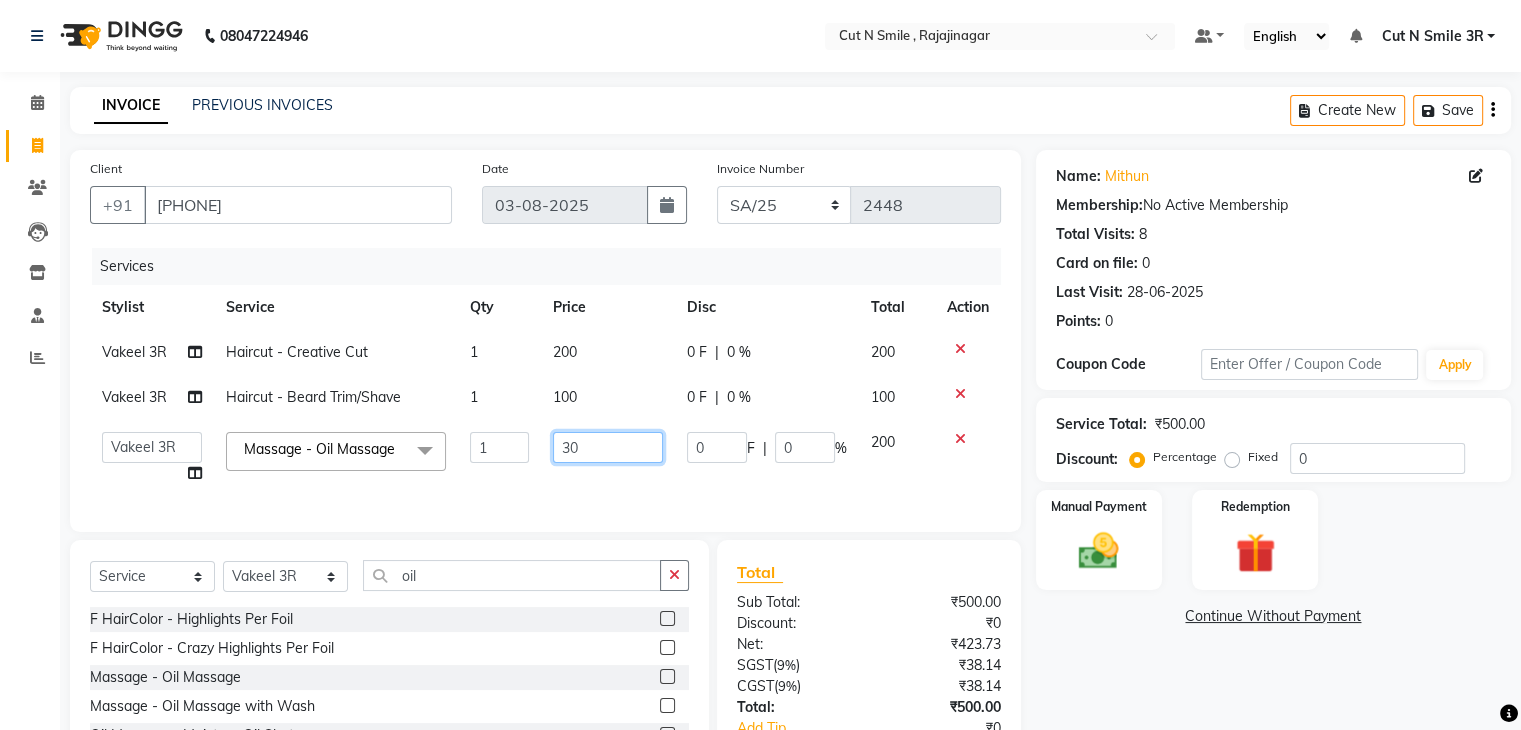 type on "300" 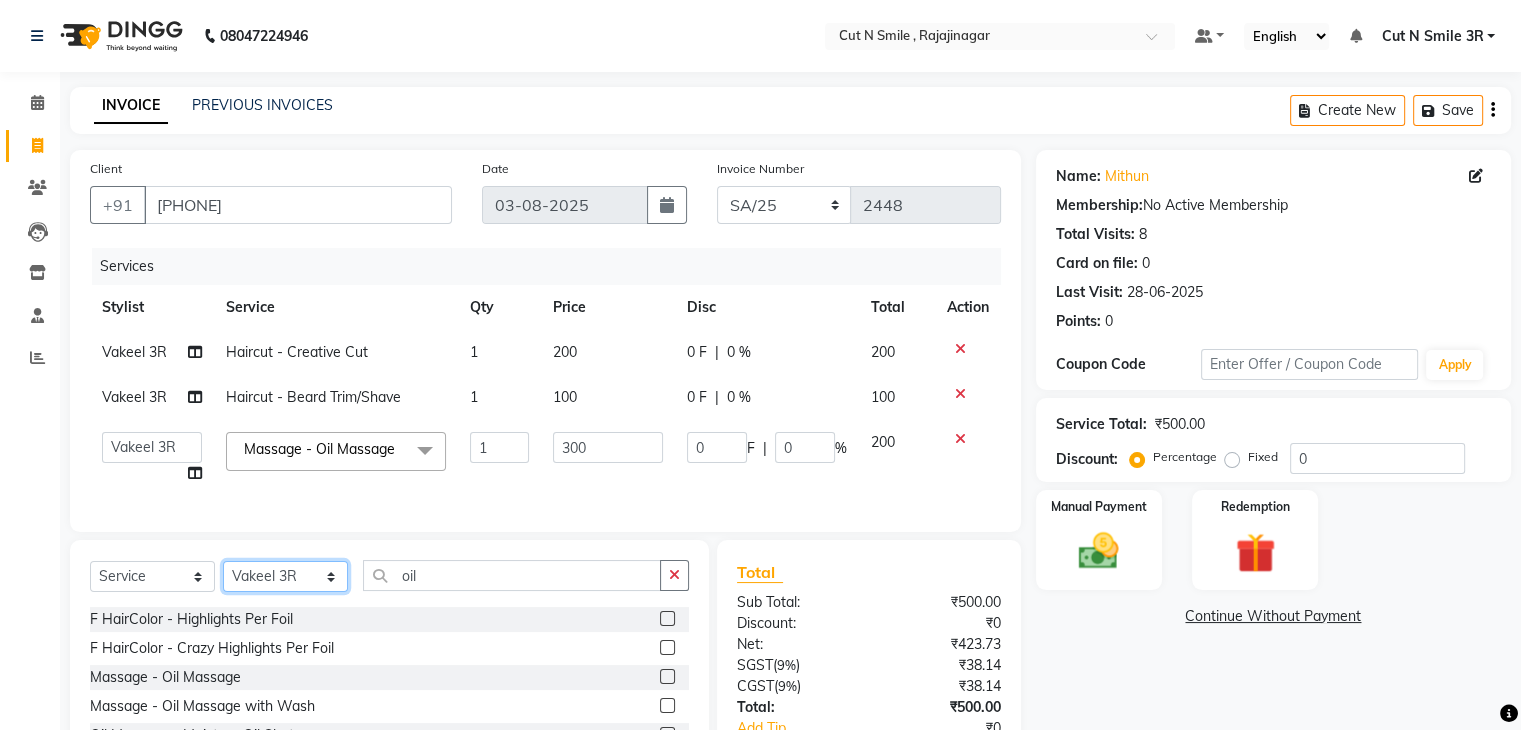 click on "Select  Service  Product  Membership  Package Voucher Prepaid Gift Card  Select Stylist [NAME] ML [NAME] 3R [NAME] VN [NAME] 3R [NAME] [NAME] 3R [NAME] 4R CNS BOB  Cut N Smile 17M  Cut N Smile 3R Cut n Smile 4R Cut N Smile 9M Cut N Smile ML Cut N Smile V Fazil Ali 4R Govind VN Hema 4R Jayashree VN Karan VN Love 4R Mani Singh 3R Manu 4R  Muskaan VN Nadeem 4R N D M 4R NDM Alam 4R Noushad VN Pavan 4R Priya BOB Priyanka 3R Rahul 3R Ravi 3R Riya BOB Rohith 4R Roobina 3R Roopa 4R Rubina BOB Sahil Ahmed 3R Sahil Bhatti 4R Sameer 3R Sanajana BOB  Sanjana BOB Sarita VN Shaan 4R Shahid 4R Shakir VN Shanavaaz BOB Shiney 3R Shivu Raj 4R Srijana BOB Sunil Laddi 4R Sunny VN Supriya BOB Sushmitha 4R Vakeel 3R Varas 4R Varas BOB Vishwa VN oil F HairColor  - Highlights Per Foil  F HairColor  - Crazy Highlights Per Foil  Massage - Oil Massage  Massage  - Oil  Massage with Wash  Oil Massage  - Moisture Oil Shots  Oil Massage  - Hairfall control Oil Shots  Oil Massage  - Anti Dandruff Oil Shots" 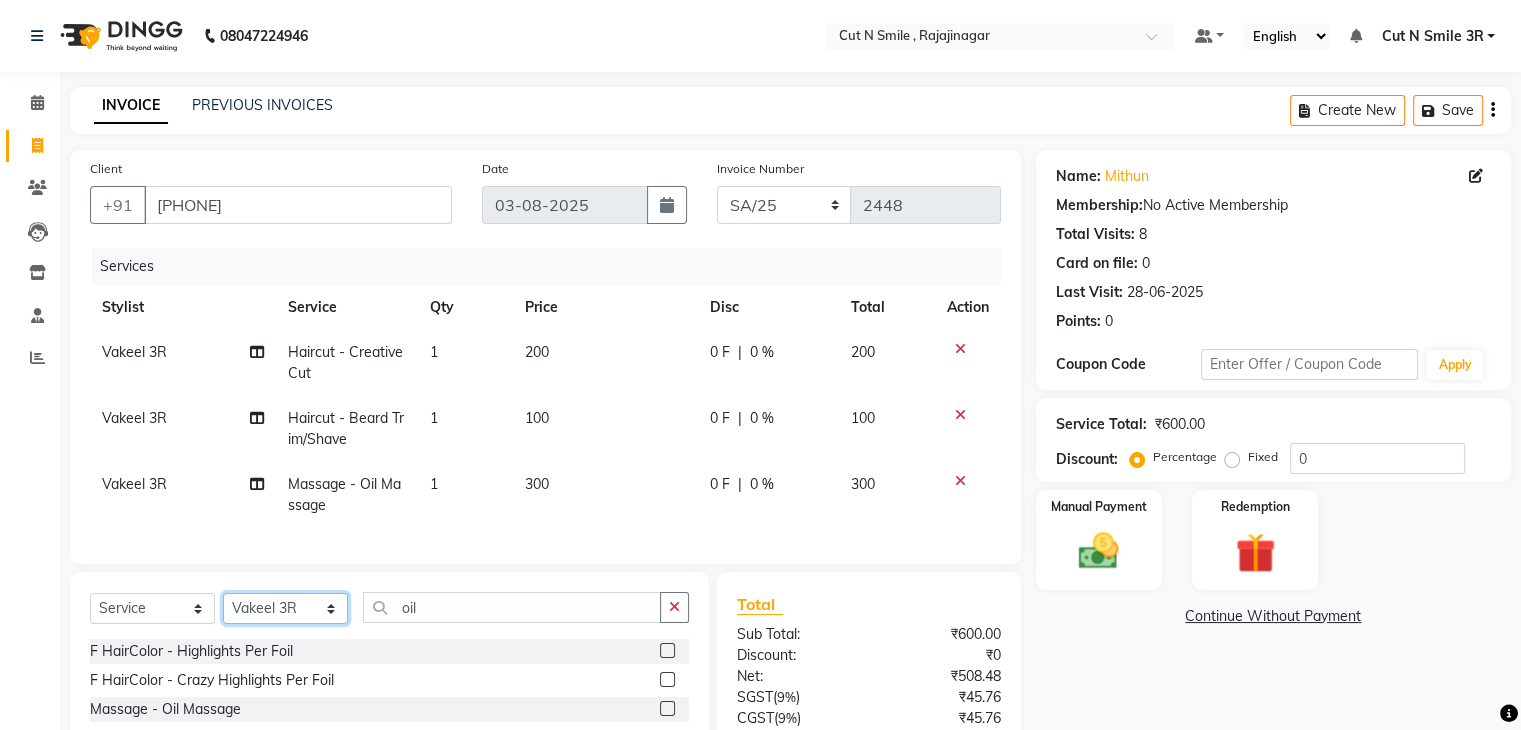 select on "57482" 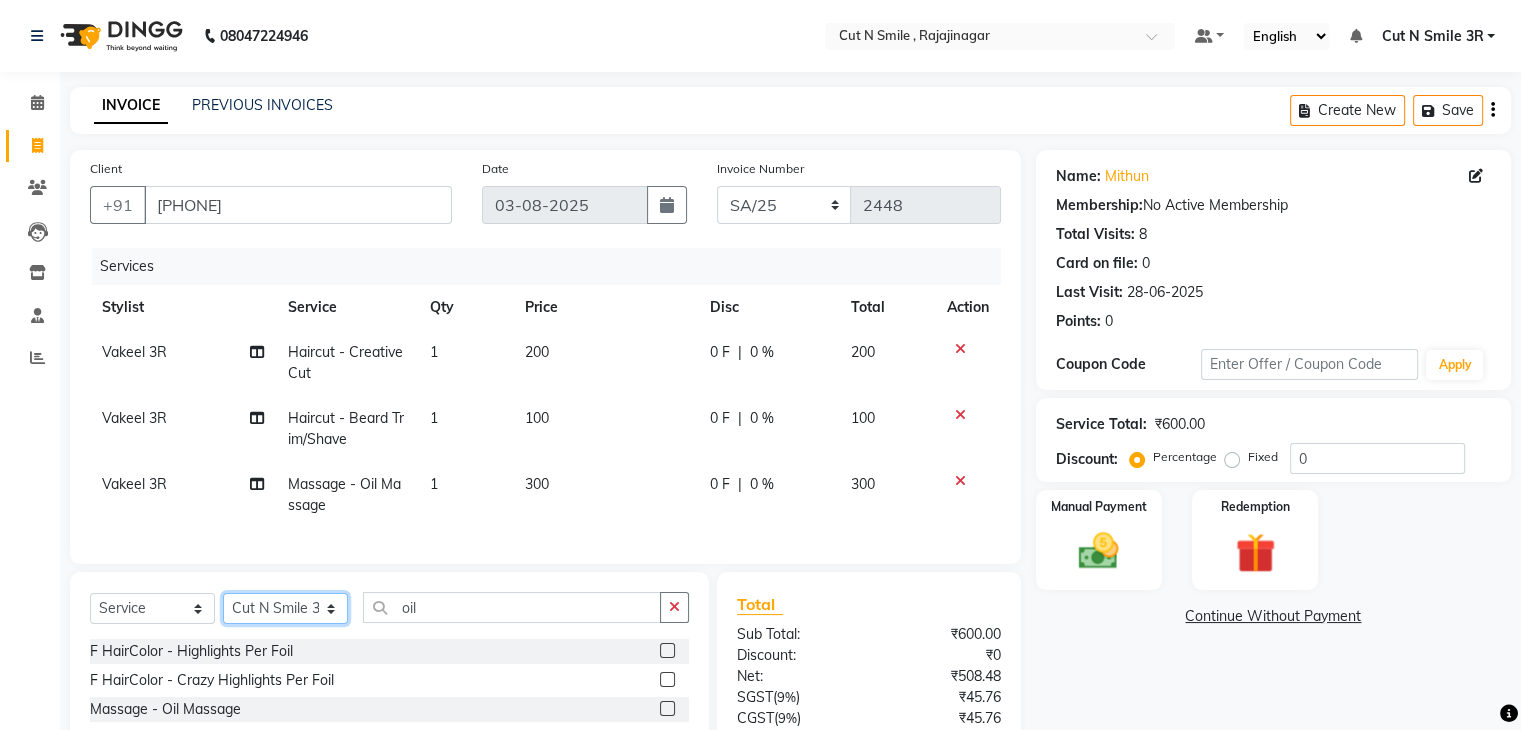 click on "Select Stylist Ali ML Ammu 3R Ankith VN Ash Mohammed 3R Atheek 3R Binitha 3R Bipana 4R CNS BOB  Cut N Smile 17M  Cut N Smile 3R Cut n Smile 4R Cut N Smile 9M Cut N Smile ML Cut N Smile V Fazil Ali 4R Govind VN Hema 4R Jayashree VN Karan VN Love 4R Mani Singh 3R Manu 4R  Muskaan VN Nadeem 4R N D M 4R NDM Alam 4R Noushad VN Pavan 4R Priya BOB Priyanka 3R Rahul 3R Ravi 3R Riya BOB Rohith 4R Roobina 3R Roopa 4R Rubina BOB Sahil Ahmed 3R Sahil Bhatti 4R Sameer 3R Sanajana BOB  Sanjana BOB Sarita VN Shaan 4R Shahid 4R Shakir VN Shanavaaz BOB Shiney 3R Shivu Raj 4R Srijana BOB Sunil Laddi 4R Sunny VN Supriya BOB Sushmitha 4R Vakeel 3R Varas 4R Varas BOB Vishwa VN" 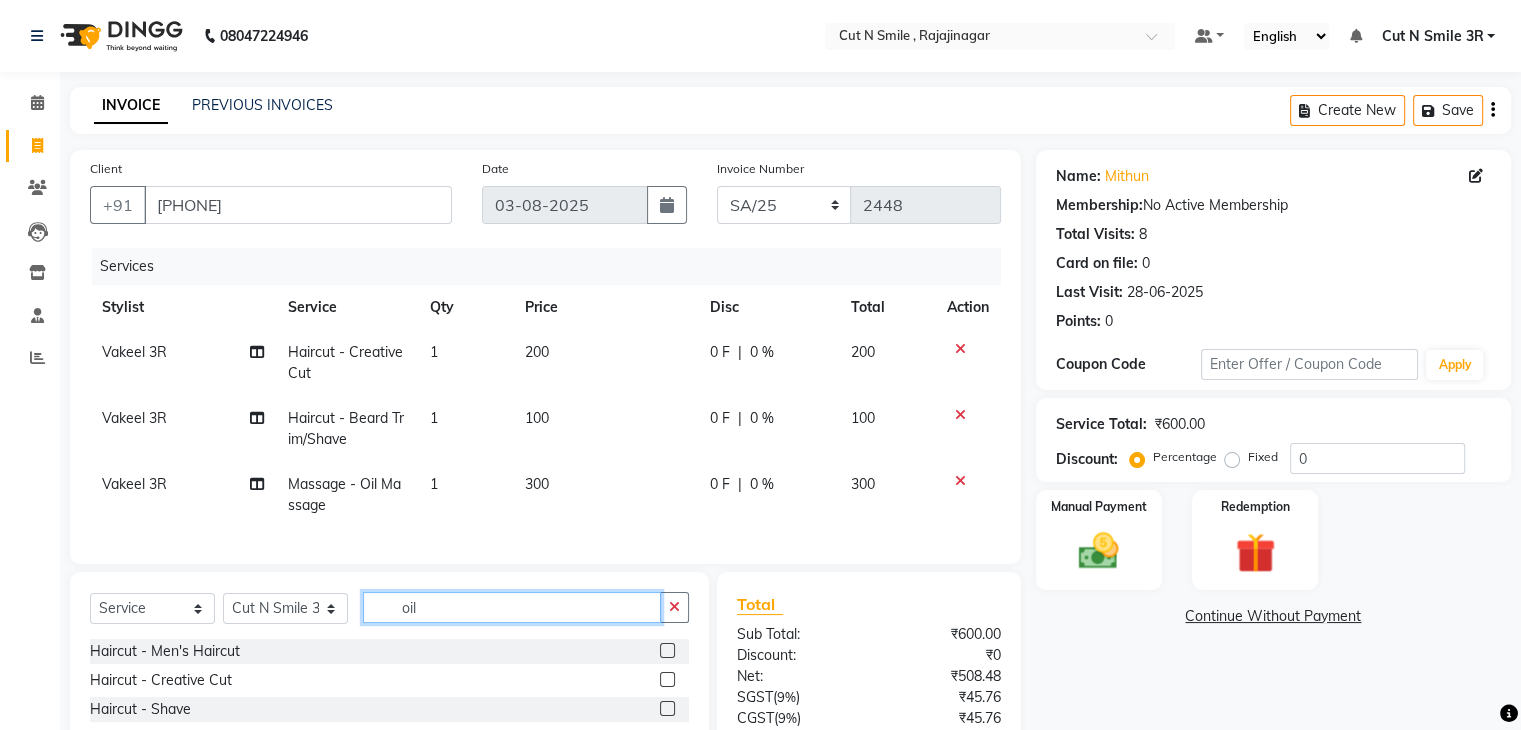 click on "oil" 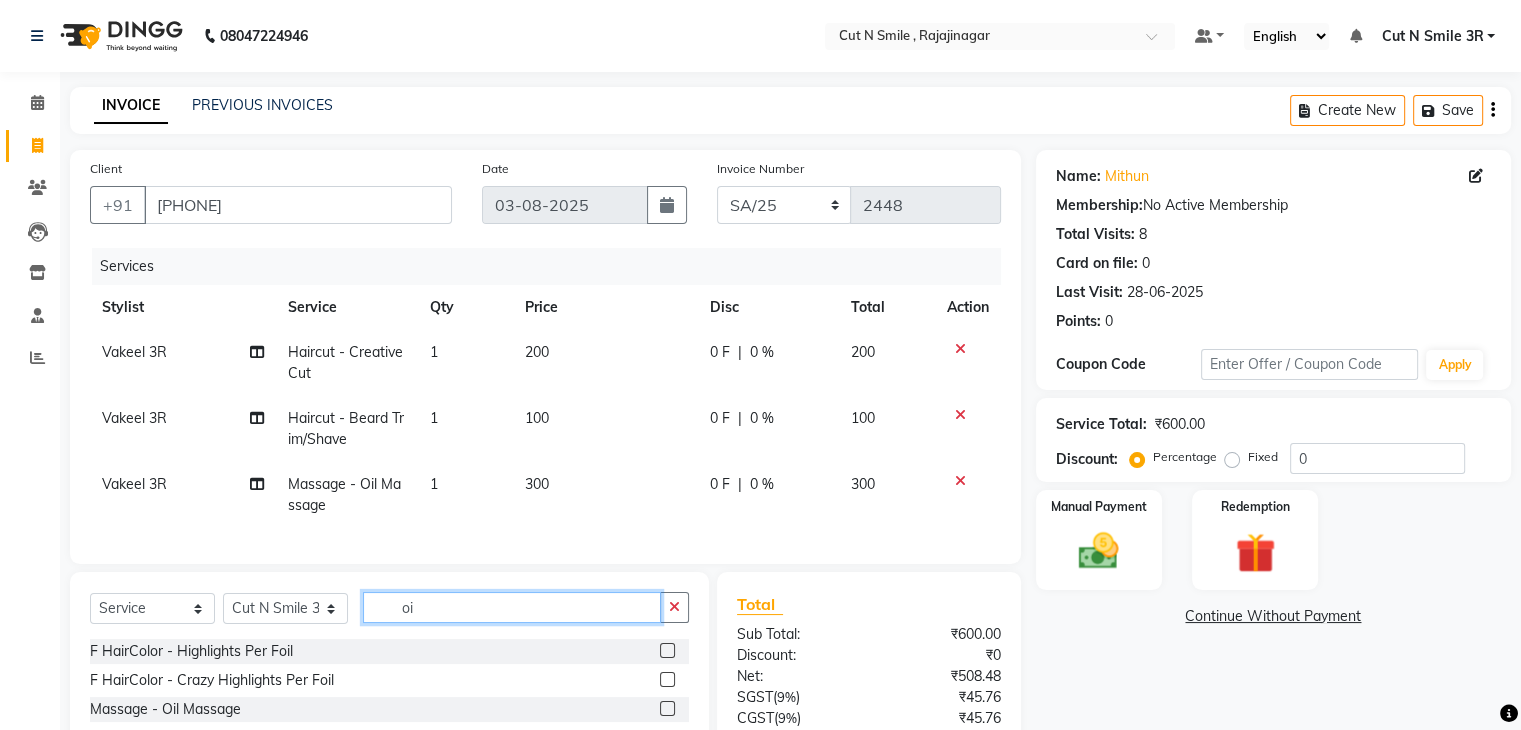 type on "oil" 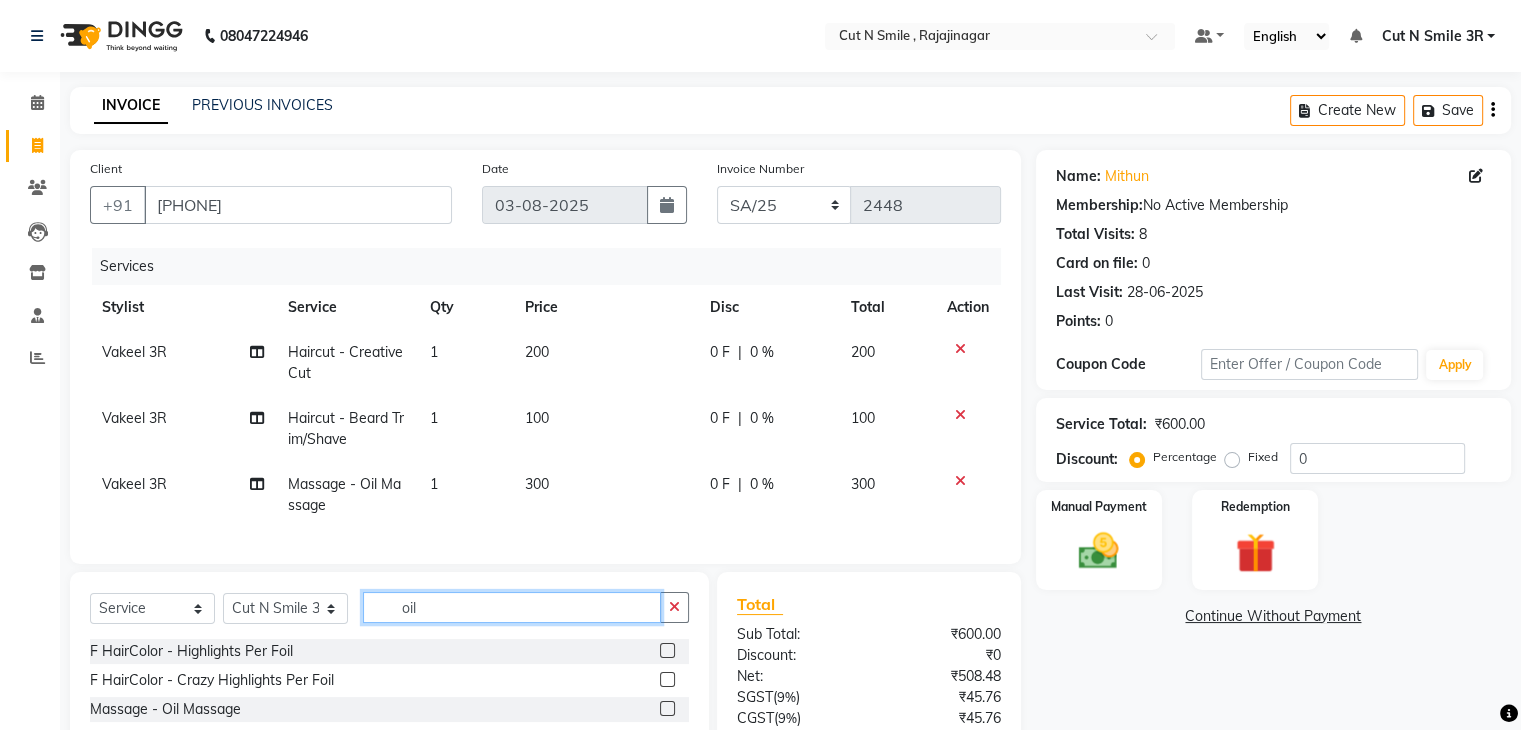 scroll, scrollTop: 183, scrollLeft: 0, axis: vertical 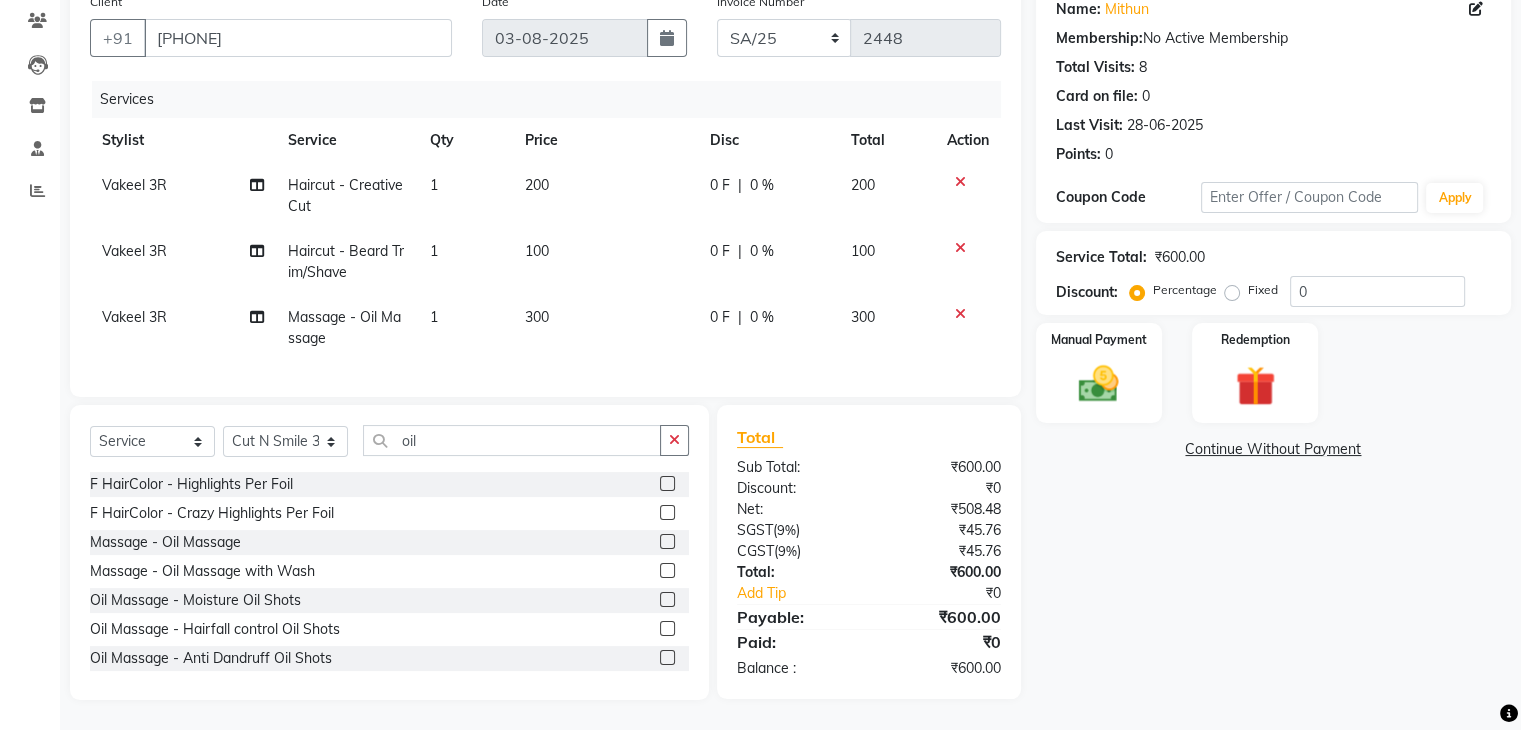 click 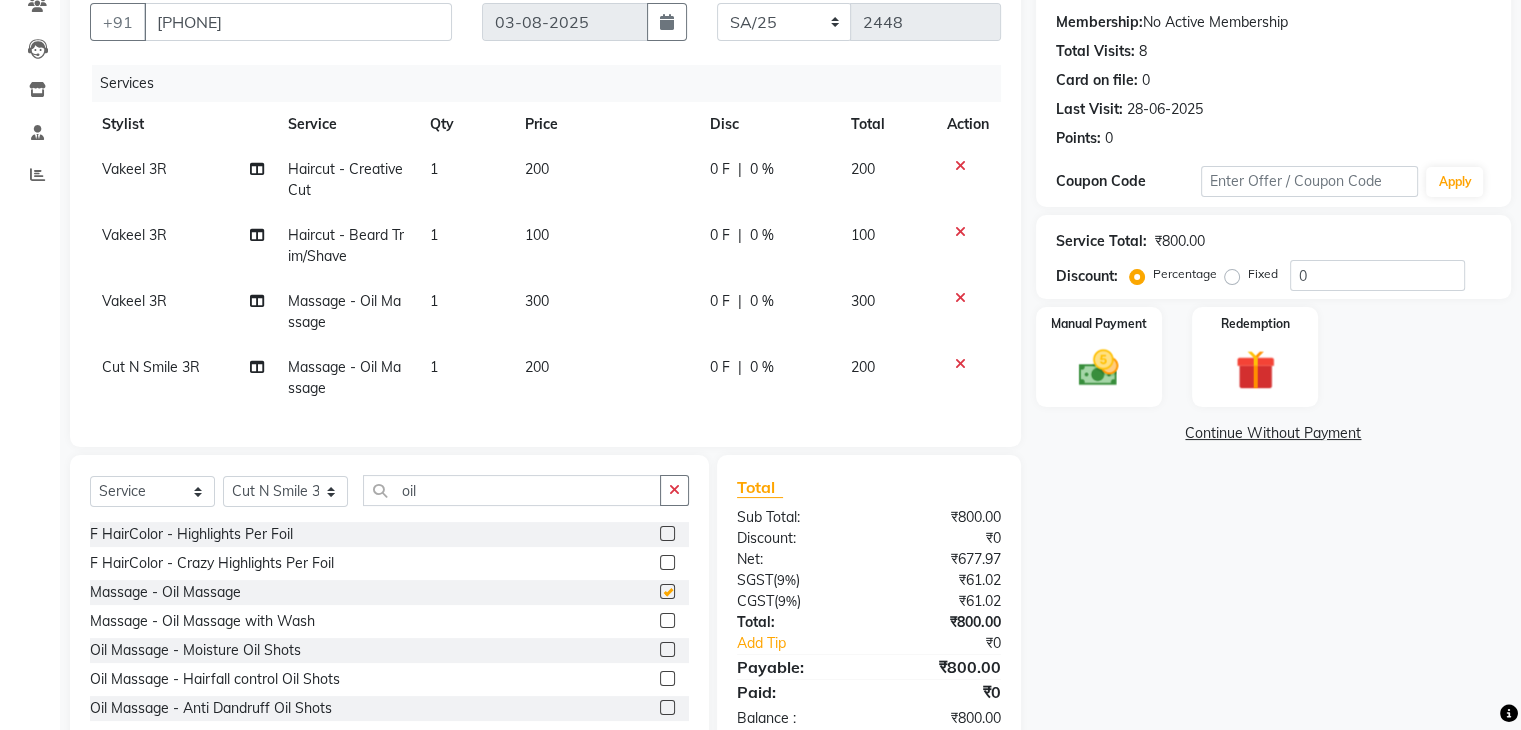 checkbox on "false" 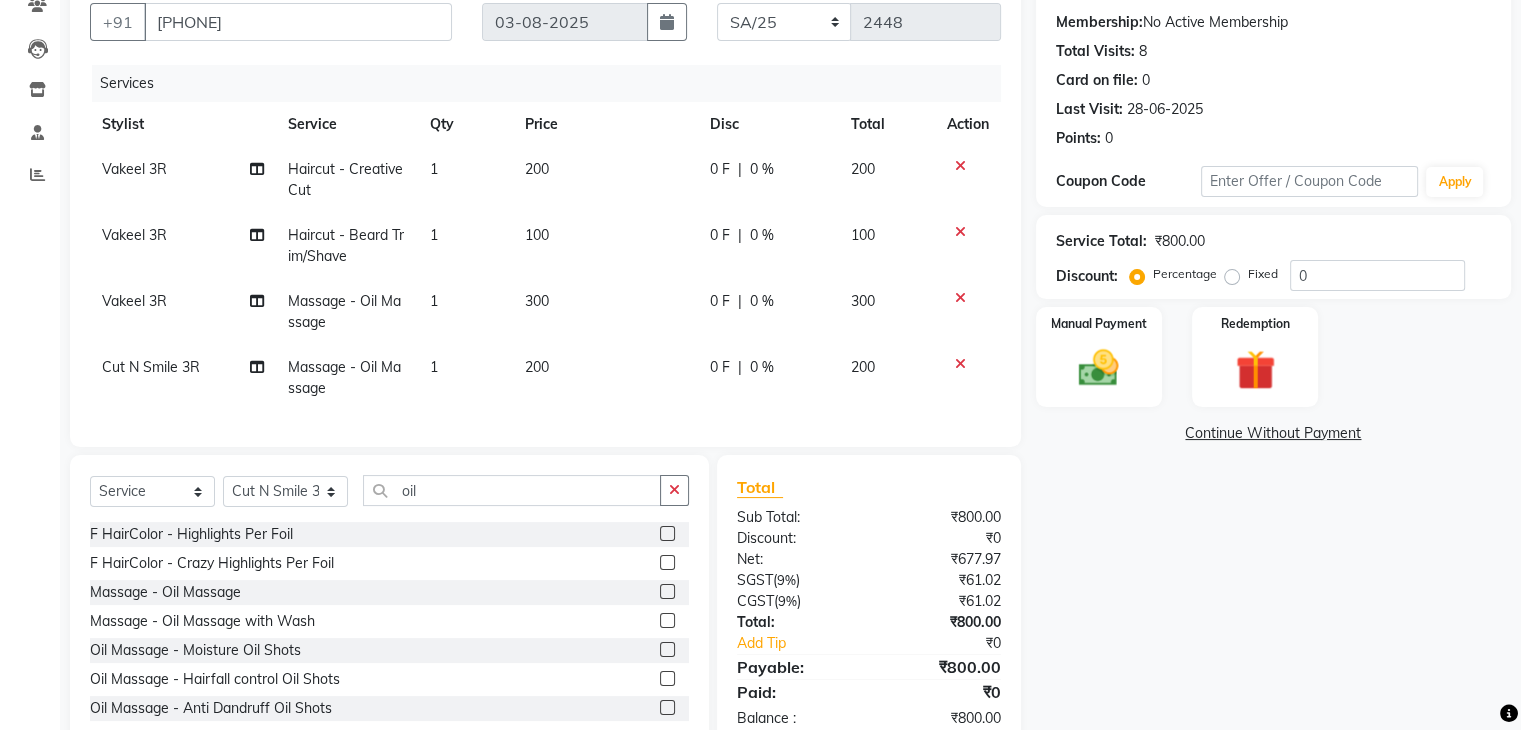 click on "200" 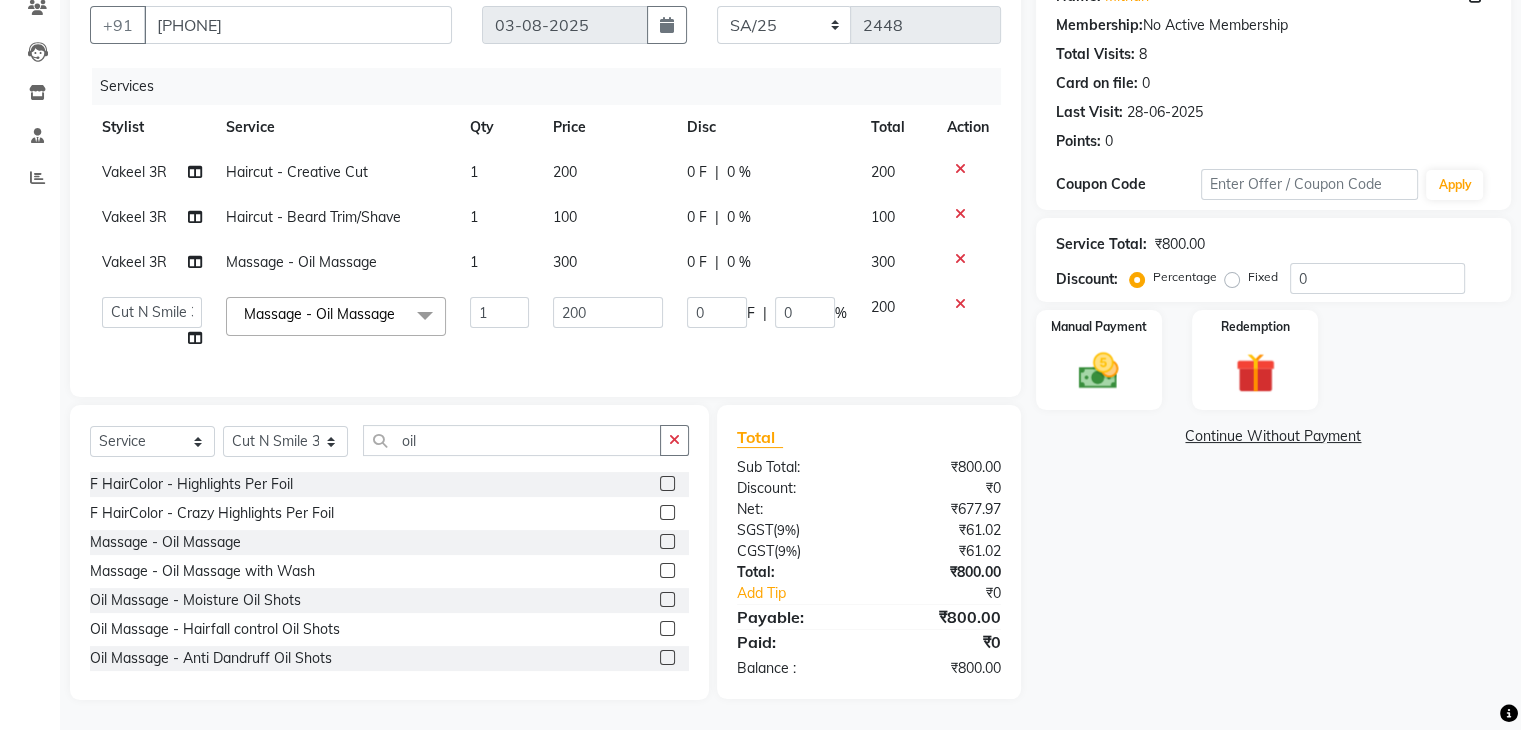 click on "Services Stylist Service Qty Price Disc Total Action Vakeel 3R Haircut  - Creative Cut 1 200 0 F | 0 % 200 Vakeel 3R Haircut  - Beard Trim/Shave 1 100 0 F | 0 % 100 Vakeel 3R Massage - Oil Massage 1 300 0 F | 0 % 300  [NAME] ML   [NAME] 3R   [NAME] VN   [NAME] 3R   [NAME] 4R   [NAME] 3R   [NAME] 4R   CNS BOB    Cut N Smile 17M    Cut N Smile 3R   Cut n Smile 4R   Cut N Smile 9M   Cut N Smile ML   Cut N Smile V   Fazil Ali 4R   Govind VN   Hema 4R   Jayashree VN   Karan VN   Love 4R   Mani Singh 3R   Manu 4R    Muskaan VN   Nadeem 4R   N D M 4R   NDM Alam 4R   Noushad VN   Pavan 4R   Priya BOB   Priyanka 3R   Rahul 3R   Ravi 3R   Riya BOB   Rohith 4R   Roobina 3R   Roopa 4R   Rubina BOB   Sahil Ahmed 3R   Sahil Bhatti 4R   Sameer 3R   Sanajana BOB    Sanjana BOB   Sarita VN   Shaan 4R   Shahid 4R   Shakir VN   Shanavaaz BOB   Shiney 3R   Shivu Raj 4R   Srijana BOB   Sunil Laddi 4R   Sunny VN   Supriya BOB   Sushmitha 4R   Vakeel 3R   Varas 4R   Varas BOB   Vishwa VN  Massage - Oil Massage  x Nail art Bwax 1" 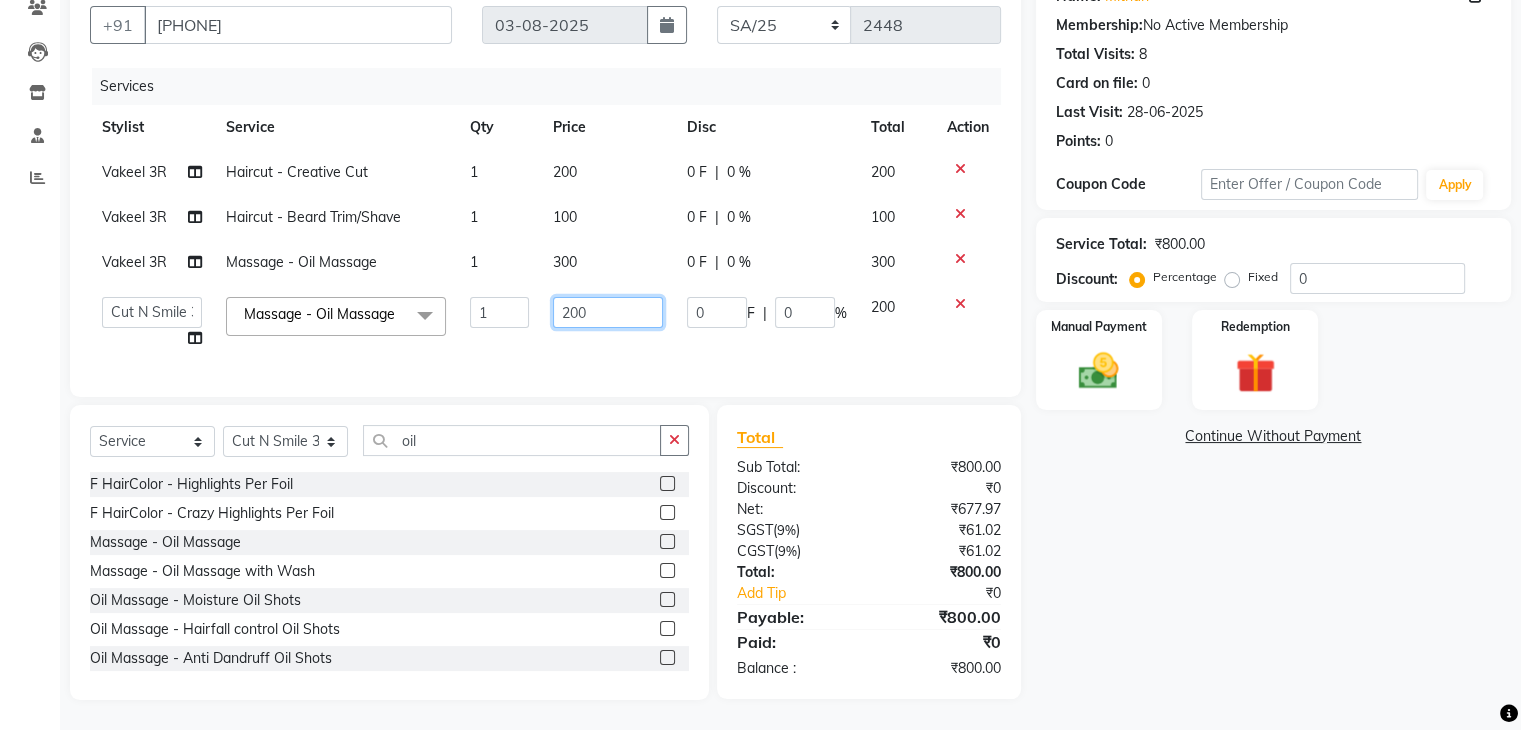 click on "200" 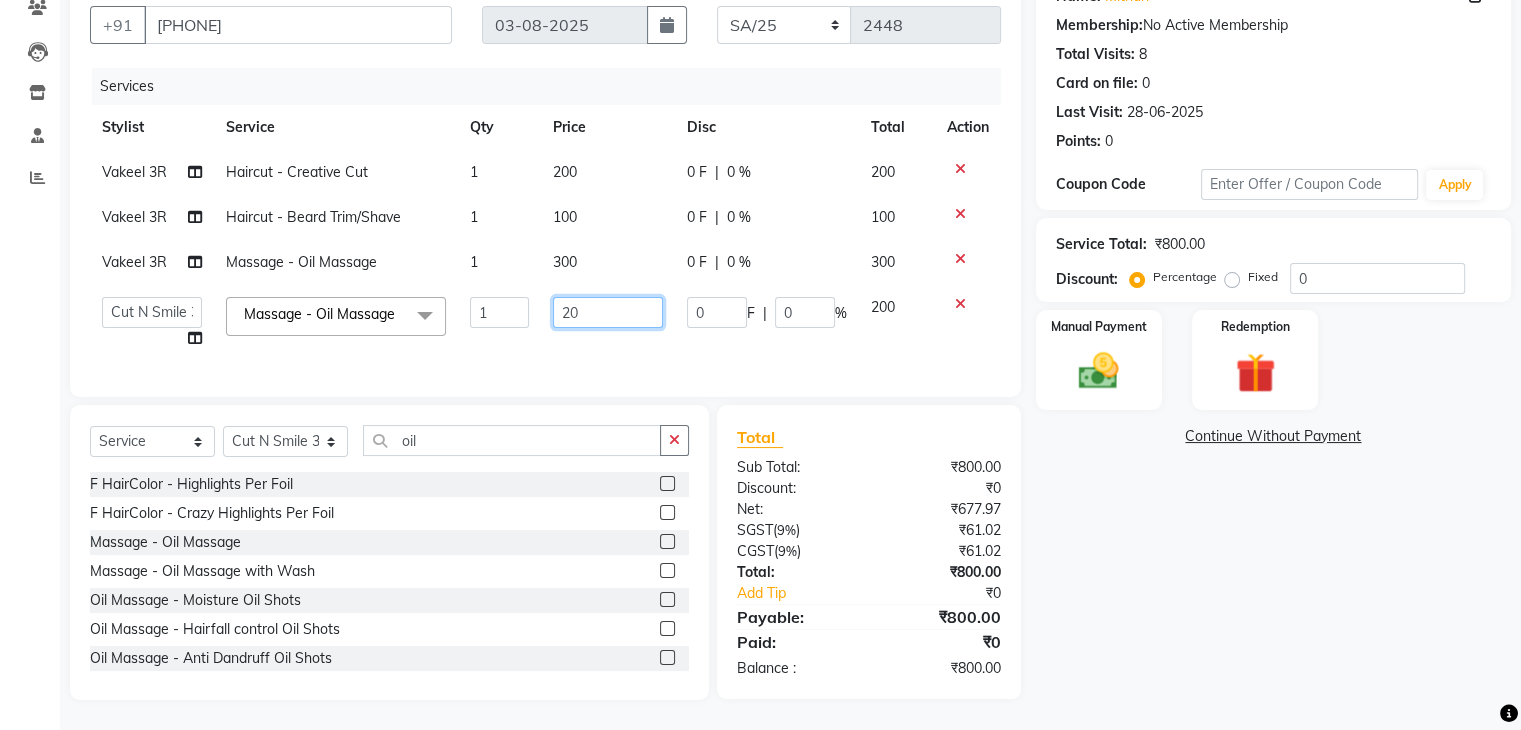type on "2" 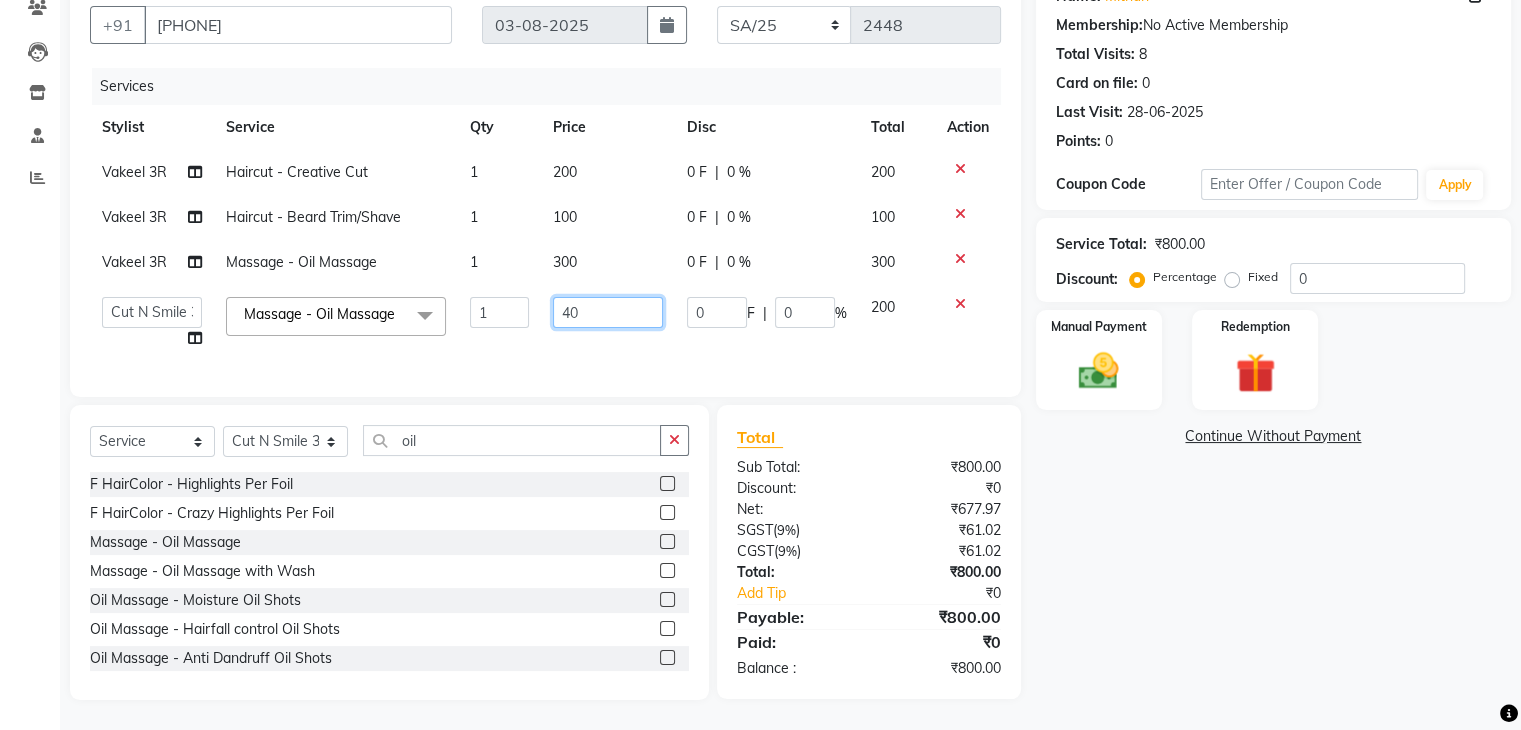 type on "400" 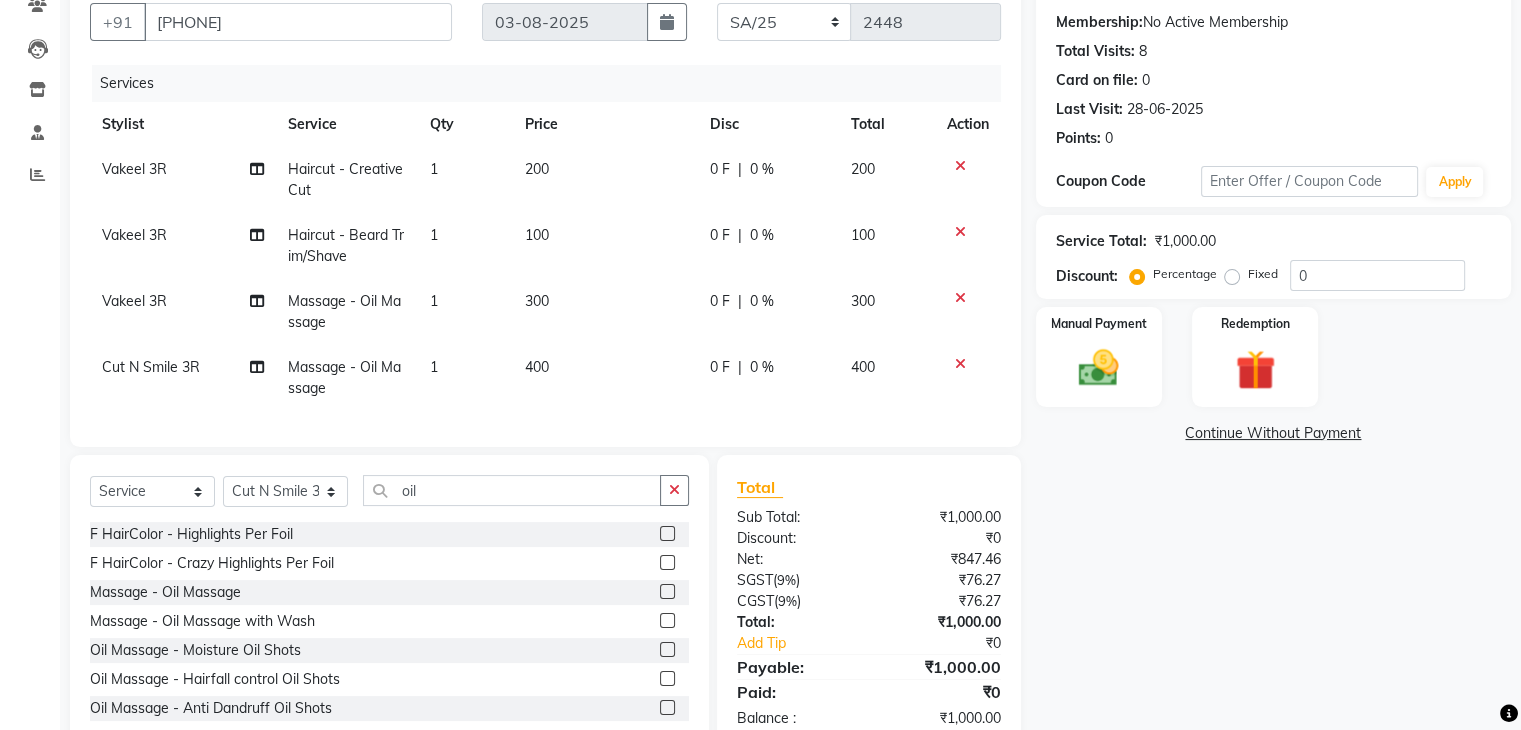 click on "Name: [FIRST]  Membership:  No Active Membership  Total Visits:  8 Card on file:  0 Last Visit:   [DATE] Points:   0  Coupon Code Apply Service Total:  ₹1,000.00  Discount:  Percentage   Fixed  0 Manual Payment Redemption  Continue Without Payment" 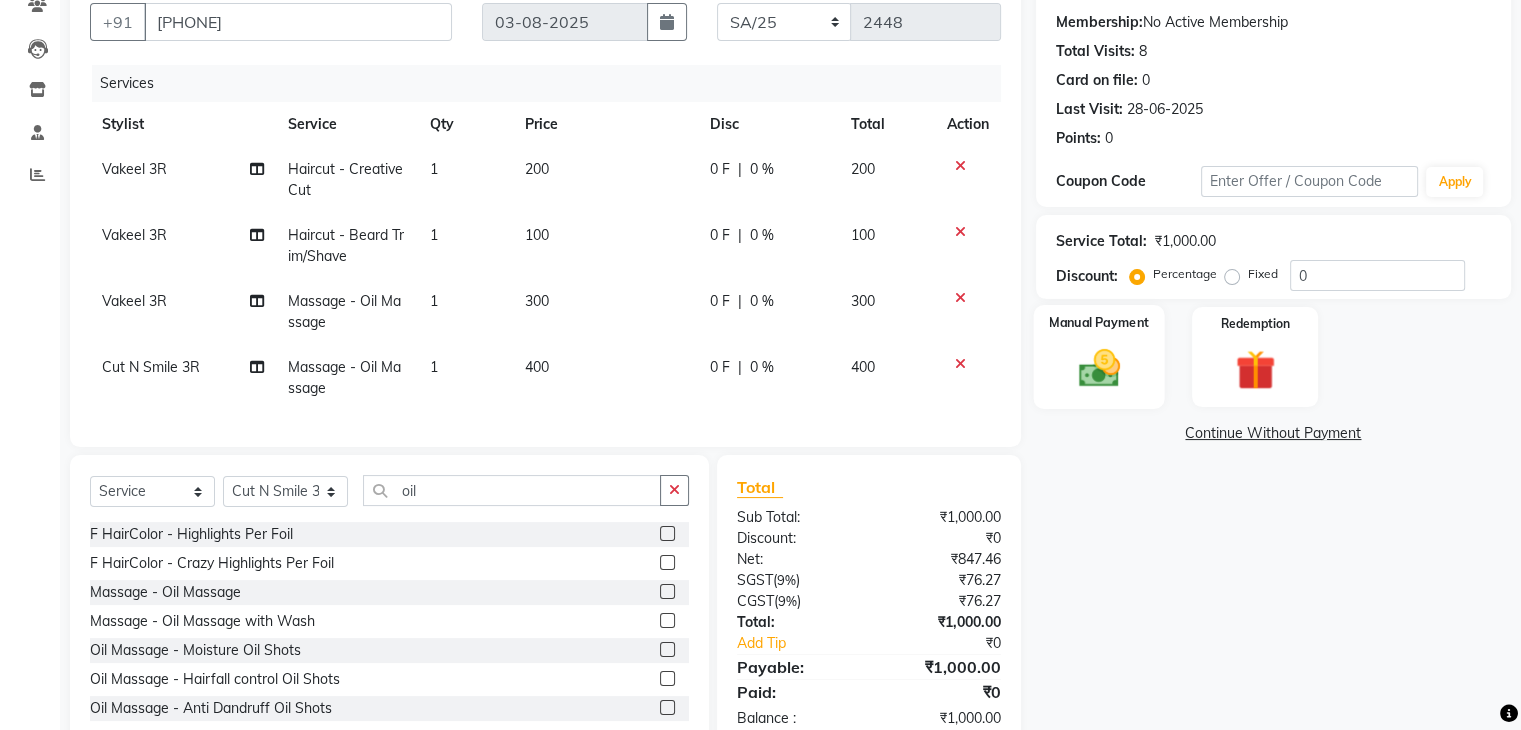 click 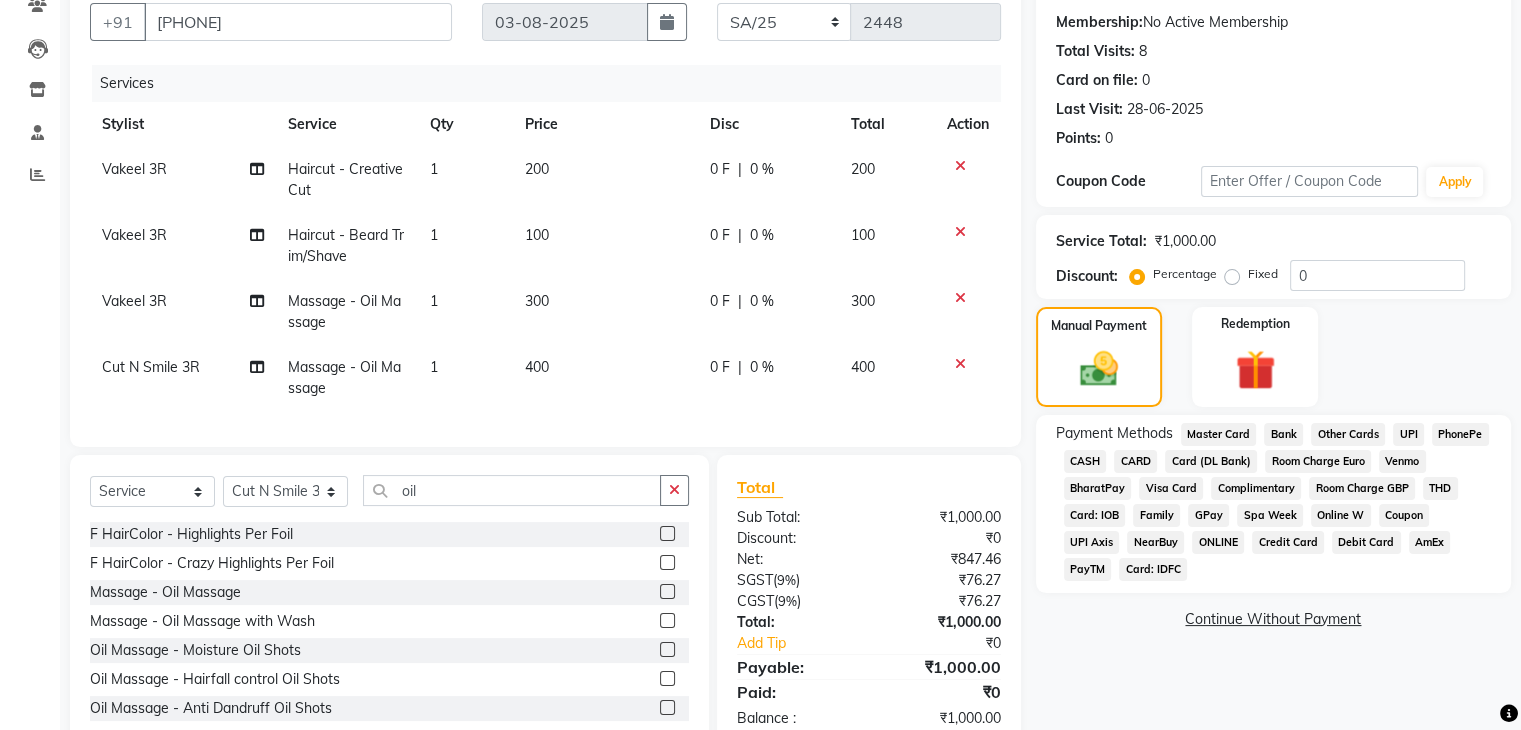 click on "UPI" 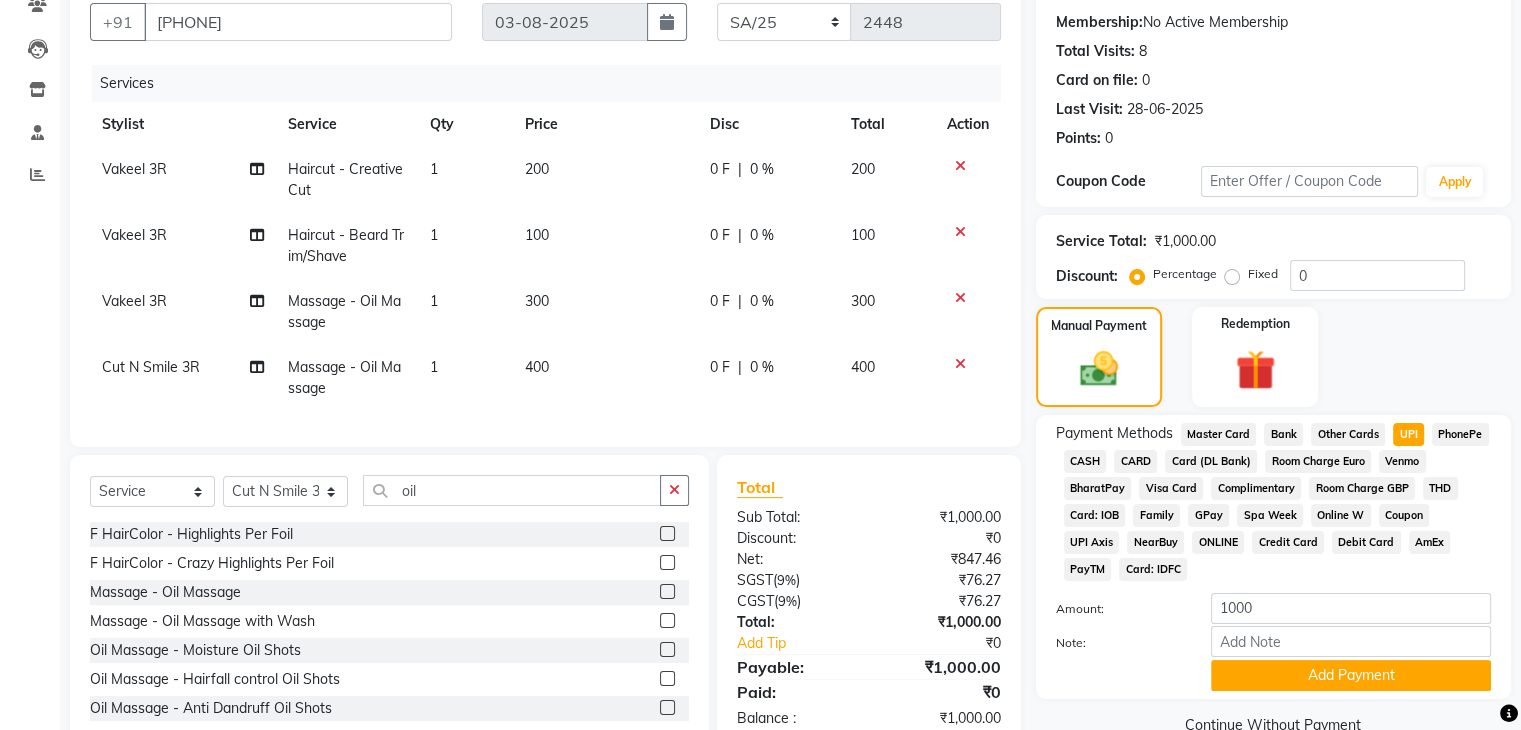 scroll, scrollTop: 249, scrollLeft: 0, axis: vertical 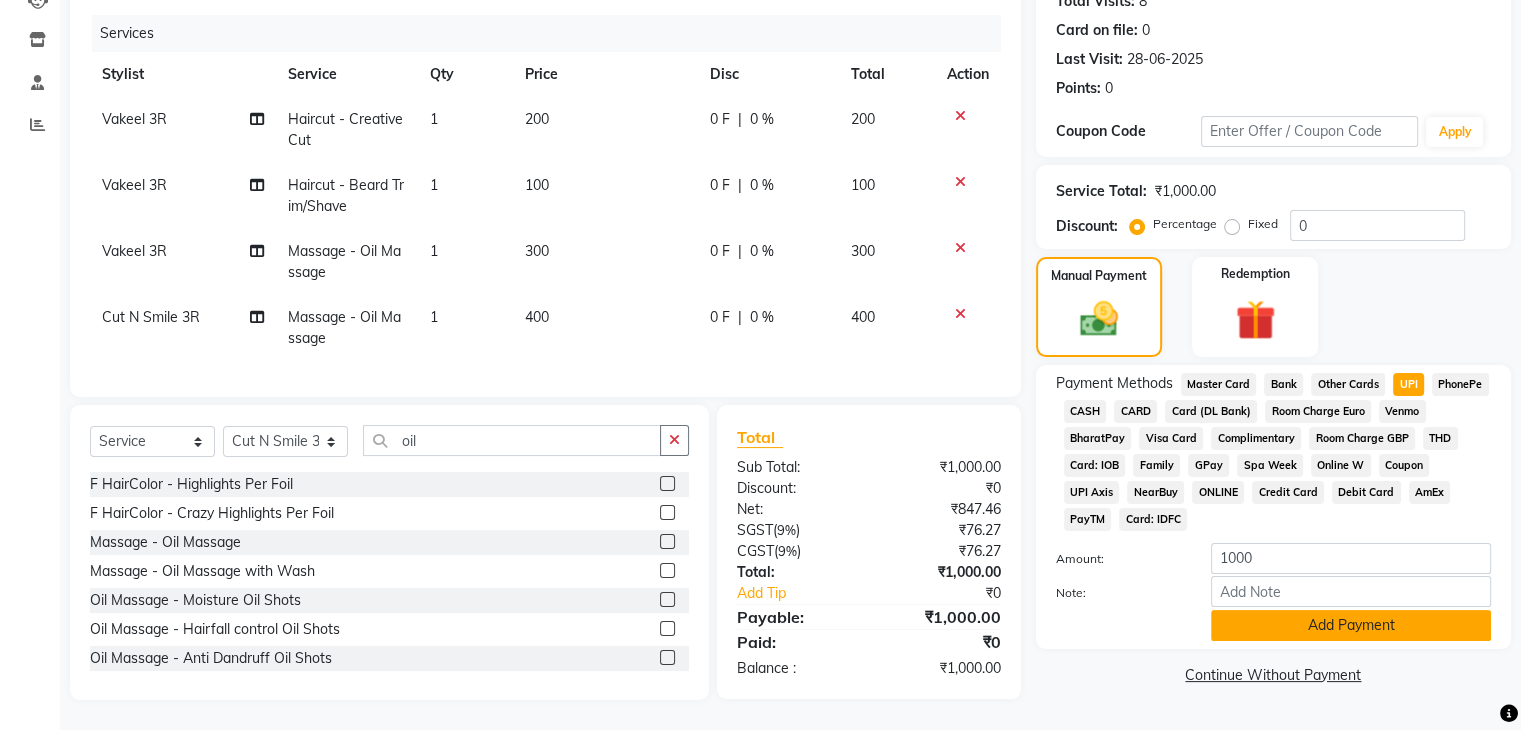 click on "Add Payment" 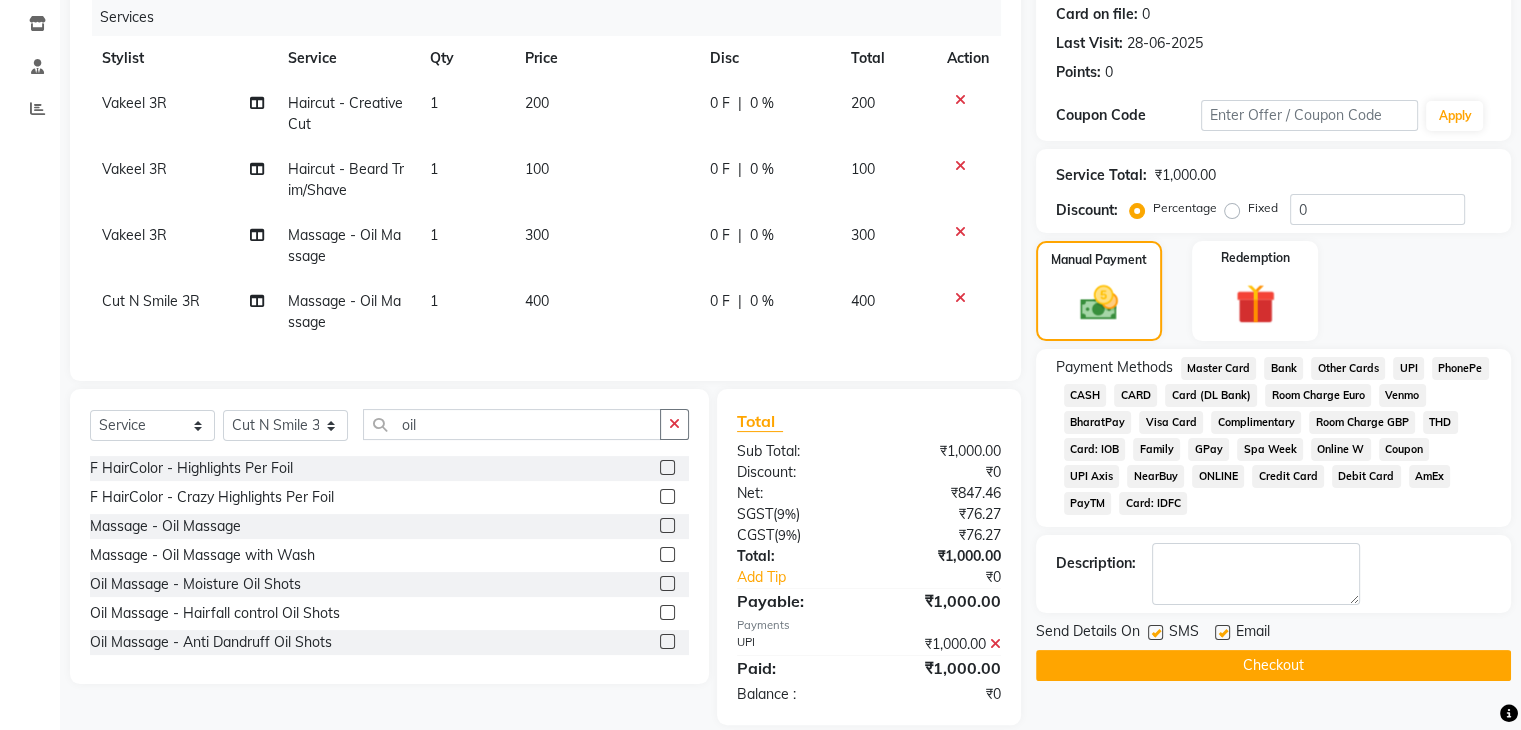 click on "Checkout" 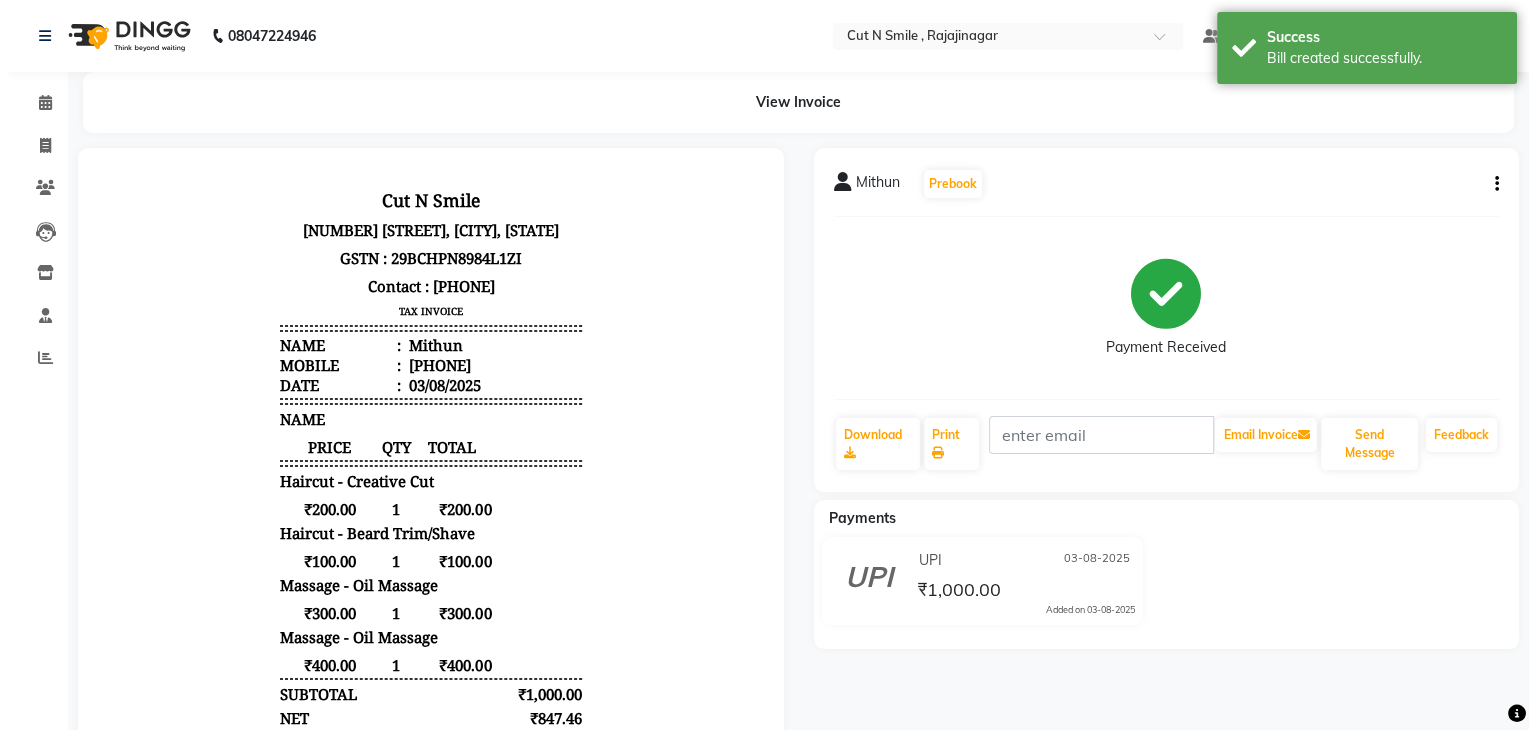 scroll, scrollTop: 0, scrollLeft: 0, axis: both 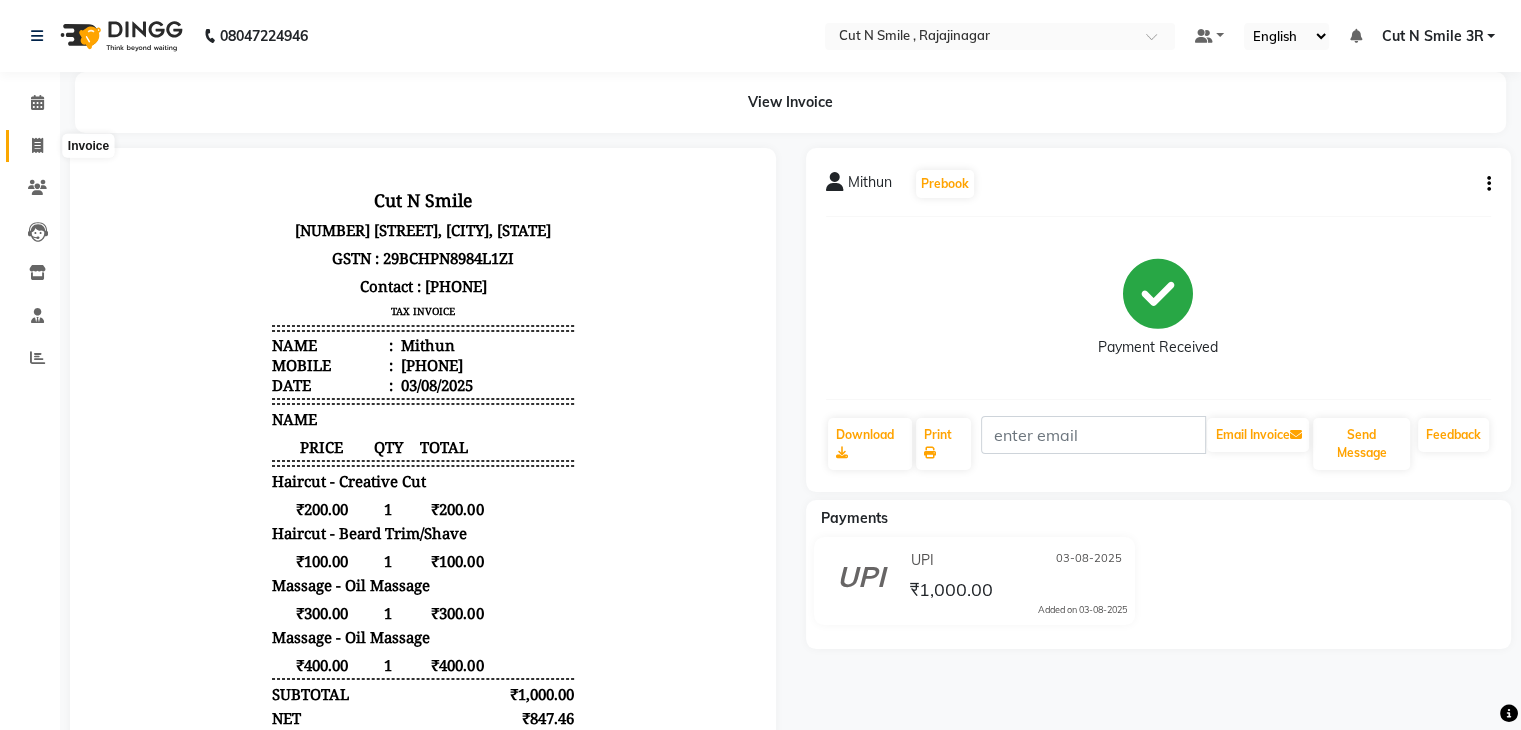 click 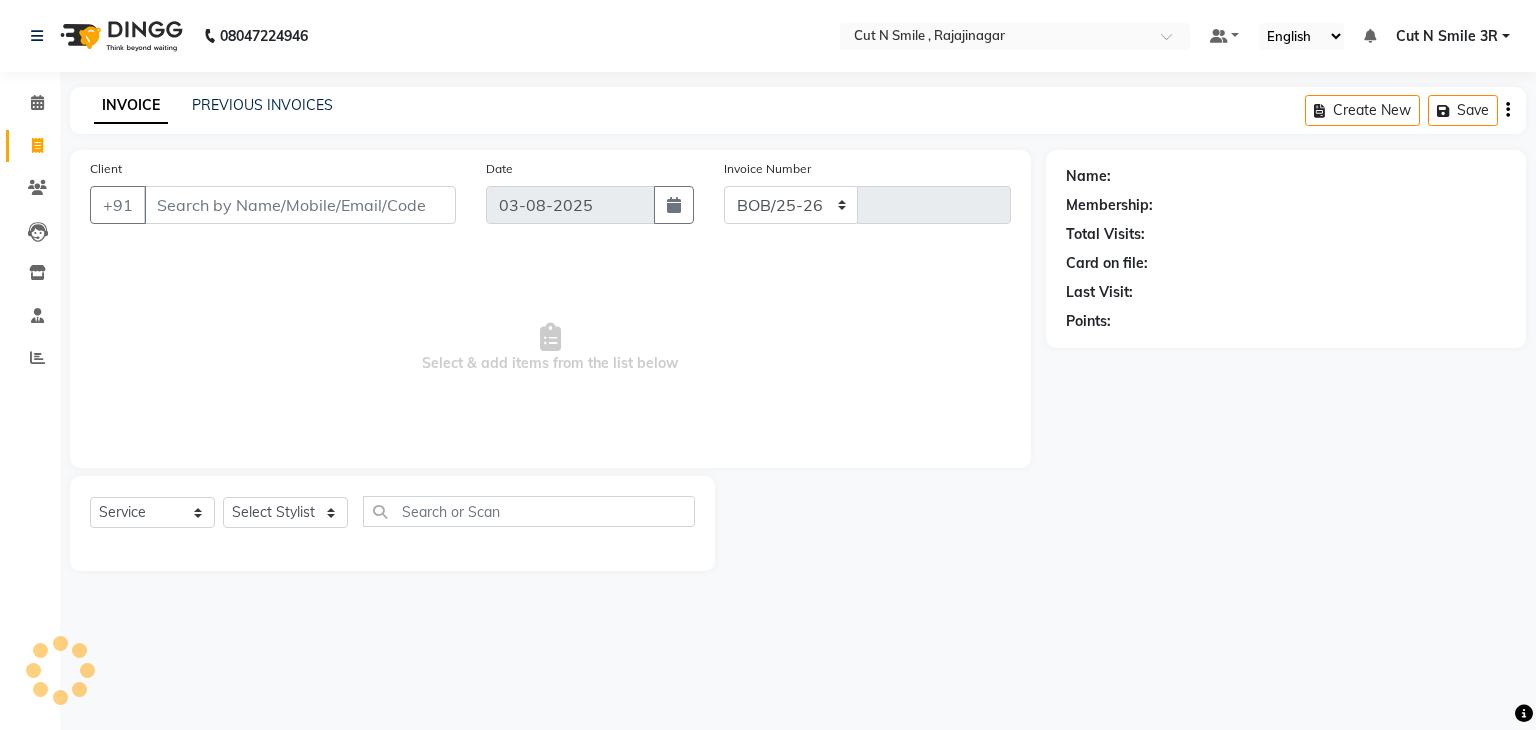 select on "7187" 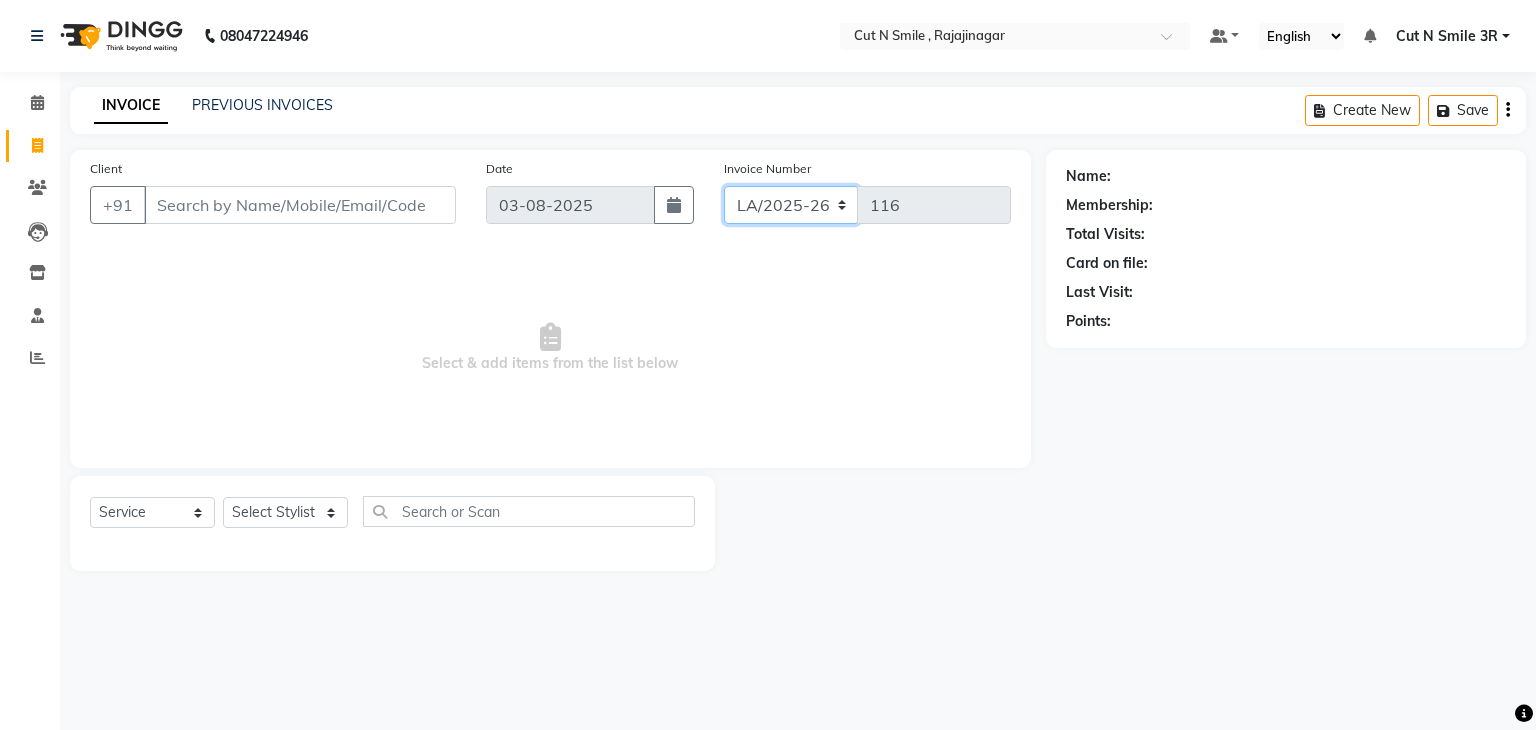 click on "BOB/25-26 LA/2025-26 SH/25 CH/25 SA/25" 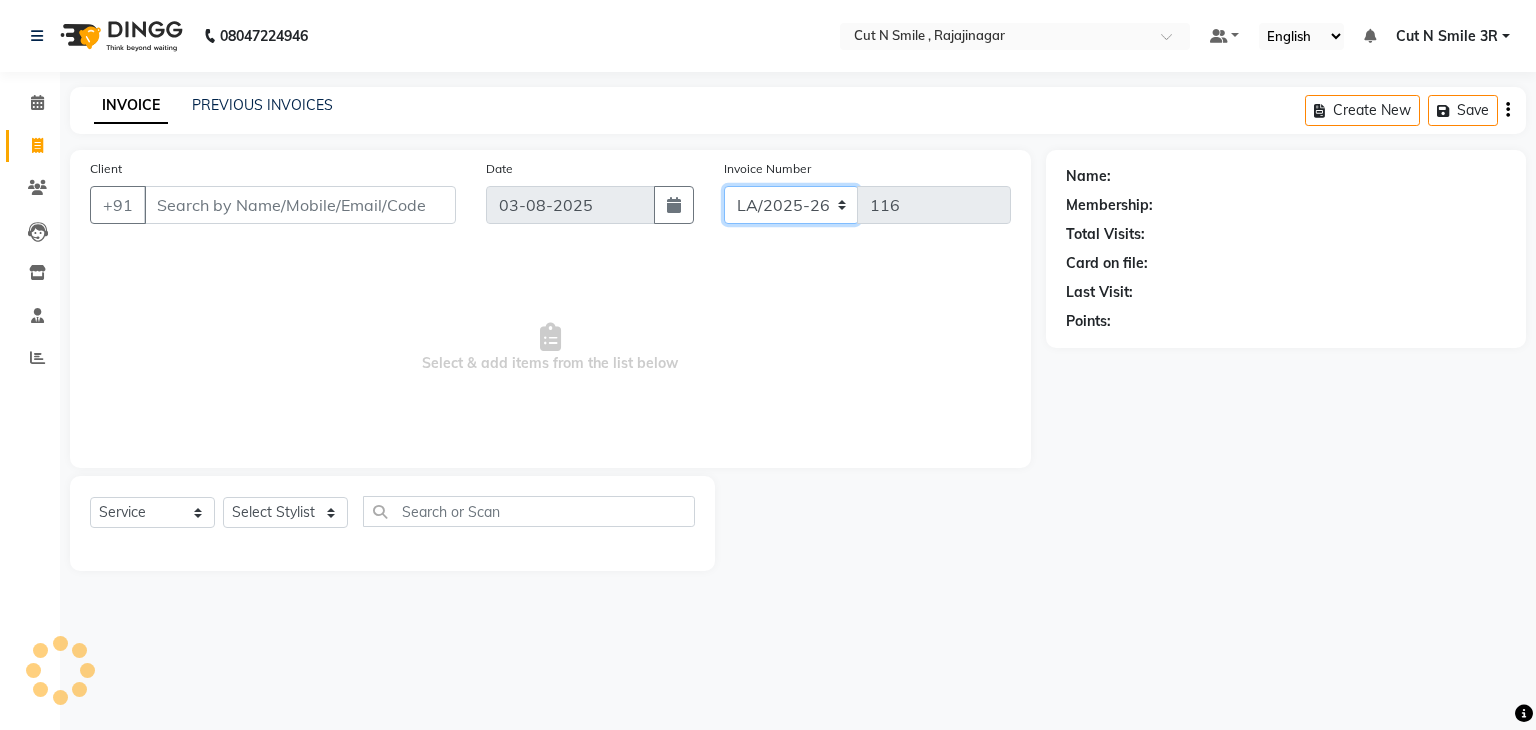 select on "7181" 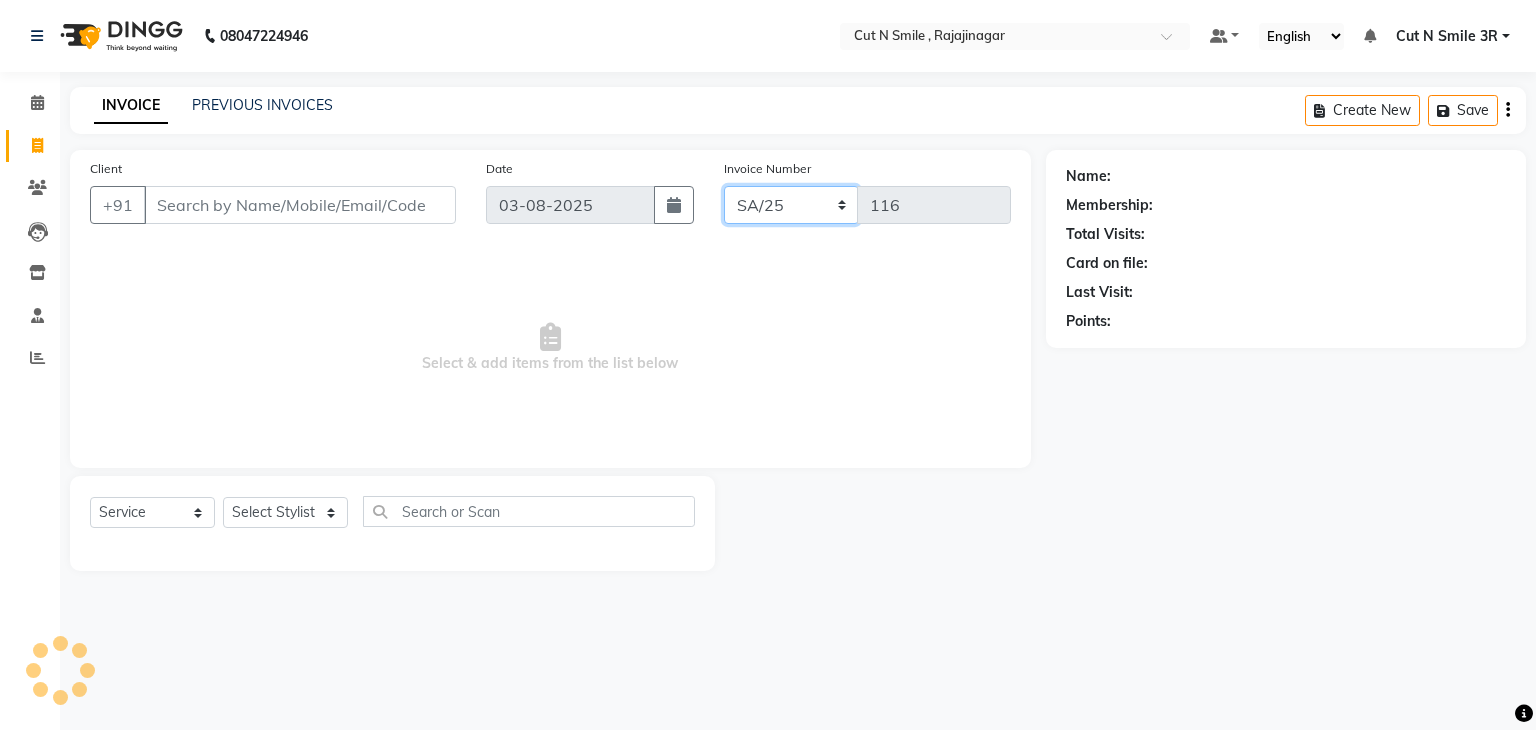 click on "BOB/25-26 LA/2025-26 SH/25 CH/25 SA/25" 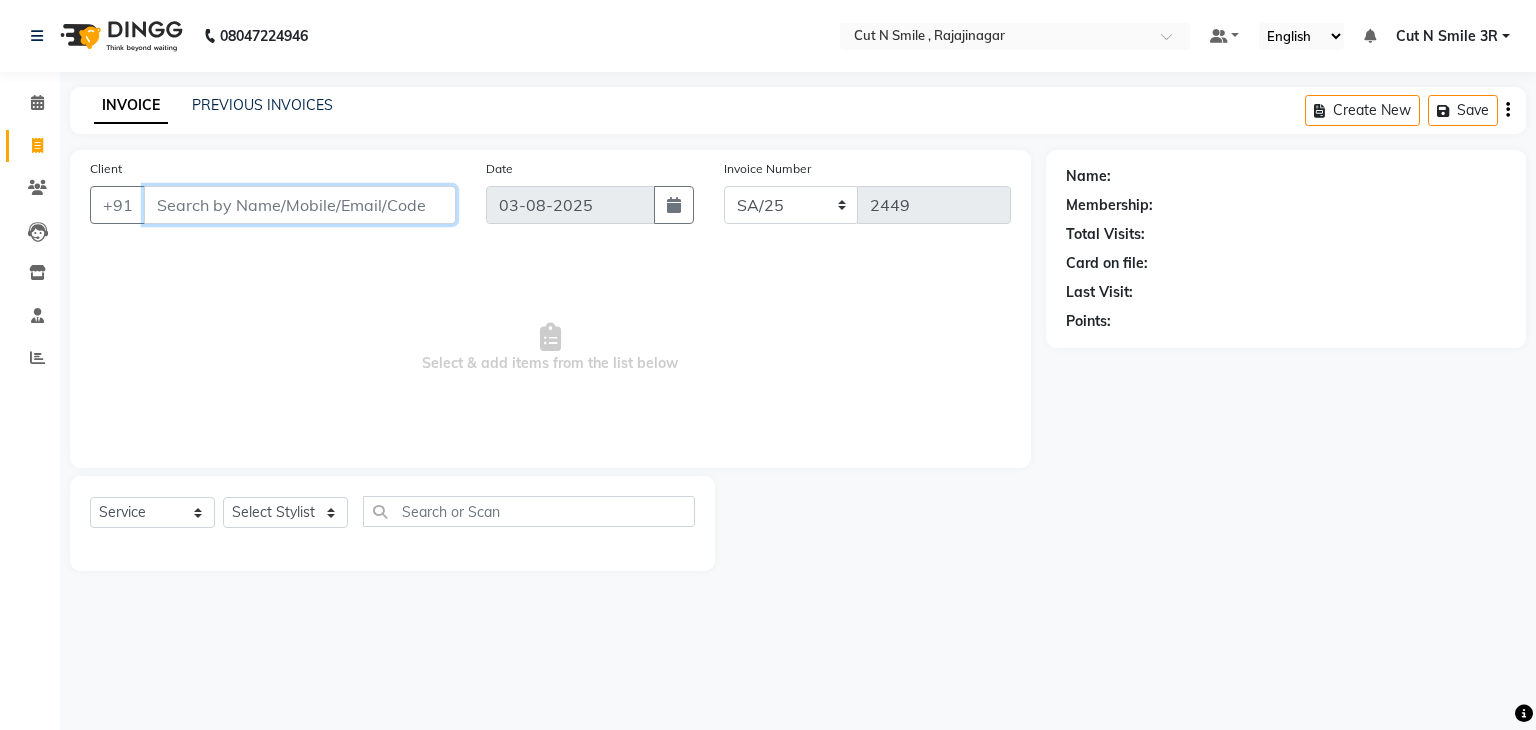 click on "Client" at bounding box center [300, 205] 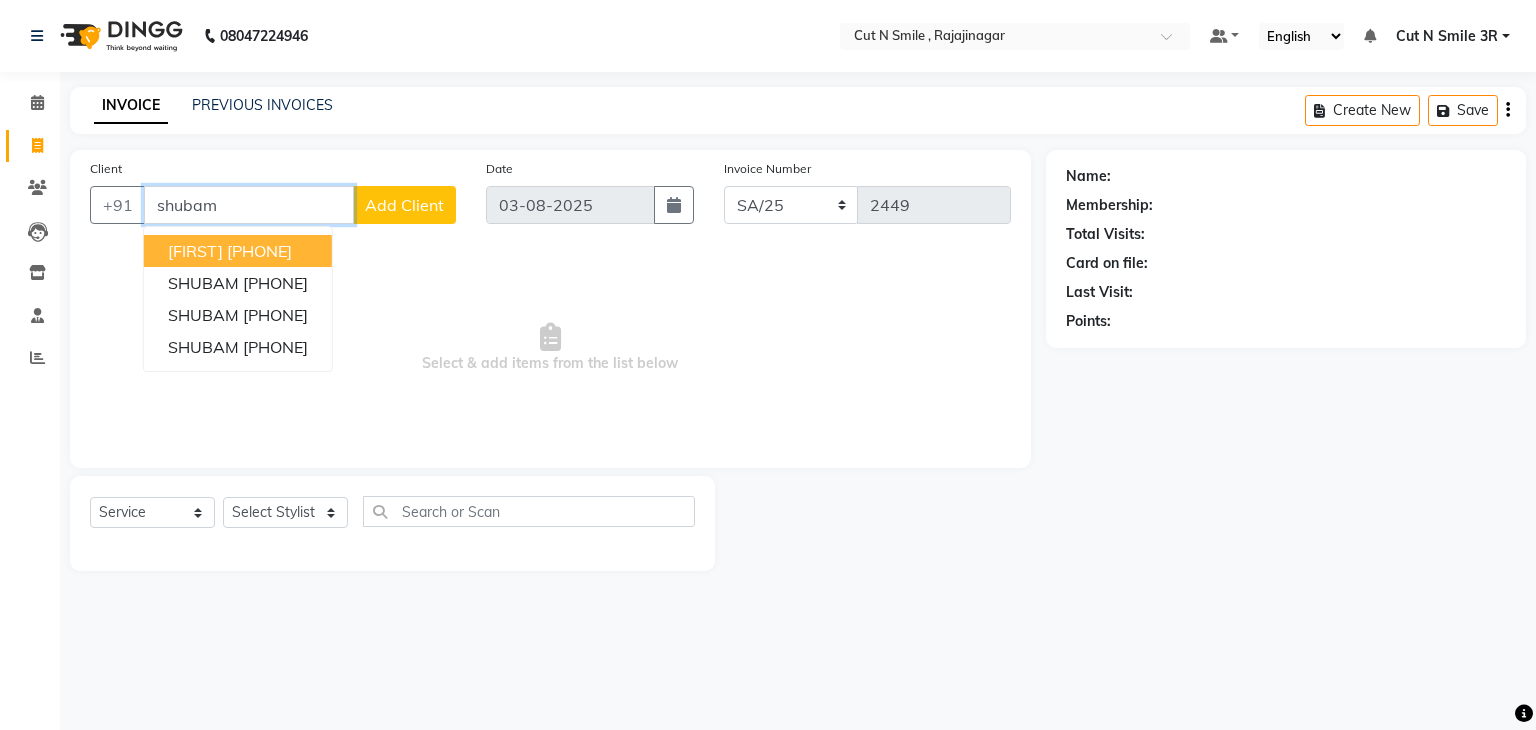 click on "[PHONE]" at bounding box center (259, 251) 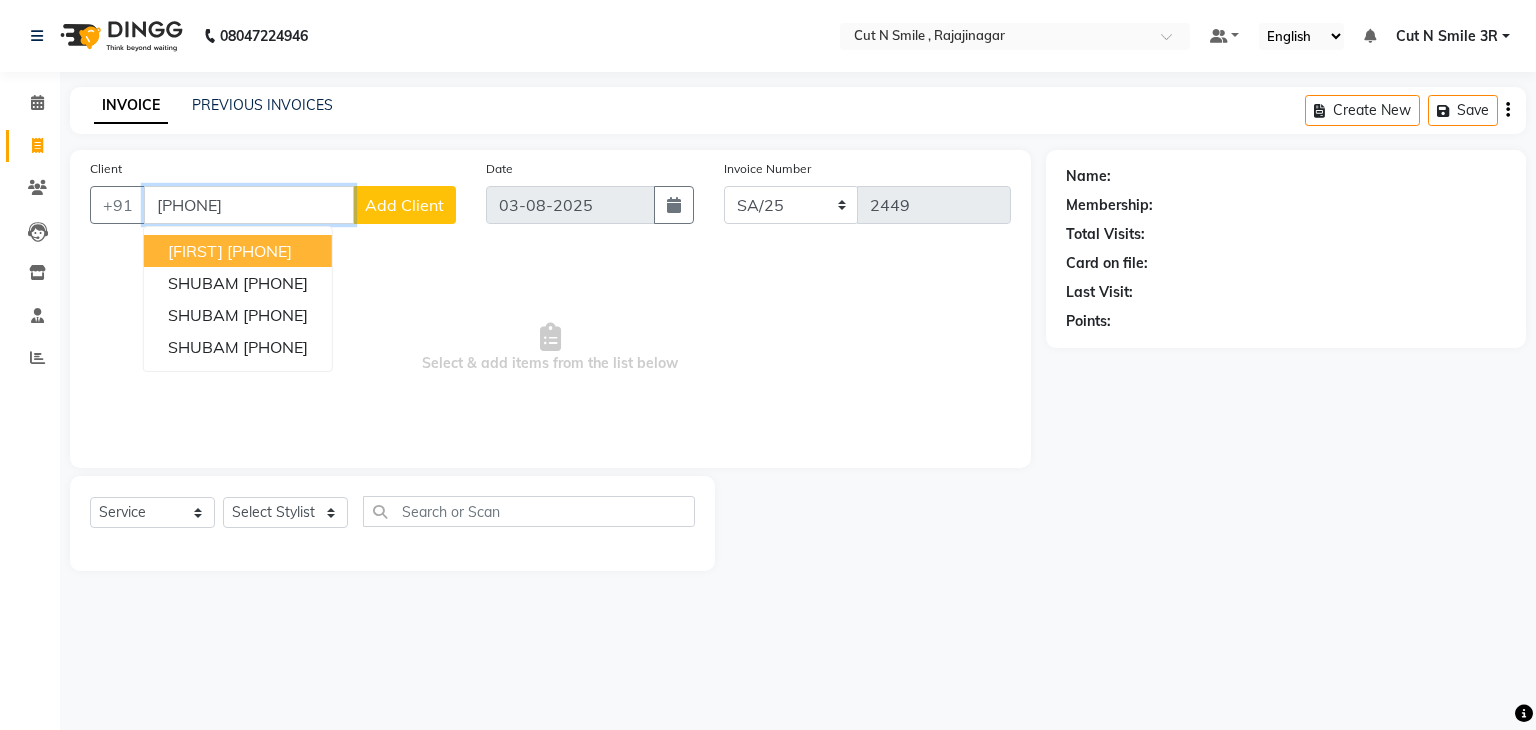 type on "[PHONE]" 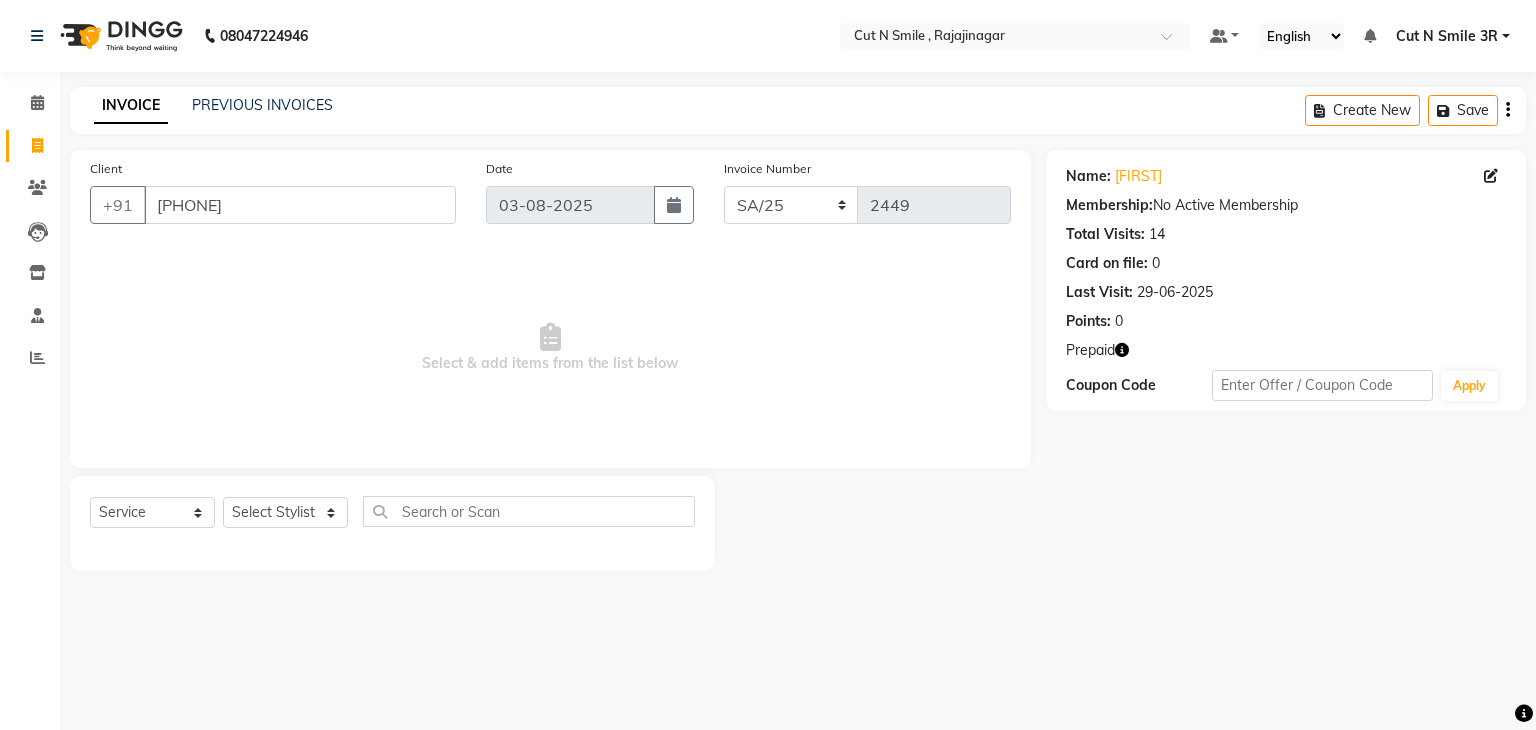 click 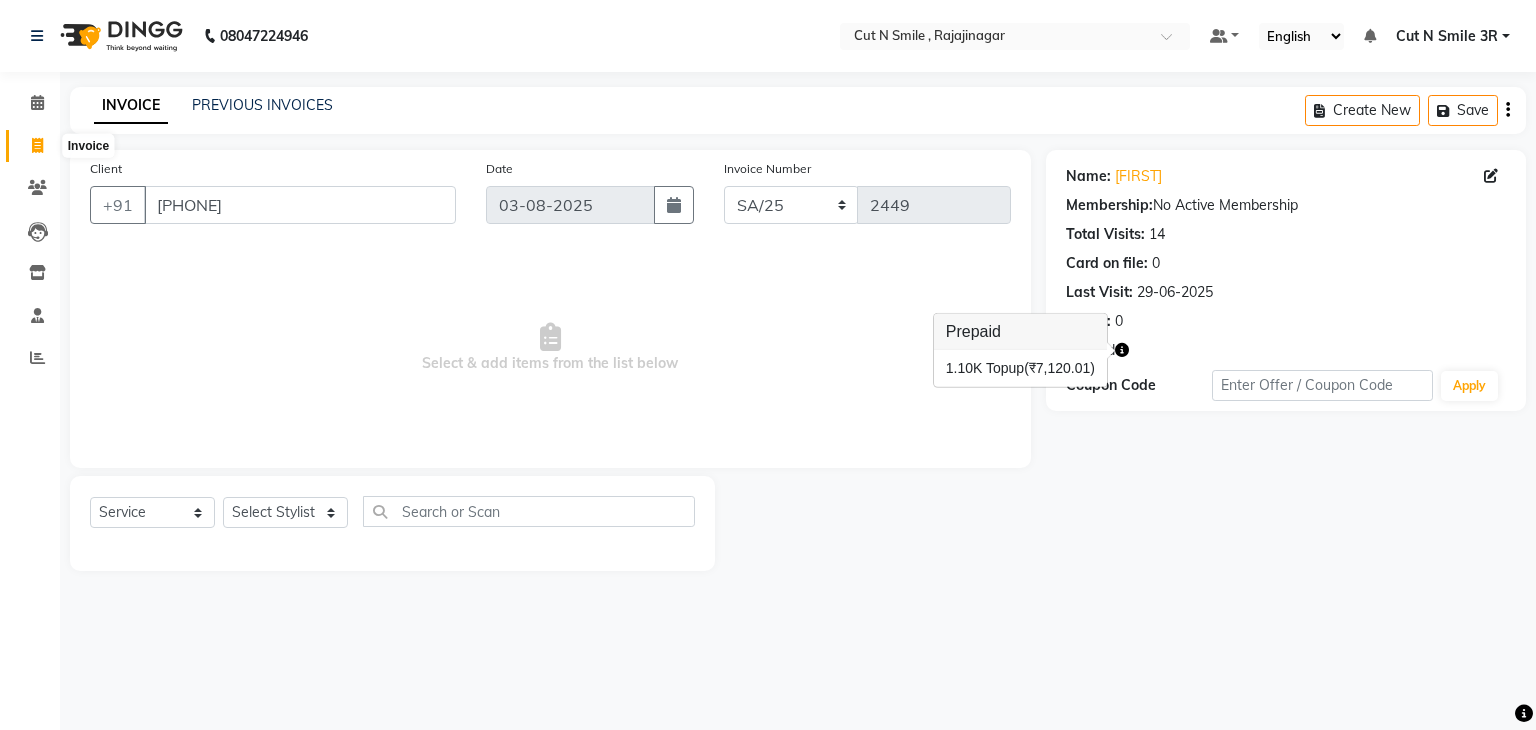 click 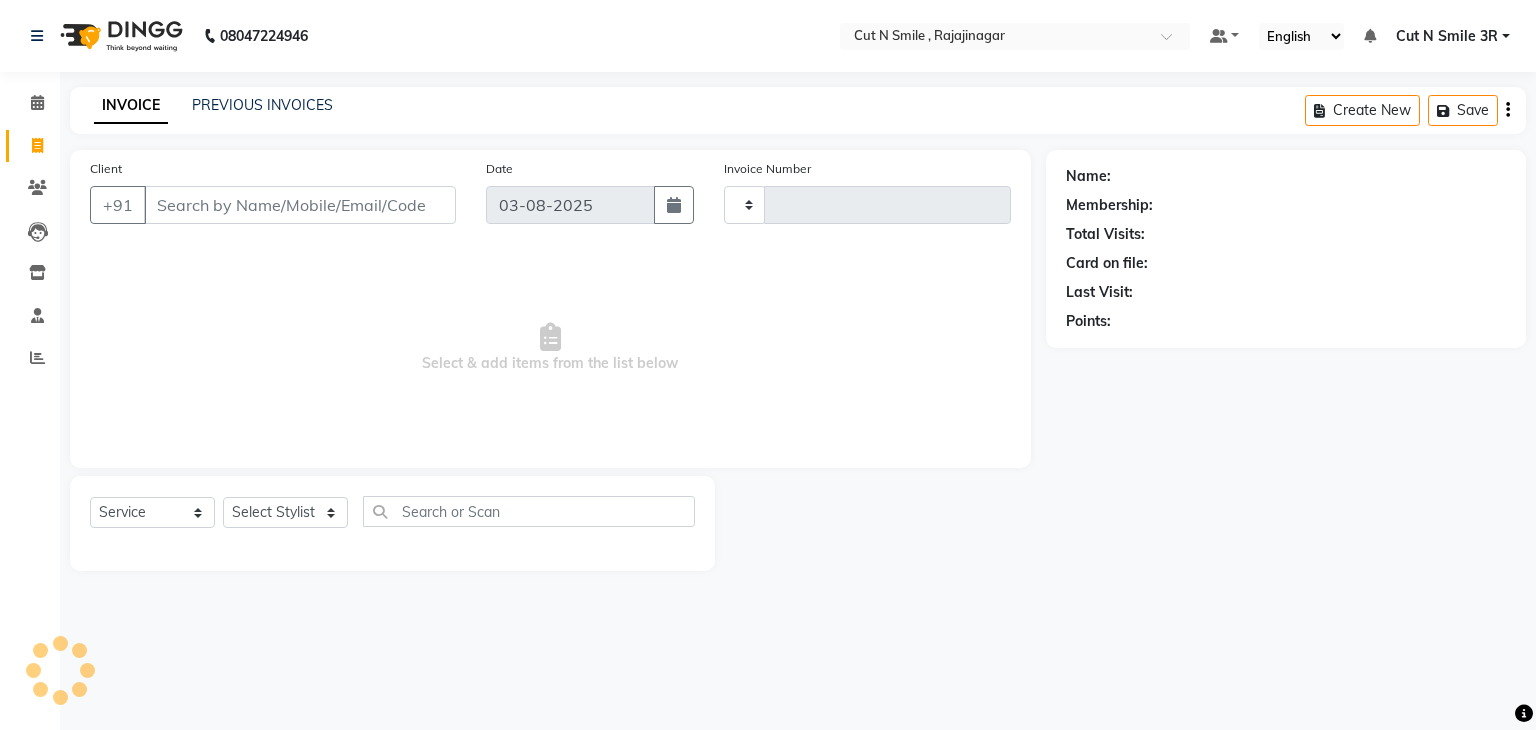 type on "116" 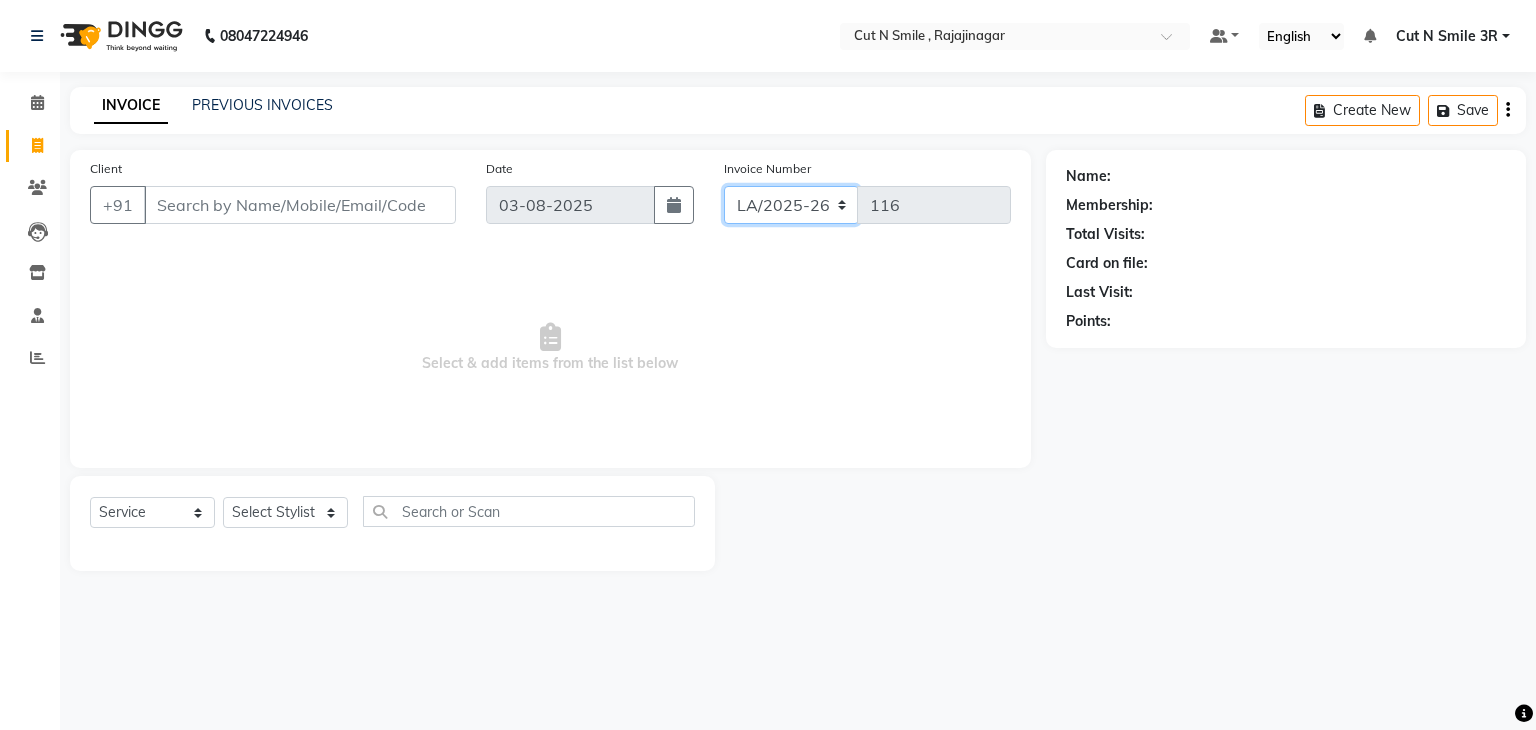 click on "BOB/25-26 LA/2025-26 SH/25 CH/25 SA/25" 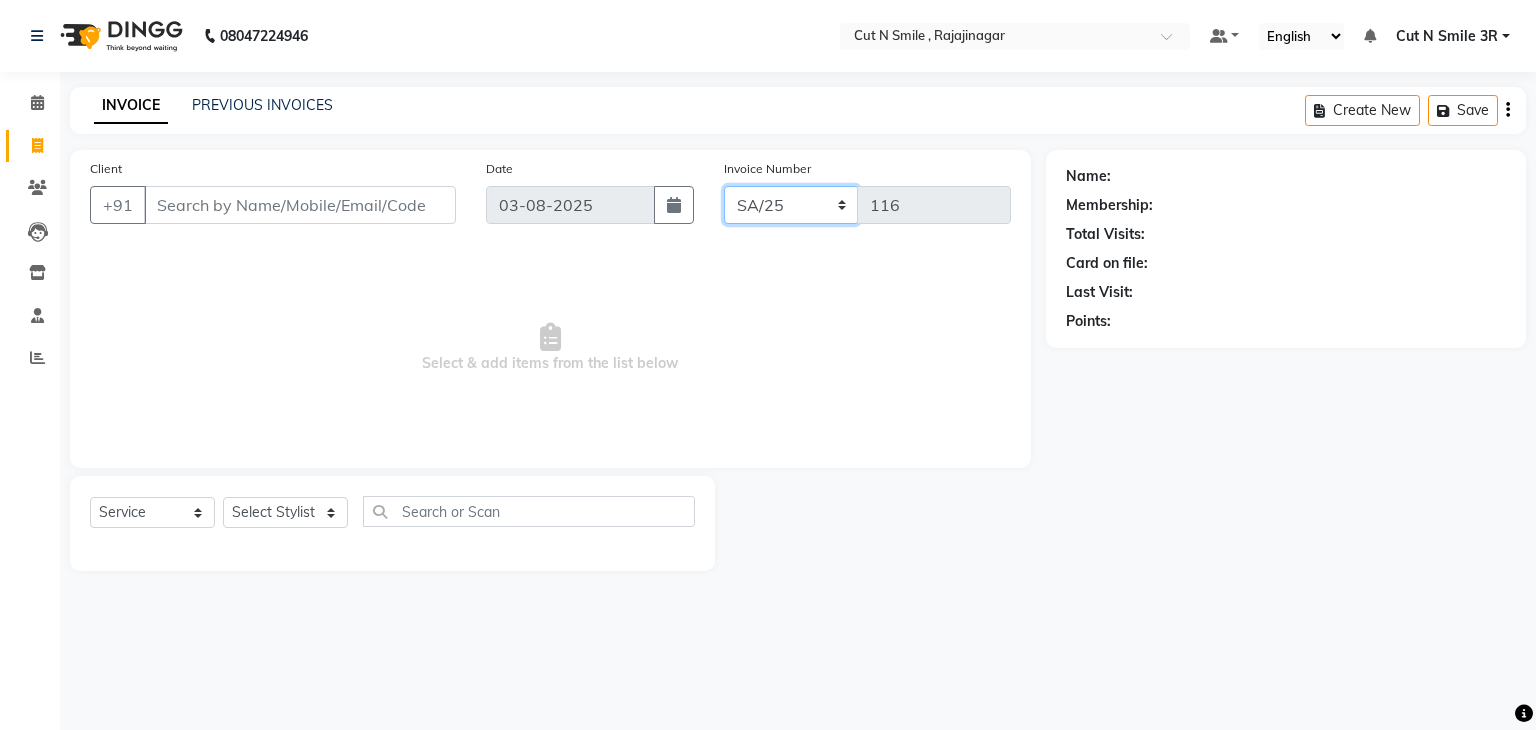click on "BOB/25-26 LA/2025-26 SH/25 CH/25 SA/25" 